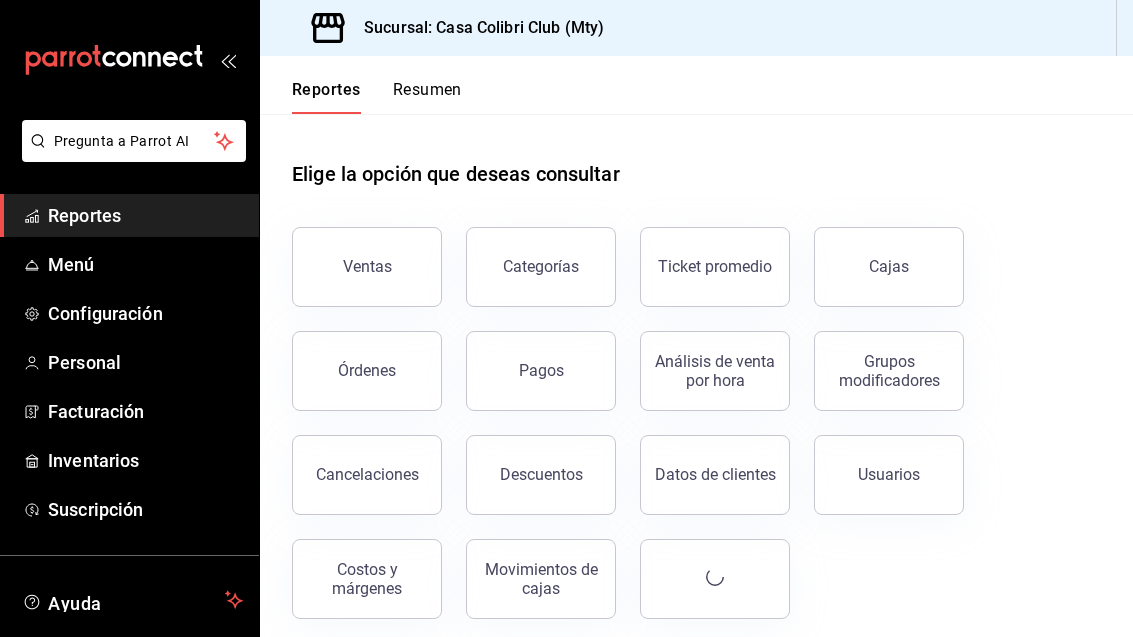 scroll, scrollTop: 0, scrollLeft: 0, axis: both 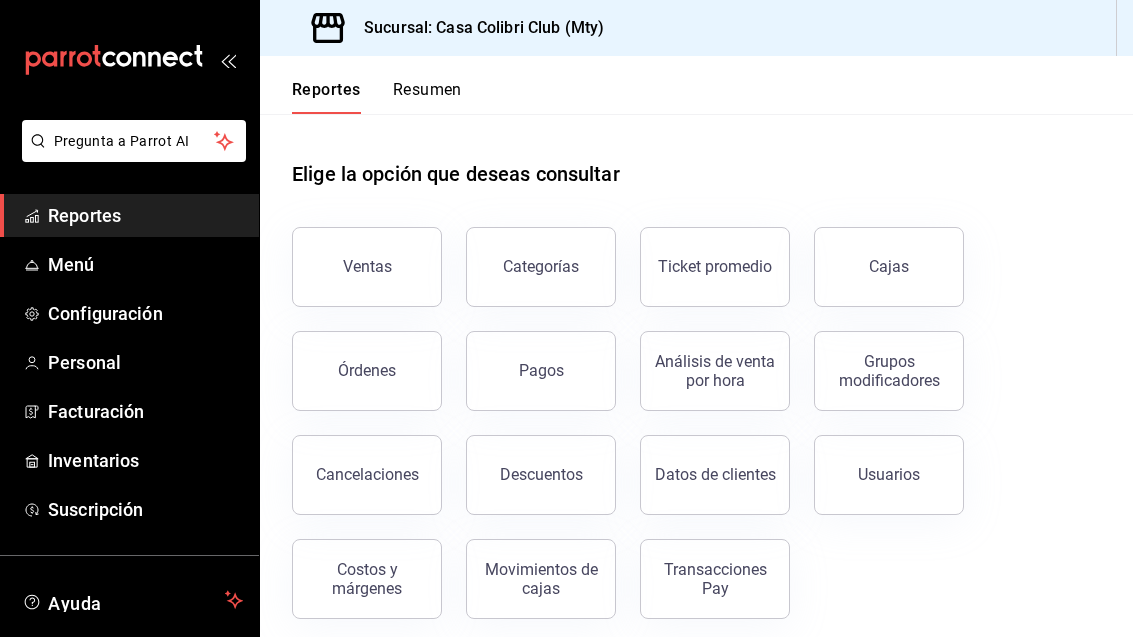 click on "Ventas" at bounding box center [367, 267] 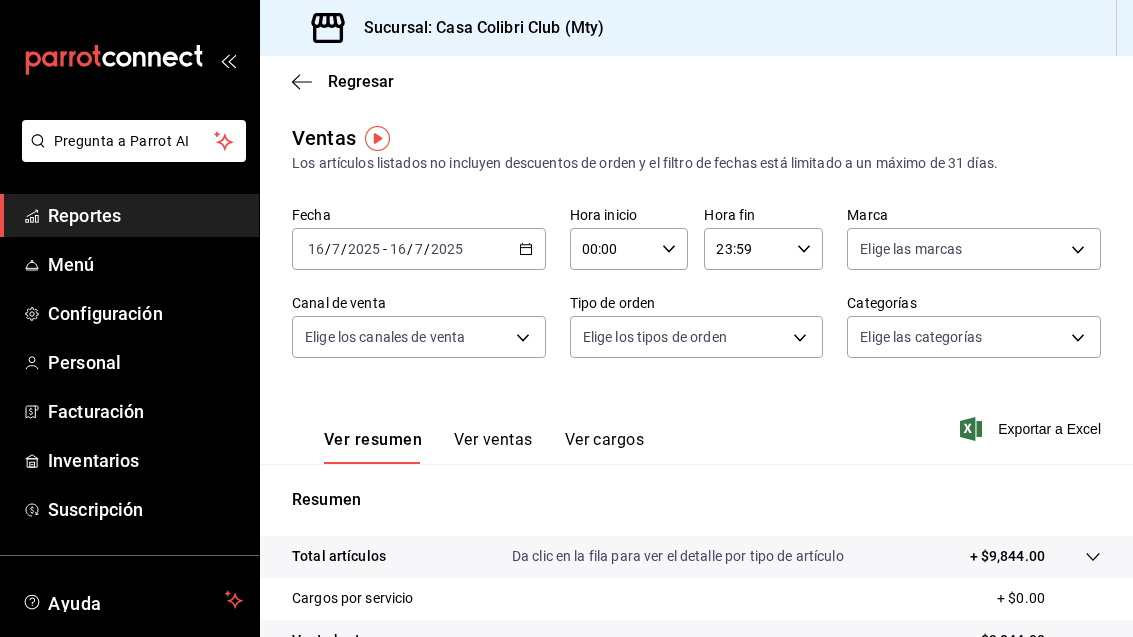 click on "Reportes" at bounding box center (145, 215) 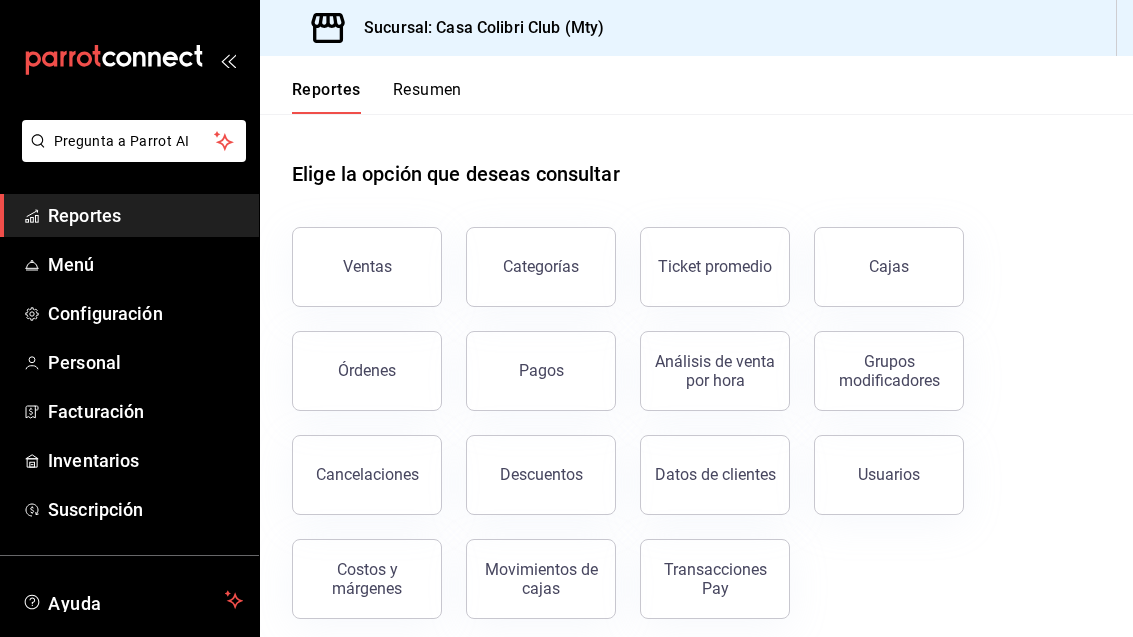 click on "Órdenes" at bounding box center (367, 370) 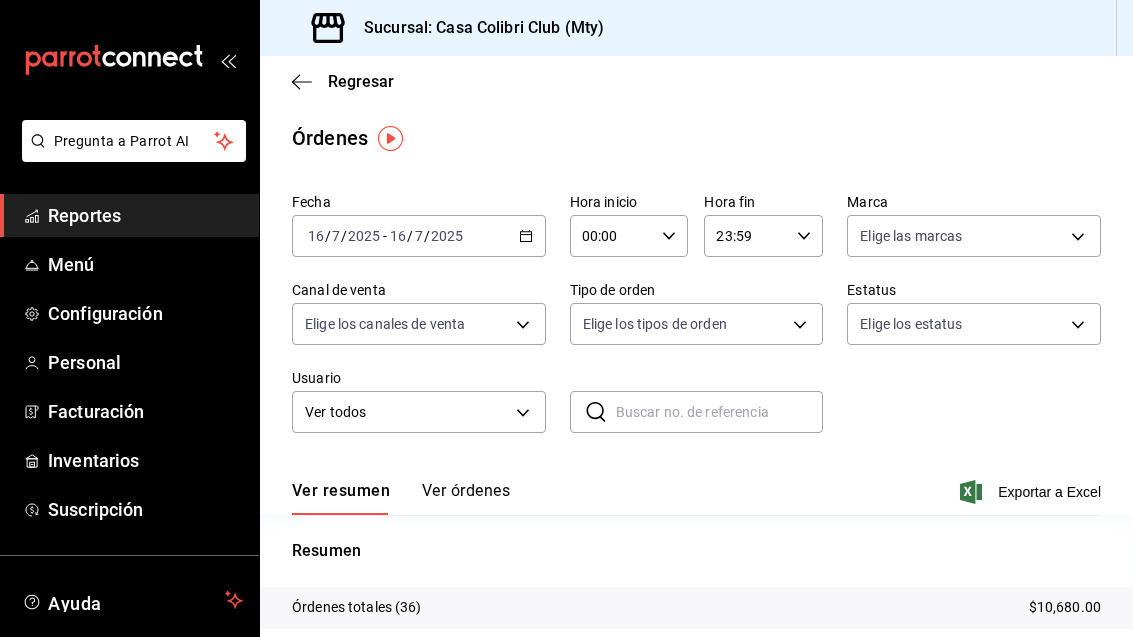 click on "Pregunta a Parrot AI Reportes   Menú   Configuración   Personal   Facturación   Inventarios   Suscripción   Ayuda Recomienda Parrot   Adolfo Flores   Sugerir nueva función   Sucursal: Casa Colibri Club (Mty) Regresar Órdenes Fecha 2025-07-16 16 / 7 / 2025 - 2025-07-16 16 / 7 / 2025 Hora inicio 00:00 Hora inicio Hora fin 23:59 Hora fin Marca Elige las marcas Canal de venta Elige los canales de venta Tipo de orden Elige los tipos de orden Estatus Elige los estatus Usuario Ver todos ALL ​ ​ Ver resumen Ver órdenes Exportar a Excel Resumen Órdenes totales (36) $10,680.00 Órdenes abiertas (4) $854.00 Órdenes cerradas (30) $9,826.00 Órdenes canceladas (2) $0.00 Órdenes negadas (0) $0.00 ¿Quieres ver el consumo promedio por orden y comensal? Ve al reporte de Ticket promedio GANA 1 MES GRATIS EN TU SUSCRIPCIÓN AQUÍ Ver video tutorial Ir a video Pregunta a Parrot AI Reportes   Menú   Configuración   Personal   Facturación   Inventarios   Suscripción   Ayuda Recomienda Parrot   Adolfo Flores" at bounding box center (566, 318) 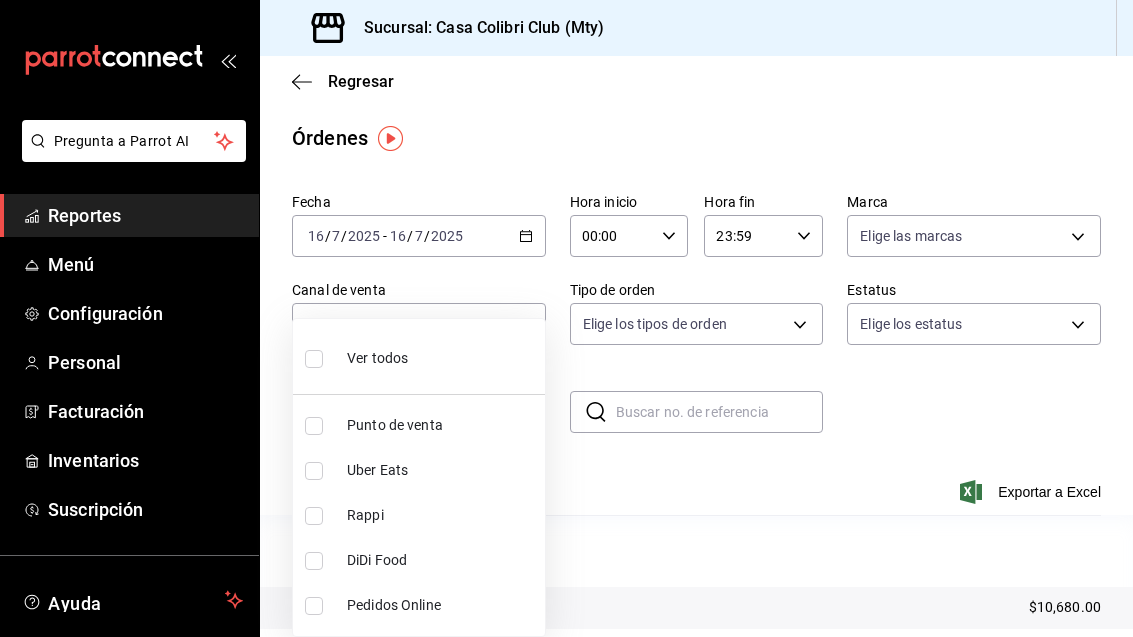 click at bounding box center (314, 426) 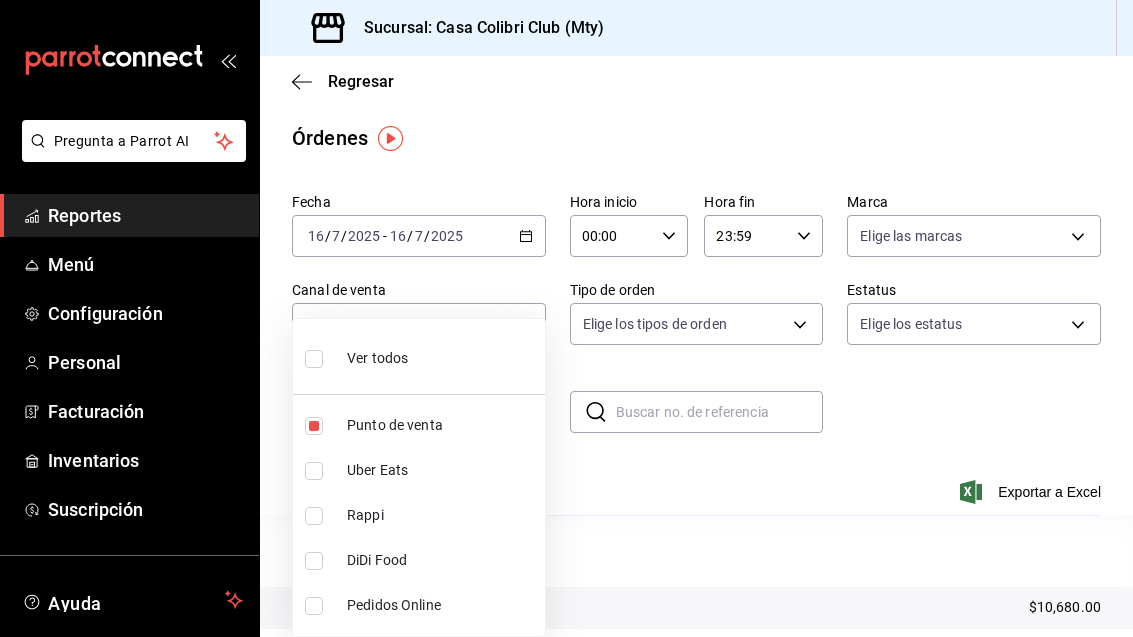 click at bounding box center [566, 318] 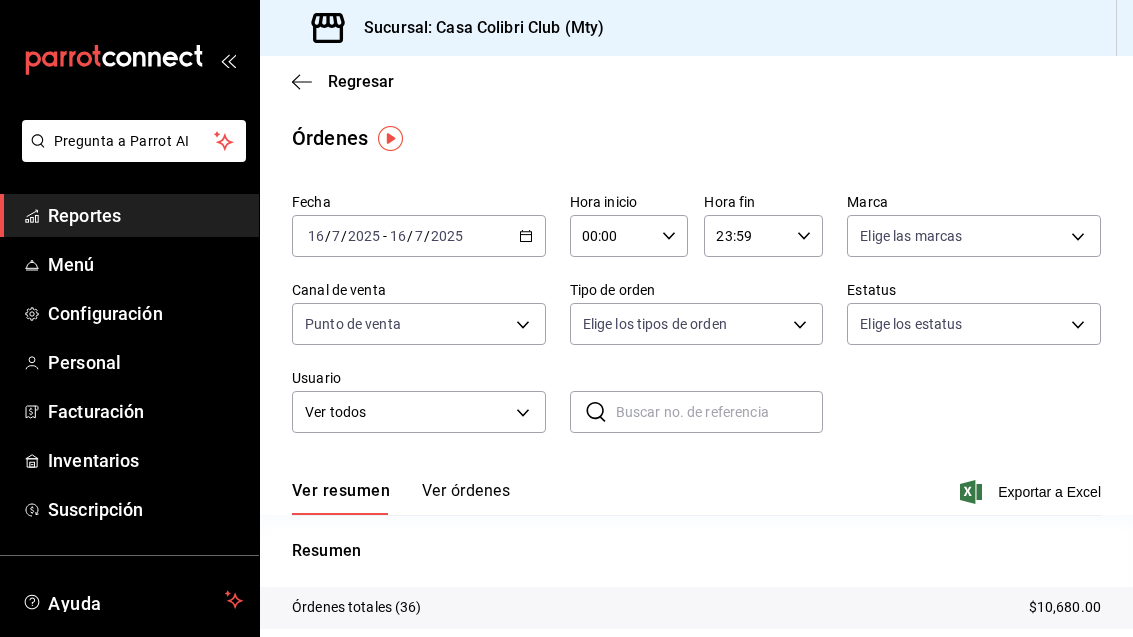 click on "Pregunta a Parrot AI Reportes   Menú   Configuración   Personal   Facturación   Inventarios   Suscripción   Ayuda Recomienda Parrot   Adolfo Flores   Sugerir nueva función   Sucursal: Casa Colibri Club (Mty) Regresar Órdenes Fecha 2025-07-16 16 / 7 / 2025 - 2025-07-16 16 / 7 / 2025 Hora inicio 00:00 Hora inicio Hora fin 23:59 Hora fin Marca Elige las marcas Canal de venta Punto de venta PARROT Tipo de orden Elige los tipos de orden Estatus Elige los estatus Usuario Ver todos ALL ​ ​ Ver resumen Ver órdenes Exportar a Excel Resumen Órdenes totales (36) $10,680.00 Órdenes abiertas (4) $854.00 Órdenes cerradas (30) $9,826.00 Órdenes canceladas (2) $0.00 Órdenes negadas (0) $0.00 ¿Quieres ver el consumo promedio por orden y comensal? Ve al reporte de Ticket promedio GANA 1 MES GRATIS EN TU SUSCRIPCIÓN AQUÍ Ver video tutorial Ir a video Pregunta a Parrot AI Reportes   Menú   Configuración   Personal   Facturación   Inventarios   Suscripción   Ayuda Recomienda Parrot   Adolfo Flores" at bounding box center (566, 318) 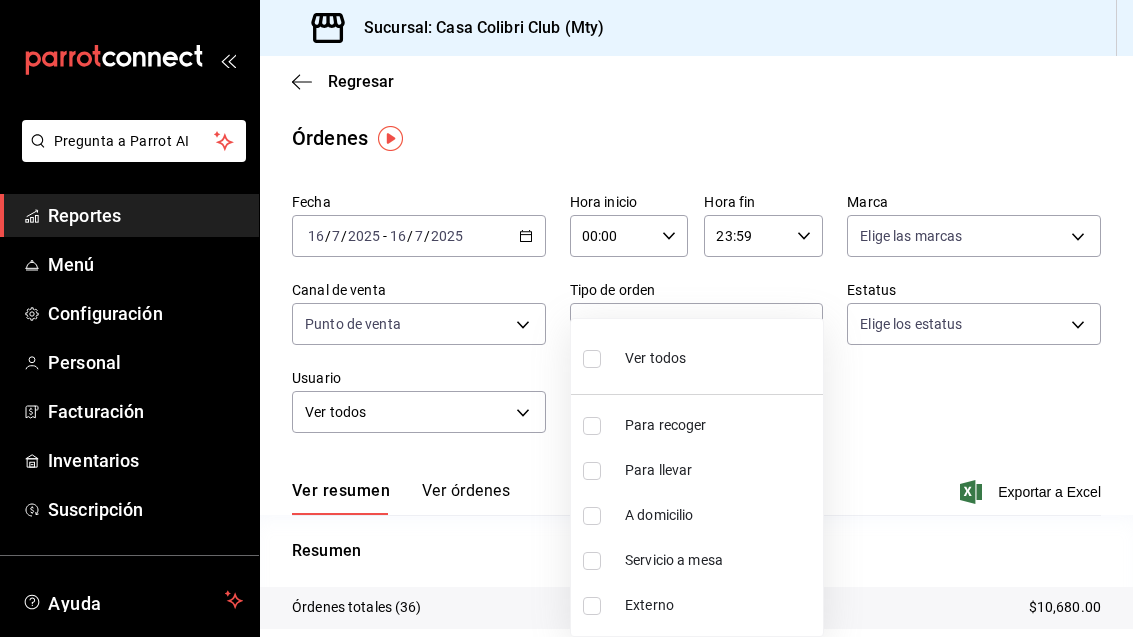 click at bounding box center [592, 359] 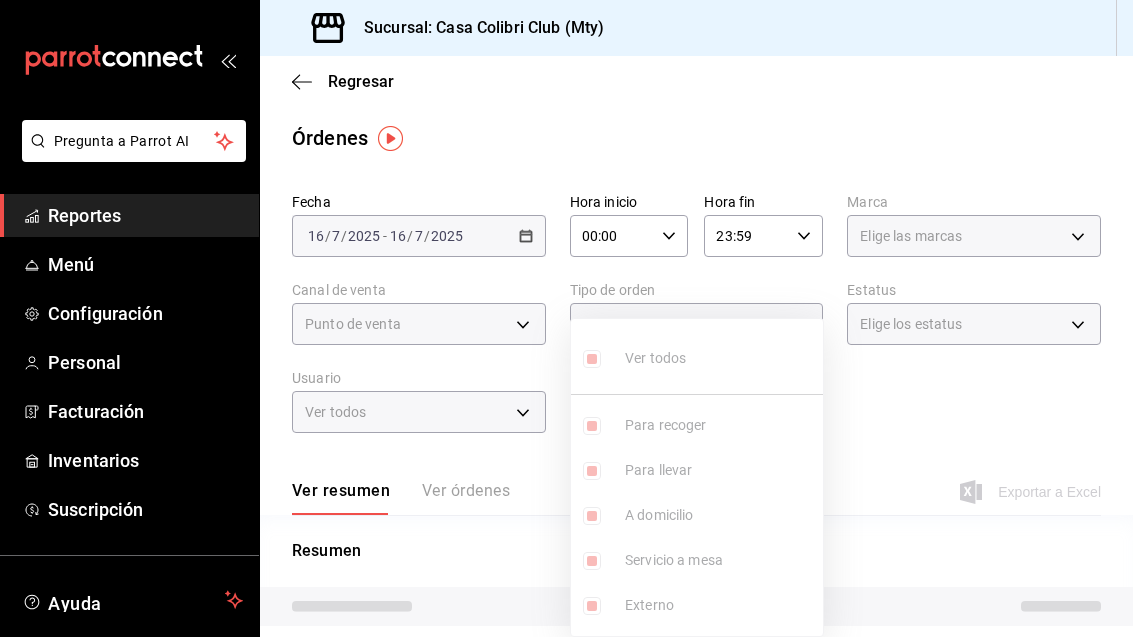 type on "1094adda-64ed-4ff6-b48b-c963eb176e63,2d20e085-bc63-44d5-8a79-85036a2d11f5,96156818-4df8-47de-b05f-3a612907261b,996d3f2c-e975-4282-9660-c265a0e713e7,EXTERNAL" 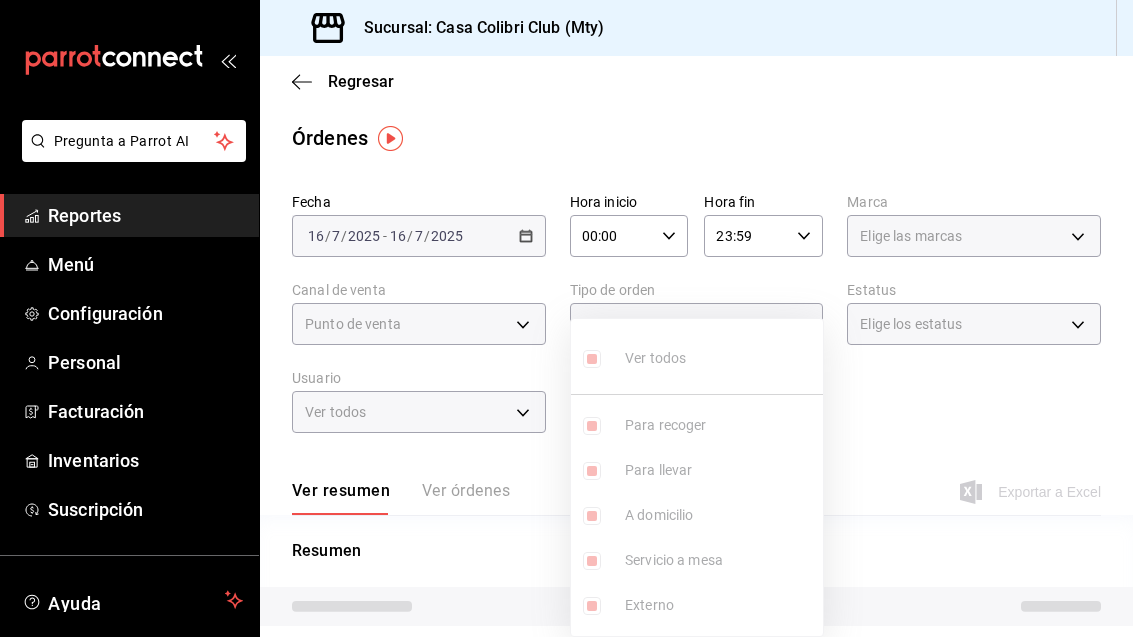 checkbox on "true" 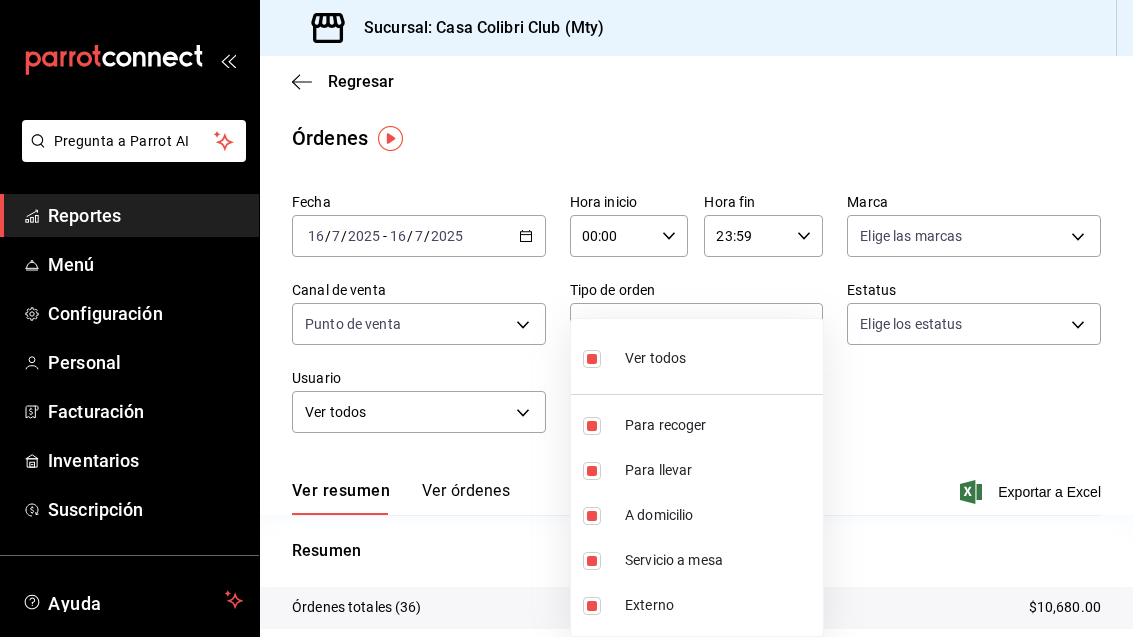 click at bounding box center [566, 318] 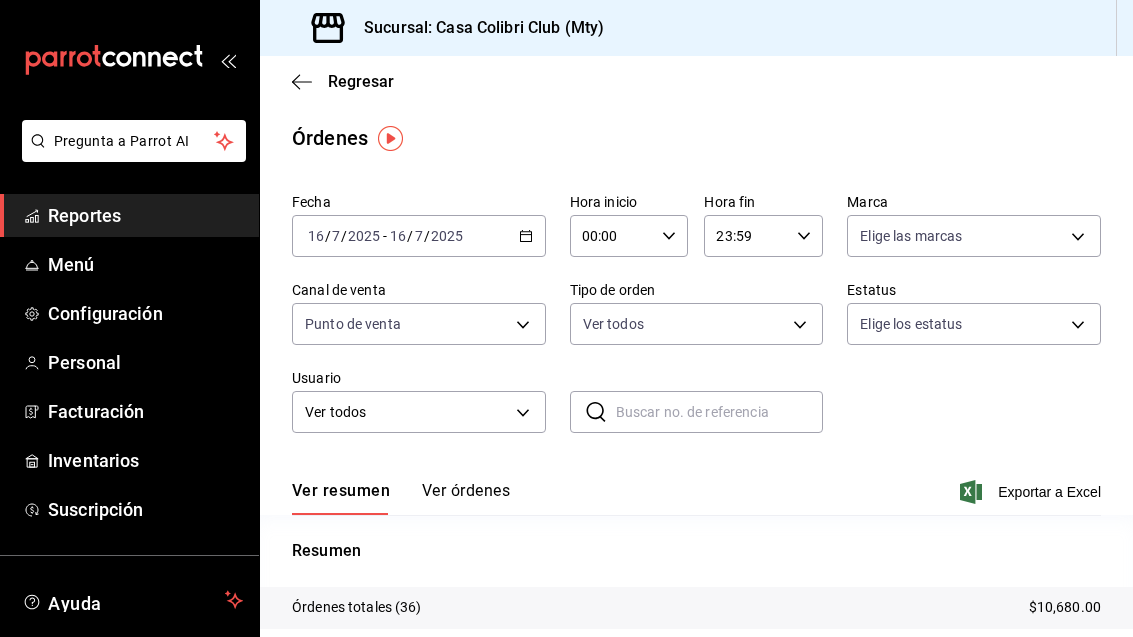 click on "Pregunta a Parrot AI Reportes   Menú   Configuración   Personal   Facturación   Inventarios   Suscripción   Ayuda Recomienda Parrot   Adolfo Flores   Sugerir nueva función   Sucursal: Casa Colibri Club (Mty) Regresar Órdenes Fecha 2025-07-16 16 / 7 / 2025 - 2025-07-16 16 / 7 / 2025 Hora inicio 00:00 Hora inicio Hora fin 23:59 Hora fin Marca Elige las marcas Canal de venta Punto de venta PARROT Tipo de orden Ver todos 1094adda-64ed-4ff6-b48b-c963eb176e63,2d20e085-bc63-44d5-8a79-85036a2d11f5,96156818-4df8-47de-b05f-3a612907261b,996d3f2c-e975-4282-9660-c265a0e713e7,EXTERNAL Estatus Elige los estatus Usuario Ver todos ALL ​ ​ Ver resumen Ver órdenes Exportar a Excel Resumen Órdenes totales (36) $10,680.00 Órdenes abiertas (4) $854.00 Órdenes cerradas (30) $9,826.00 Órdenes canceladas (2) $0.00 Órdenes negadas (0) $0.00 ¿Quieres ver el consumo promedio por orden y comensal? Ve al reporte de Ticket promedio GANA 1 MES GRATIS EN TU SUSCRIPCIÓN AQUÍ Ver video tutorial Ir a video Reportes   Menú" at bounding box center (566, 318) 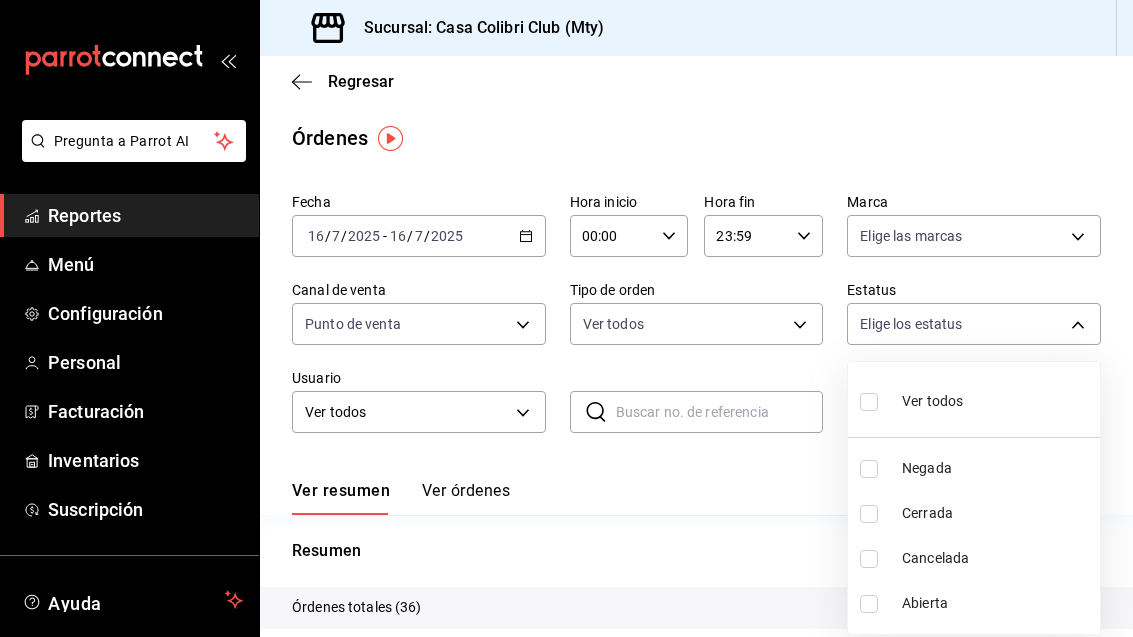 click at bounding box center [566, 318] 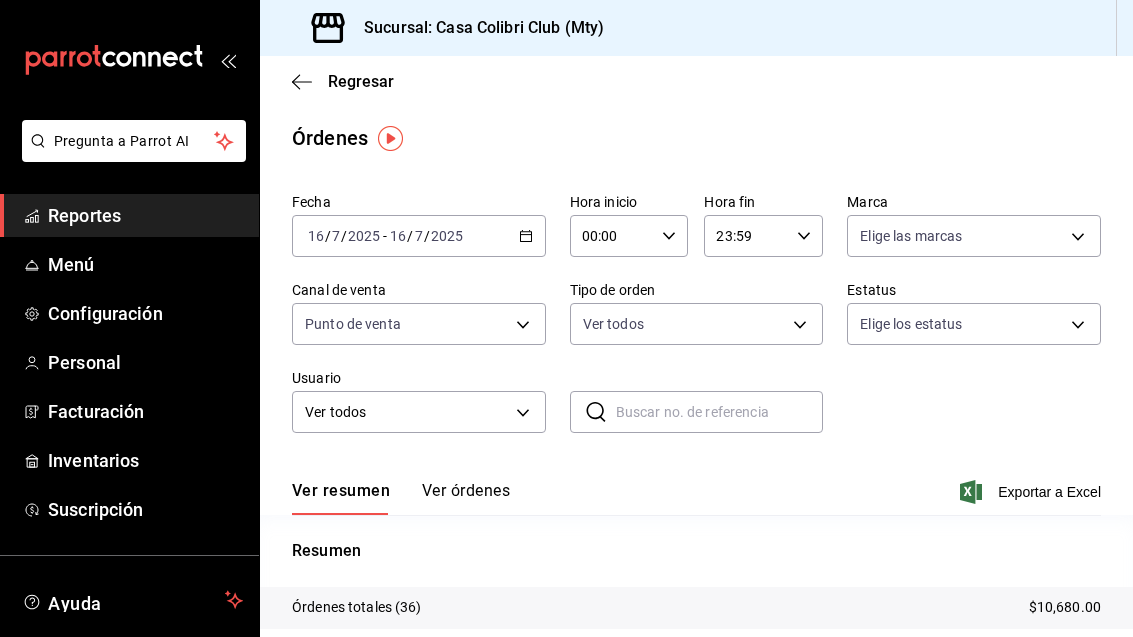 click on "Pregunta a Parrot AI Reportes   Menú   Configuración   Personal   Facturación   Inventarios   Suscripción   Ayuda Recomienda Parrot   Adolfo Flores   Sugerir nueva función   Sucursal: Casa Colibri Club (Mty) Regresar Órdenes Fecha 2025-07-16 16 / 7 / 2025 - 2025-07-16 16 / 7 / 2025 Hora inicio 00:00 Hora inicio Hora fin 23:59 Hora fin Marca Elige las marcas Canal de venta Punto de venta PARROT Tipo de orden Ver todos 1094adda-64ed-4ff6-b48b-c963eb176e63,2d20e085-bc63-44d5-8a79-85036a2d11f5,96156818-4df8-47de-b05f-3a612907261b,996d3f2c-e975-4282-9660-c265a0e713e7,EXTERNAL Estatus Elige los estatus Usuario Ver todos ALL ​ ​ Ver resumen Ver órdenes Exportar a Excel Resumen Órdenes totales (36) $10,680.00 Órdenes abiertas (4) $854.00 Órdenes cerradas (30) $9,826.00 Órdenes canceladas (2) $0.00 Órdenes negadas (0) $0.00 ¿Quieres ver el consumo promedio por orden y comensal? Ve al reporte de Ticket promedio GANA 1 MES GRATIS EN TU SUSCRIPCIÓN AQUÍ Ver video tutorial Ir a video Reportes   Menú" at bounding box center (566, 318) 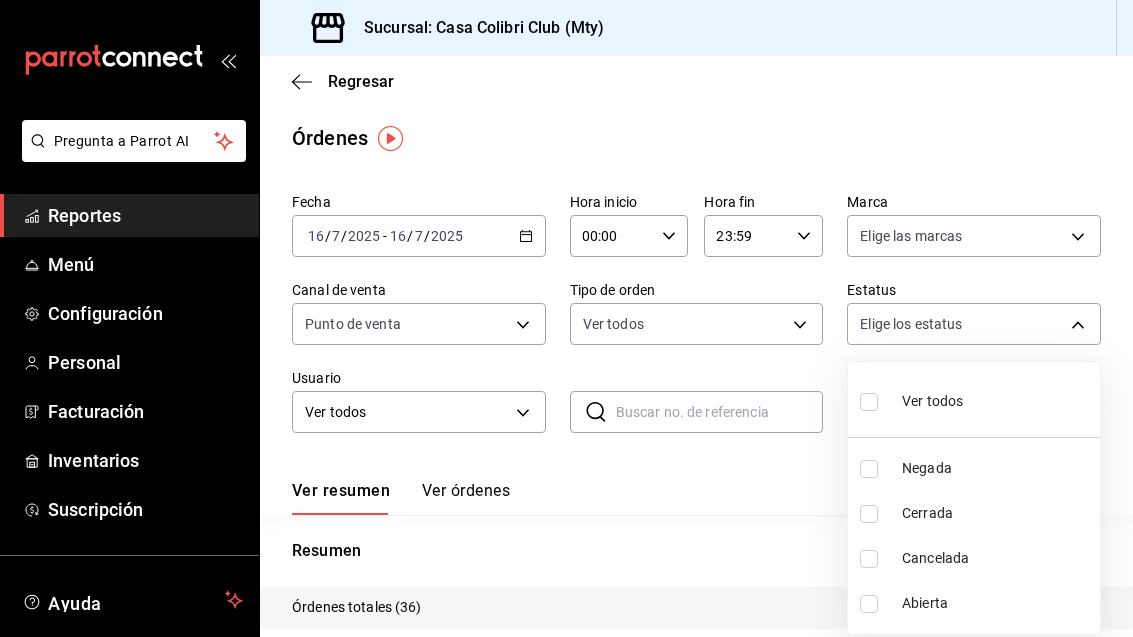 click at bounding box center (869, 402) 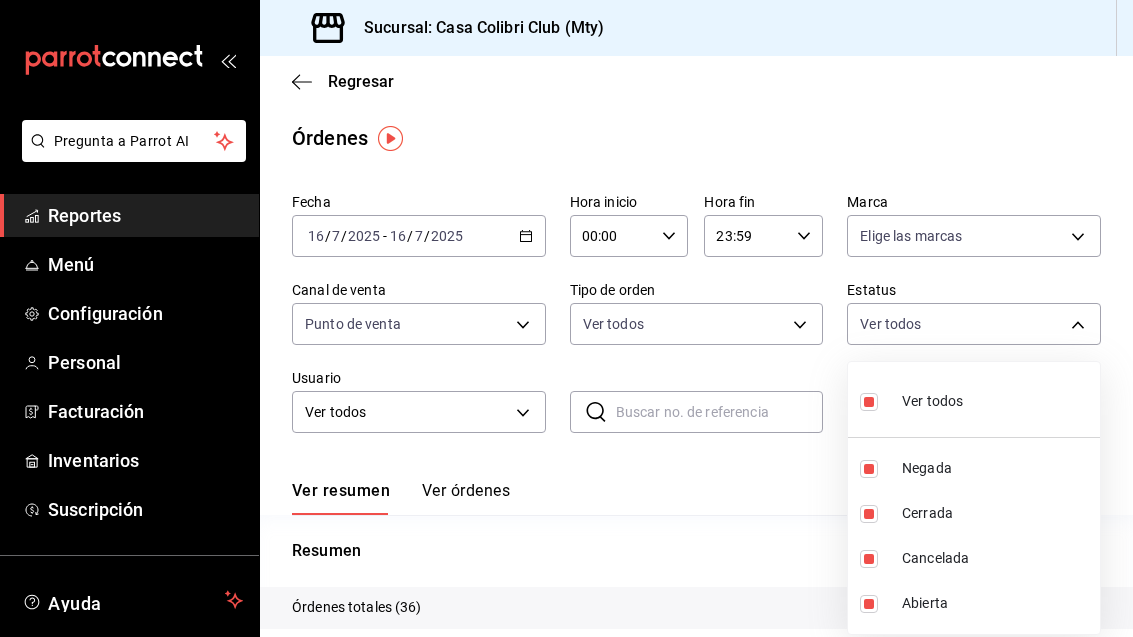 click on "Ver todos" at bounding box center [974, 399] 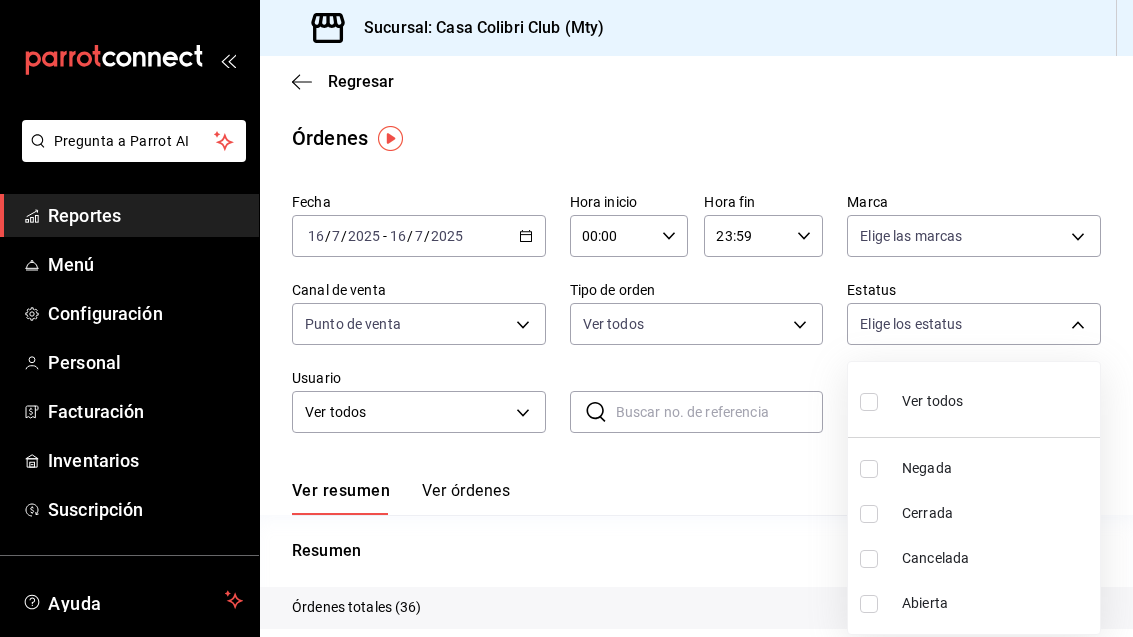 click at bounding box center (566, 318) 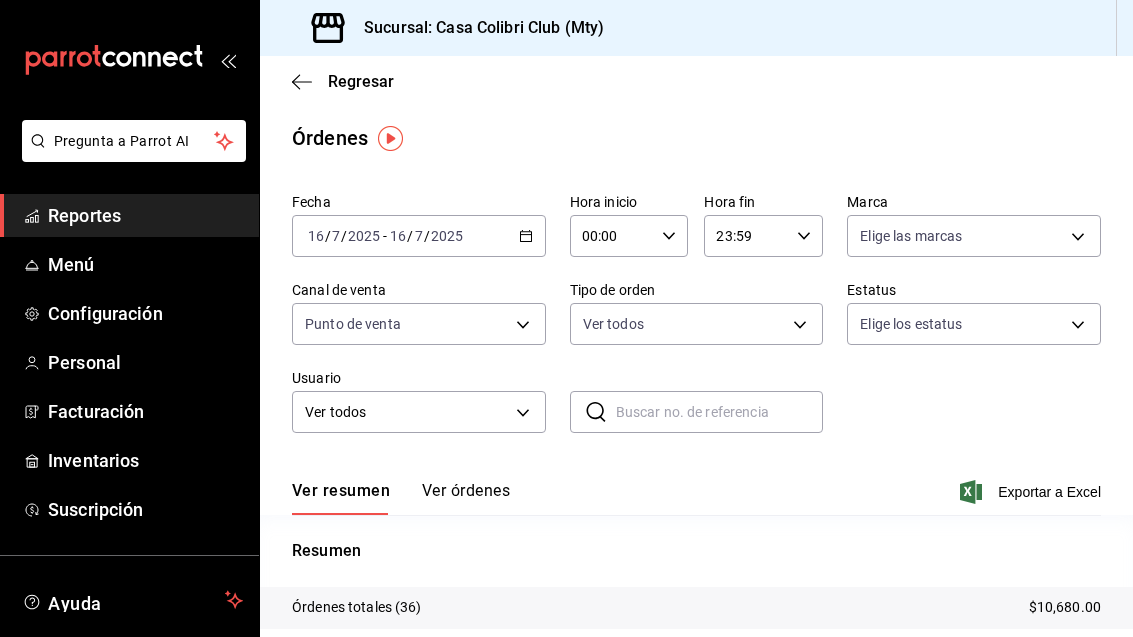 click on "Pregunta a Parrot AI Reportes   Menú   Configuración   Personal   Facturación   Inventarios   Suscripción   Ayuda Recomienda Parrot   Adolfo Flores   Sugerir nueva función   Sucursal: Casa Colibri Club (Mty) Regresar Órdenes Fecha 2025-07-16 16 / 7 / 2025 - 2025-07-16 16 / 7 / 2025 Hora inicio 00:00 Hora inicio Hora fin 23:59 Hora fin Marca Elige las marcas Canal de venta Punto de venta PARROT Tipo de orden Ver todos 1094adda-64ed-4ff6-b48b-c963eb176e63,2d20e085-bc63-44d5-8a79-85036a2d11f5,96156818-4df8-47de-b05f-3a612907261b,996d3f2c-e975-4282-9660-c265a0e713e7,EXTERNAL Estatus Elige los estatus Usuario Ver todos ALL ​ ​ Ver resumen Ver órdenes Exportar a Excel Resumen Órdenes totales (36) $10,680.00 Órdenes abiertas (4) $854.00 Órdenes cerradas (30) $9,826.00 Órdenes canceladas (2) $0.00 Órdenes negadas (0) $0.00 ¿Quieres ver el consumo promedio por orden y comensal? Ve al reporte de Ticket promedio GANA 1 MES GRATIS EN TU SUSCRIPCIÓN AQUÍ Ver video tutorial Ir a video Reportes   Menú" at bounding box center [566, 318] 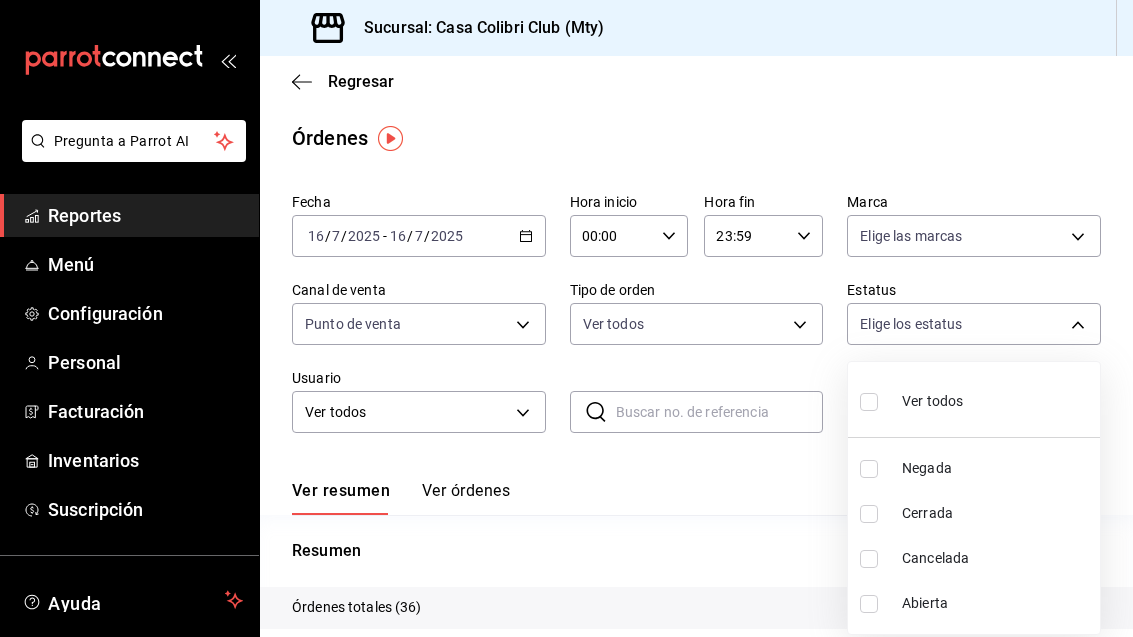 click at bounding box center [869, 514] 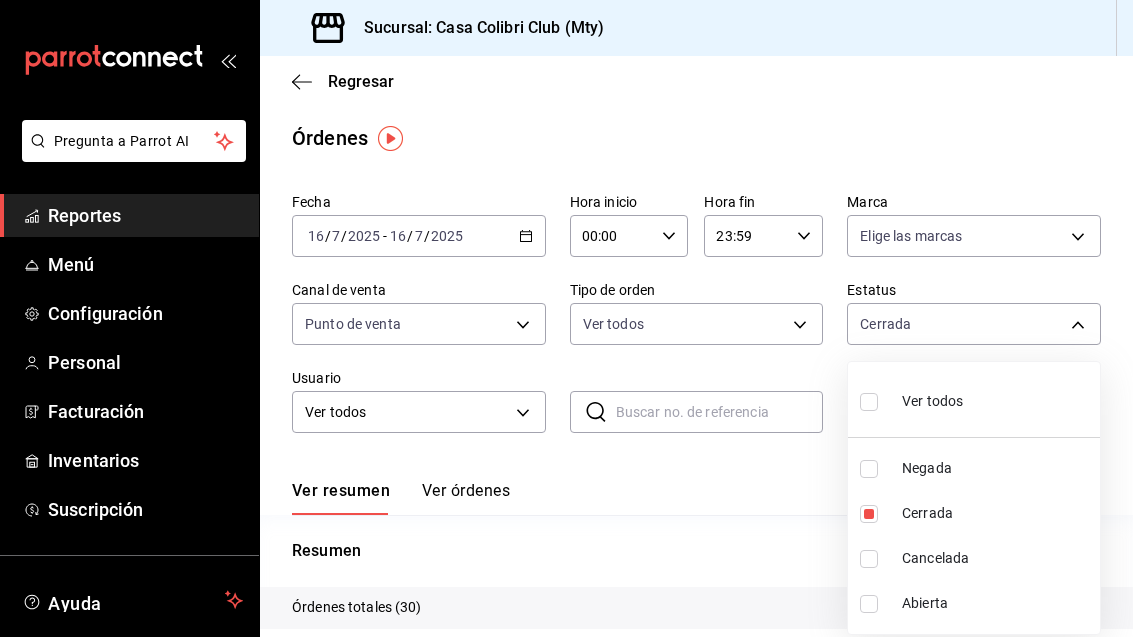 click at bounding box center [566, 318] 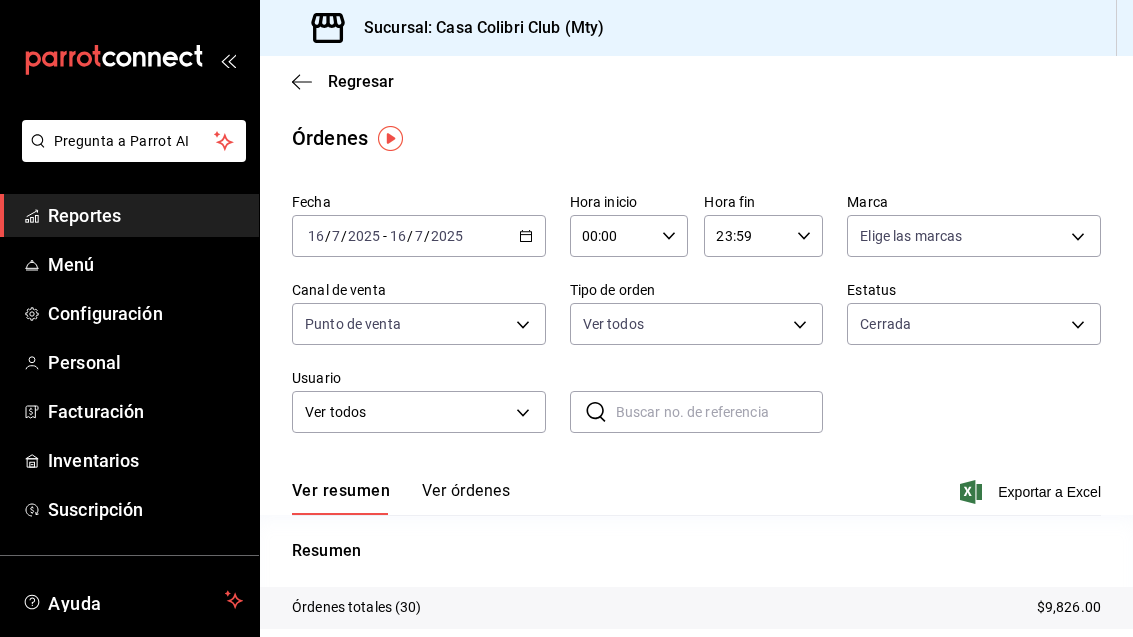 click on "Pregunta a Parrot AI Reportes   Menú   Configuración   Personal   Facturación   Inventarios   Suscripción   Ayuda Recomienda Parrot   Adolfo Flores   Sugerir nueva función   Sucursal: Casa Colibri Club (Mty) Regresar Órdenes Fecha 2025-07-16 16 / 7 / 2025 - 2025-07-16 16 / 7 / 2025 Hora inicio 00:00 Hora inicio Hora fin 23:59 Hora fin Marca Elige las marcas Canal de venta Punto de venta PARROT Tipo de orden Ver todos 1094adda-64ed-4ff6-b48b-c963eb176e63,2d20e085-bc63-44d5-8a79-85036a2d11f5,96156818-4df8-47de-b05f-3a612907261b,996d3f2c-e975-4282-9660-c265a0e713e7,EXTERNAL Estatus Cerrada FINISHED Usuario Ver todos ALL ​ ​ Ver resumen Ver órdenes Exportar a Excel Resumen Órdenes totales (30) $9,826.00 Órdenes cerradas (30) $9,826.00 ¿Quieres ver el consumo promedio por orden y comensal? Ve al reporte de Ticket promedio GANA 1 MES GRATIS EN TU SUSCRIPCIÓN AQUÍ Ver video tutorial Ir a video Pregunta a Parrot AI Reportes   Menú   Configuración   Personal   Facturación   Inventarios     Ayuda" at bounding box center [566, 318] 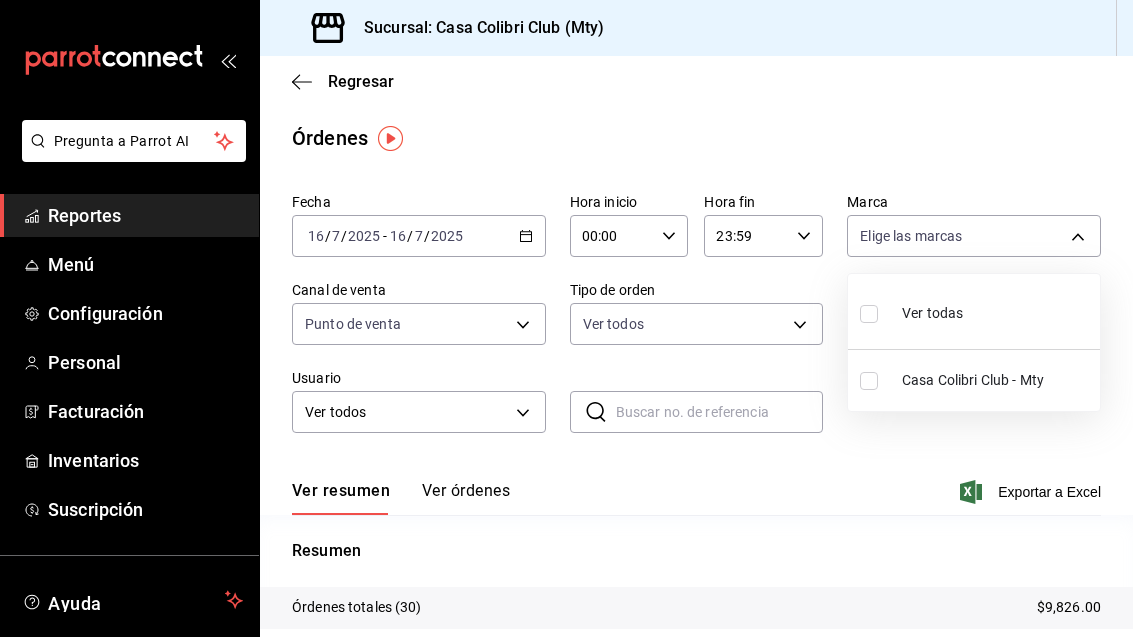 click at bounding box center (566, 318) 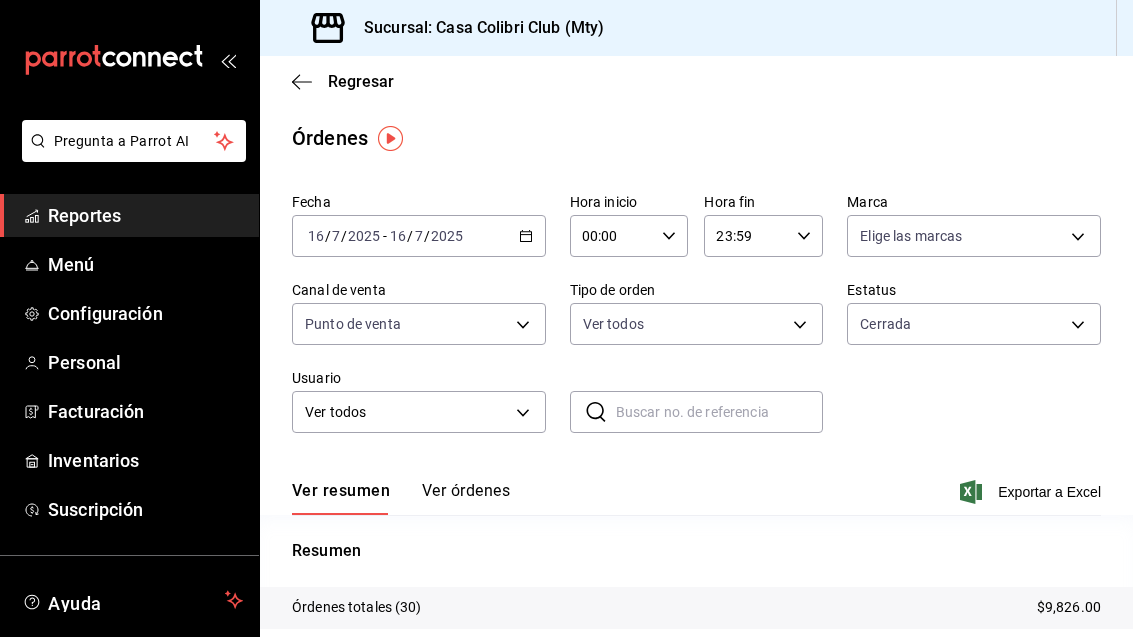 click on "Pregunta a Parrot AI Reportes   Menú   Configuración   Personal   Facturación   Inventarios   Suscripción   Ayuda Recomienda Parrot   Adolfo Flores   Sugerir nueva función   Sucursal: Casa Colibri Club (Mty) Regresar Órdenes Fecha 2025-07-16 16 / 7 / 2025 - 2025-07-16 16 / 7 / 2025 Hora inicio 00:00 Hora inicio Hora fin 23:59 Hora fin Marca Elige las marcas Canal de venta Punto de venta PARROT Tipo de orden Ver todos 1094adda-64ed-4ff6-b48b-c963eb176e63,2d20e085-bc63-44d5-8a79-85036a2d11f5,96156818-4df8-47de-b05f-3a612907261b,996d3f2c-e975-4282-9660-c265a0e713e7,EXTERNAL Estatus Cerrada FINISHED Usuario Ver todos ALL ​ ​ Ver resumen Ver órdenes Exportar a Excel Resumen Órdenes totales (30) $9,826.00 Órdenes cerradas (30) $9,826.00 ¿Quieres ver el consumo promedio por orden y comensal? Ve al reporte de Ticket promedio GANA 1 MES GRATIS EN TU SUSCRIPCIÓN AQUÍ Ver video tutorial Ir a video Pregunta a Parrot AI Reportes   Menú   Configuración   Personal   Facturación   Inventarios     Ayuda" at bounding box center (566, 318) 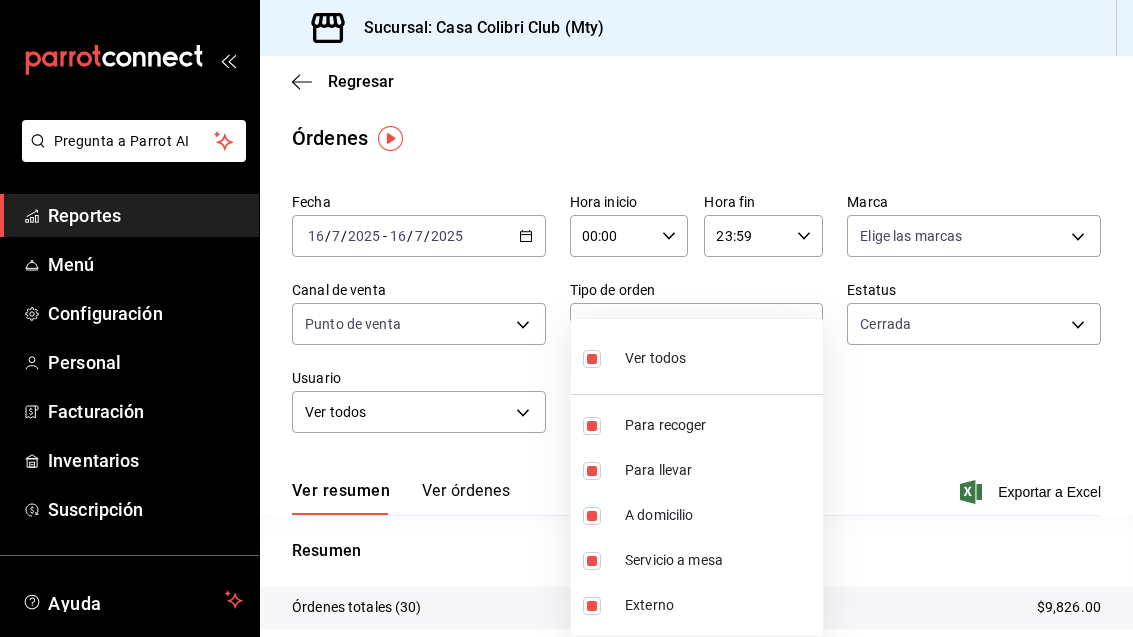 click at bounding box center [566, 318] 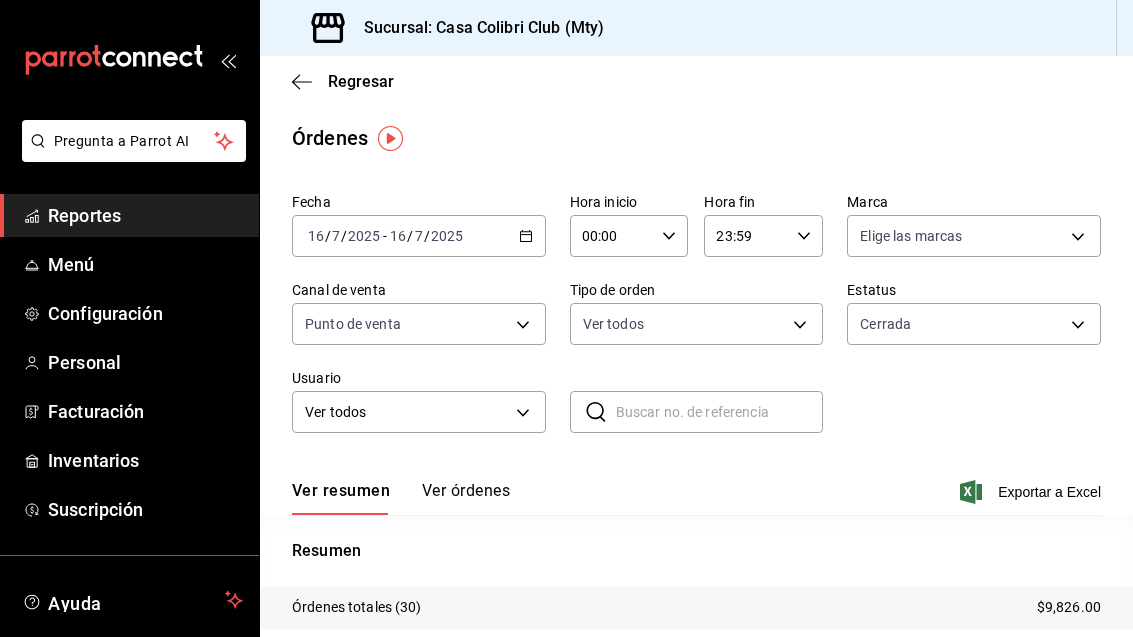 click 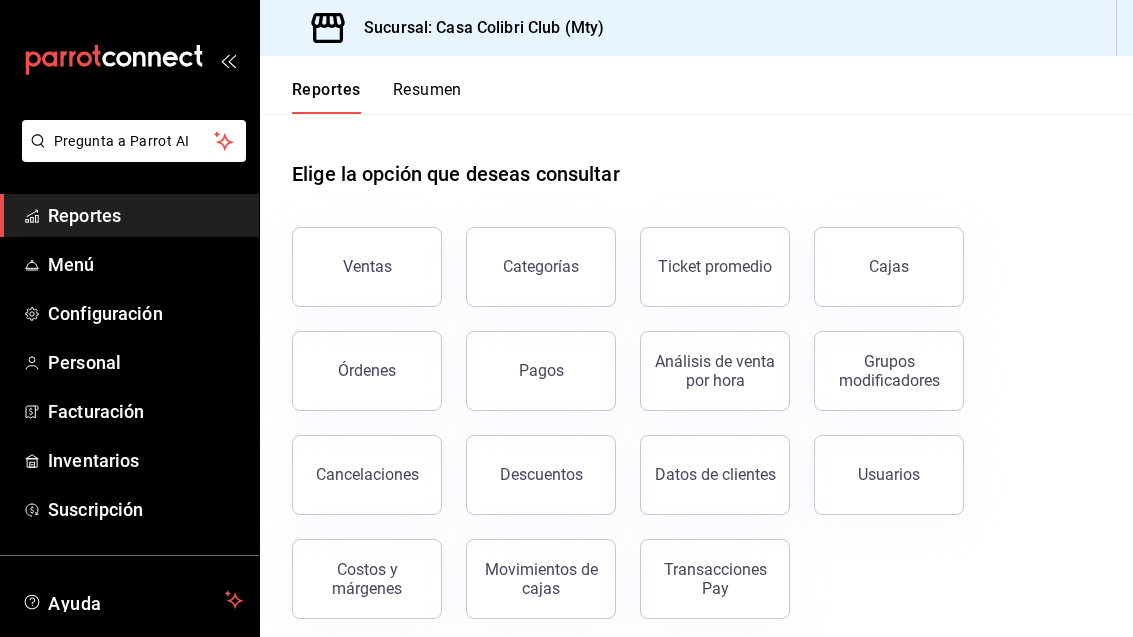 click on "Ventas" at bounding box center (367, 266) 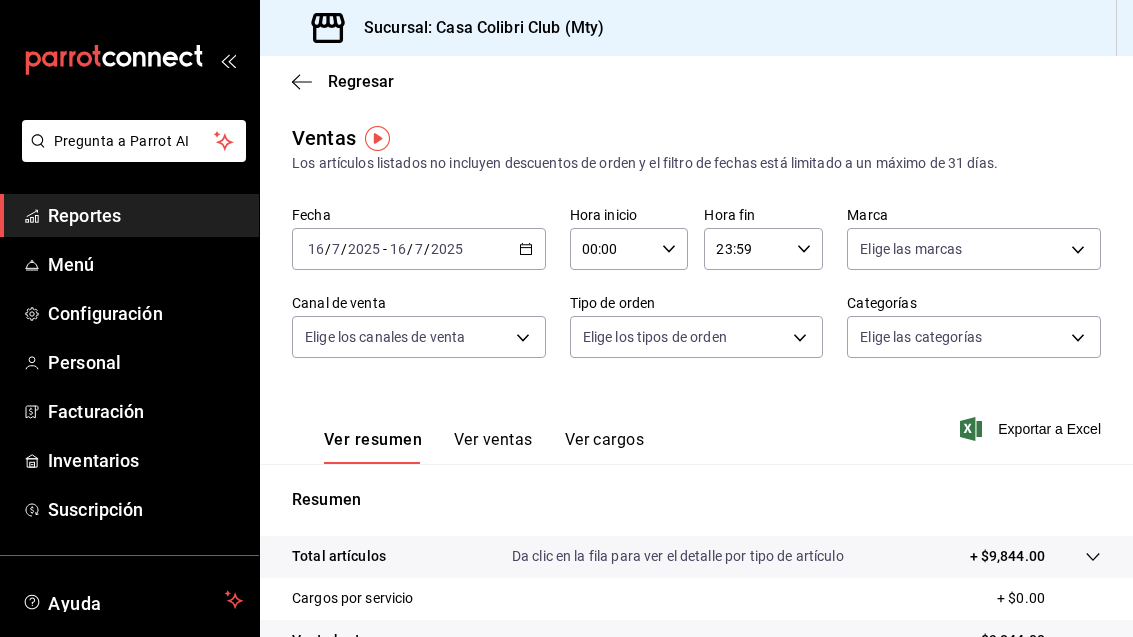 click on "Pregunta a Parrot AI Reportes   Menú   Configuración   Personal   Facturación   Inventarios   Suscripción   Ayuda Recomienda Parrot   Adolfo Flores   Sugerir nueva función   Sucursal: Casa Colibri Club (Mty) Regresar Ventas Los artículos listados no incluyen descuentos de orden y el filtro de fechas está limitado a un máximo de 31 días. Fecha 2025-07-16 16 / 7 / 2025 - 2025-07-16 16 / 7 / 2025 Hora inicio 00:00 Hora inicio Hora fin 23:59 Hora fin Marca Elige las marcas Canal de venta Elige los canales de venta Tipo de orden Elige los tipos de orden Categorías Elige las categorías Ver resumen Ver ventas Ver cargos Exportar a Excel Resumen Total artículos Da clic en la fila para ver el detalle por tipo de artículo + $9,844.00 Cargos por servicio + $0.00 Venta bruta = $9,844.00 Descuentos totales - $18.00 Certificados de regalo - $0.00 Venta total = $9,826.00 Impuestos - $1,355.31 Venta neta = $8,470.69 GANA 1 MES GRATIS EN TU SUSCRIPCIÓN AQUÍ Ver video tutorial Ir a video Pregunta a Parrot AI" at bounding box center [566, 318] 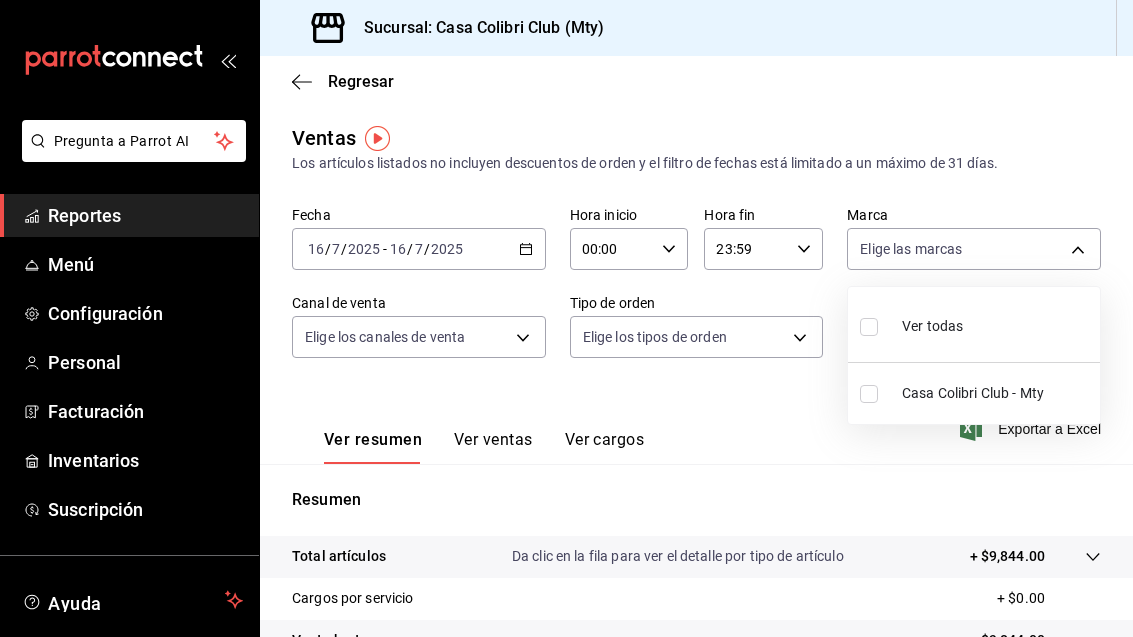 click at bounding box center [566, 318] 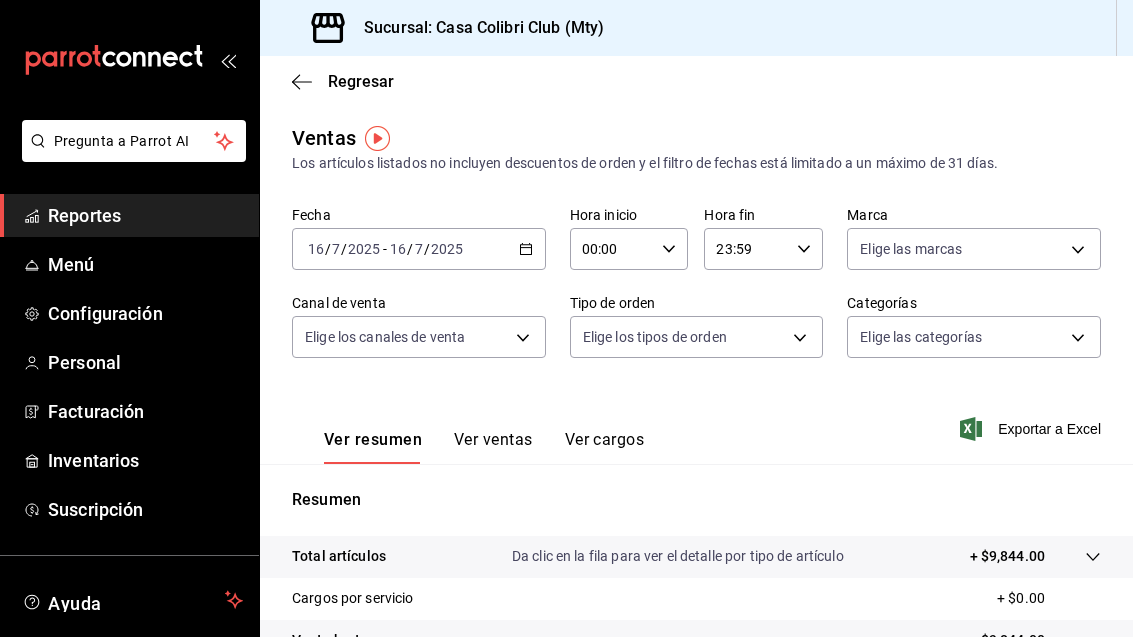 click on "Pregunta a Parrot AI Reportes   Menú   Configuración   Personal   Facturación   Inventarios   Suscripción   Ayuda Recomienda Parrot   Adolfo Flores   Sugerir nueva función   Sucursal: Casa Colibri Club (Mty) Regresar Ventas Los artículos listados no incluyen descuentos de orden y el filtro de fechas está limitado a un máximo de 31 días. Fecha 2025-07-16 16 / 7 / 2025 - 2025-07-16 16 / 7 / 2025 Hora inicio 00:00 Hora inicio Hora fin 23:59 Hora fin Marca Elige las marcas Canal de venta Elige los canales de venta Tipo de orden Elige los tipos de orden Categorías Elige las categorías Ver resumen Ver ventas Ver cargos Exportar a Excel Resumen Total artículos Da clic en la fila para ver el detalle por tipo de artículo + $9,844.00 Cargos por servicio + $0.00 Venta bruta = $9,844.00 Descuentos totales - $18.00 Certificados de regalo - $0.00 Venta total = $9,826.00 Impuestos - $1,355.31 Venta neta = $8,470.69 GANA 1 MES GRATIS EN TU SUSCRIPCIÓN AQUÍ Ver video tutorial Ir a video Pregunta a Parrot AI" at bounding box center (566, 318) 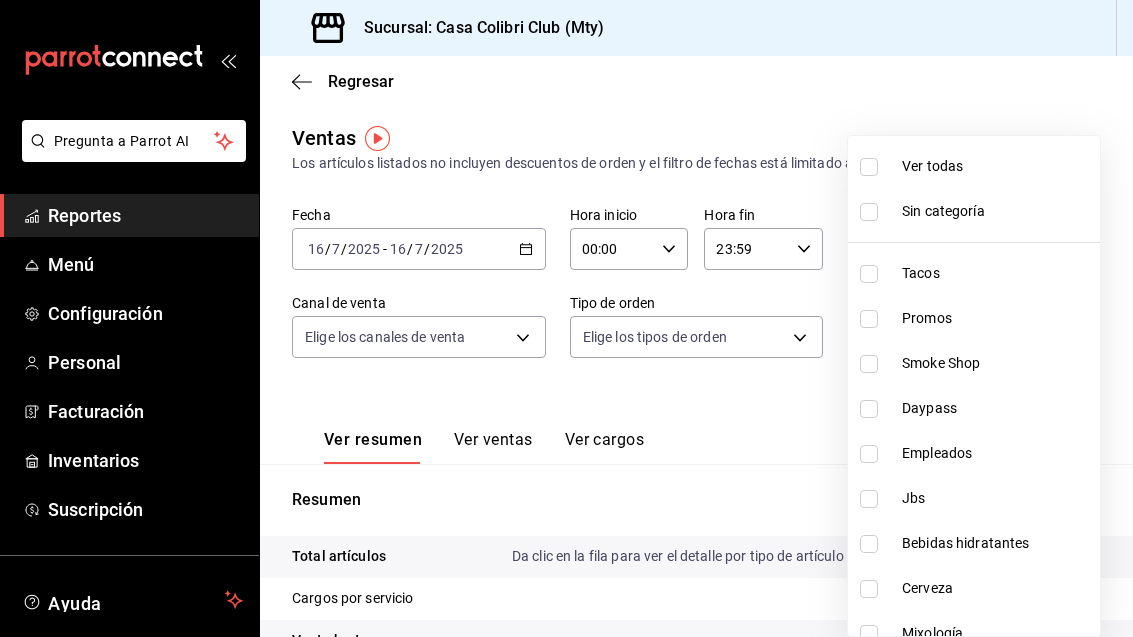 click at bounding box center (566, 318) 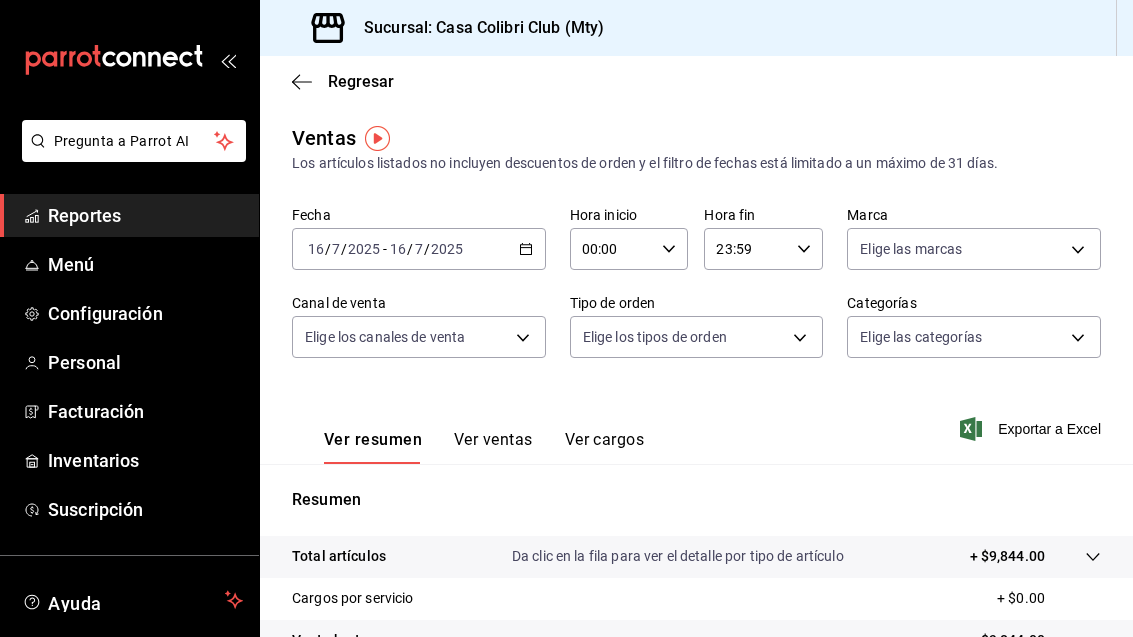 click on "Pregunta a Parrot AI Reportes   Menú   Configuración   Personal   Facturación   Inventarios   Suscripción   Ayuda Recomienda Parrot   Adolfo Flores   Sugerir nueva función   Sucursal: Casa Colibri Club (Mty) Regresar Ventas Los artículos listados no incluyen descuentos de orden y el filtro de fechas está limitado a un máximo de 31 días. Fecha 2025-07-16 16 / 7 / 2025 - 2025-07-16 16 / 7 / 2025 Hora inicio 00:00 Hora inicio Hora fin 23:59 Hora fin Marca Elige las marcas Canal de venta Elige los canales de venta Tipo de orden Elige los tipos de orden Categorías Elige las categorías Ver resumen Ver ventas Ver cargos Exportar a Excel Resumen Total artículos Da clic en la fila para ver el detalle por tipo de artículo + $9,844.00 Cargos por servicio + $0.00 Venta bruta = $9,844.00 Descuentos totales - $18.00 Certificados de regalo - $0.00 Venta total = $9,826.00 Impuestos - $1,355.31 Venta neta = $8,470.69 GANA 1 MES GRATIS EN TU SUSCRIPCIÓN AQUÍ Ver video tutorial Ir a video Pregunta a Parrot AI" at bounding box center (566, 318) 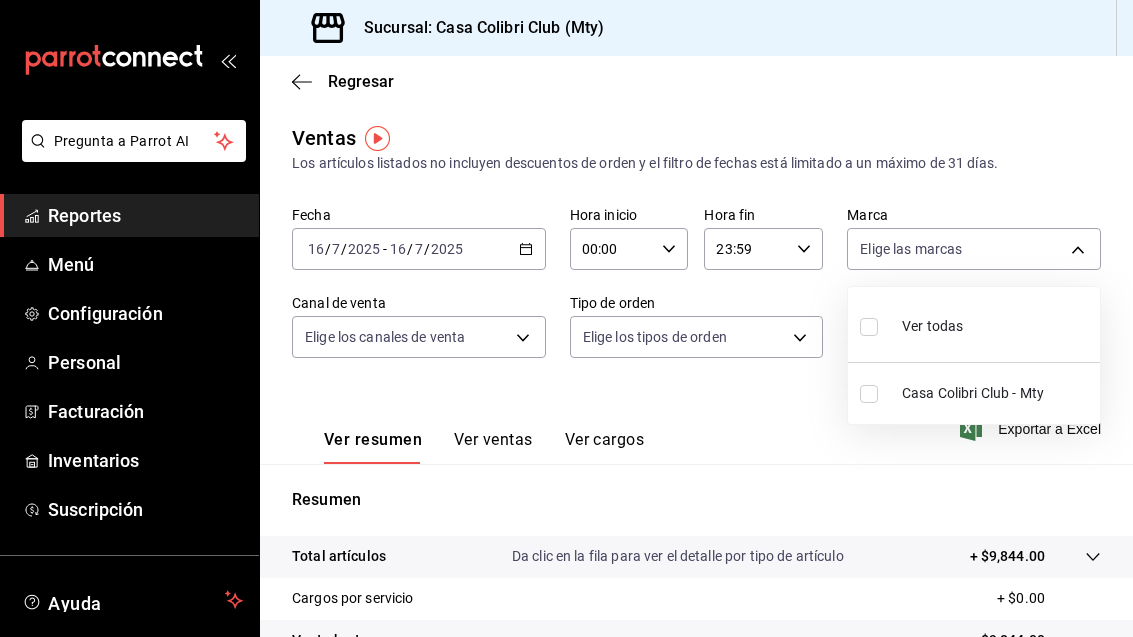 click at bounding box center [869, 394] 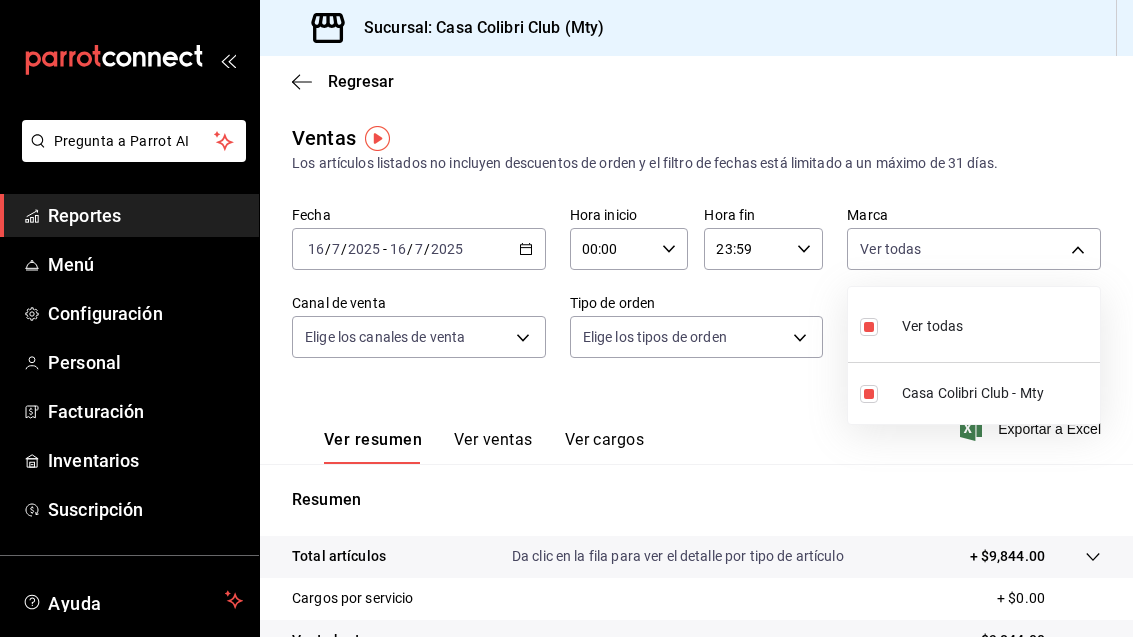 click at bounding box center [566, 318] 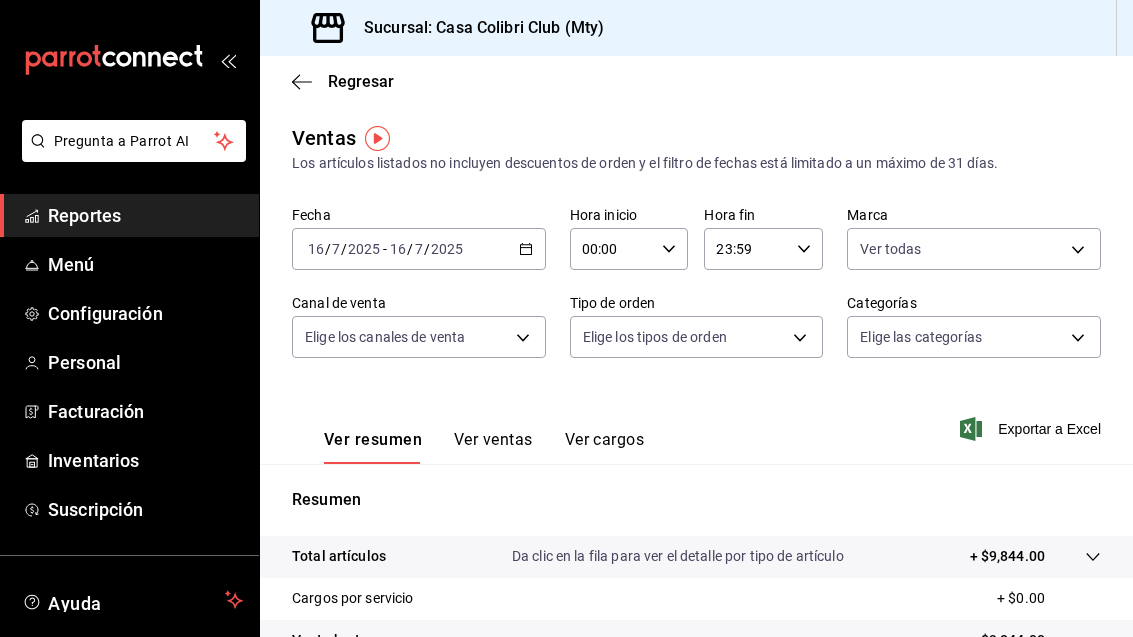 click on "Pregunta a Parrot AI Reportes   Menú   Configuración   Personal   Facturación   Inventarios   Suscripción   Ayuda Recomienda Parrot   Adolfo Flores   Sugerir nueva función   Sucursal: Casa Colibri Club (Mty) Regresar Ventas Los artículos listados no incluyen descuentos de orden y el filtro de fechas está limitado a un máximo de 31 días. Fecha 2025-07-16 16 / 7 / 2025 - 2025-07-16 16 / 7 / 2025 Hora inicio 00:00 Hora inicio Hora fin 23:59 Hora fin Marca Ver todas 51376f23-c189-4798-a143-22766f9dfc19 Canal de venta Elige los canales de venta Tipo de orden Elige los tipos de orden Categorías Elige las categorías Ver resumen Ver ventas Ver cargos Exportar a Excel Resumen Total artículos Da clic en la fila para ver el detalle por tipo de artículo + $9,844.00 Cargos por servicio + $0.00 Venta bruta = $9,844.00 Descuentos totales - $18.00 Certificados de regalo - $0.00 Venta total = $9,826.00 Impuestos - $1,355.31 Venta neta = $8,470.69 GANA 1 MES GRATIS EN TU SUSCRIPCIÓN AQUÍ Ver video tutorial" at bounding box center [566, 318] 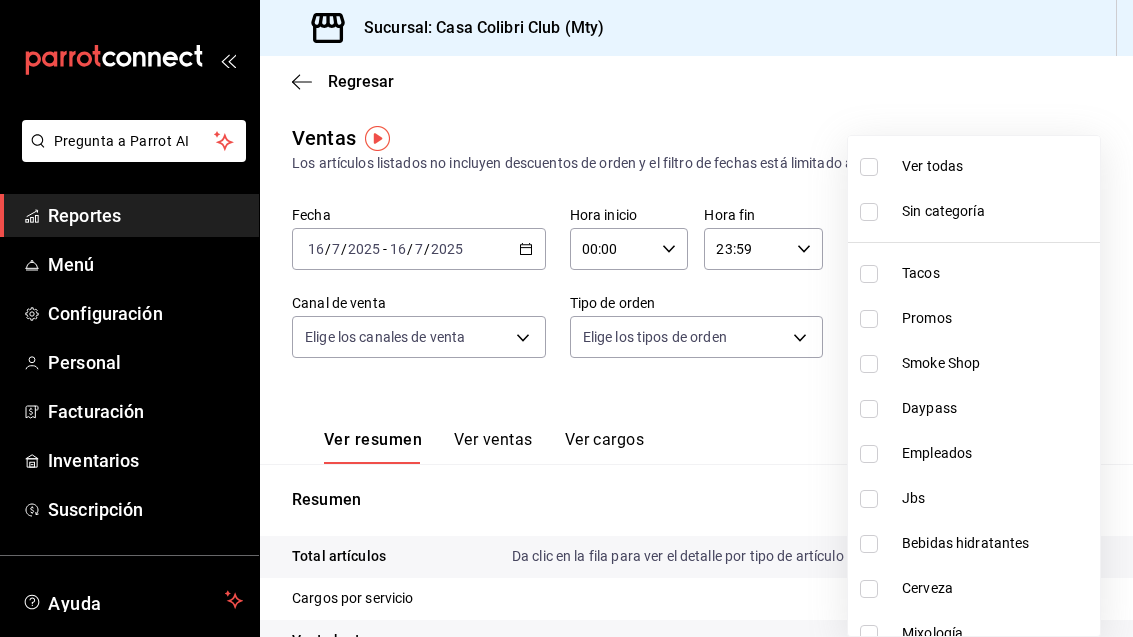 click at bounding box center (869, 499) 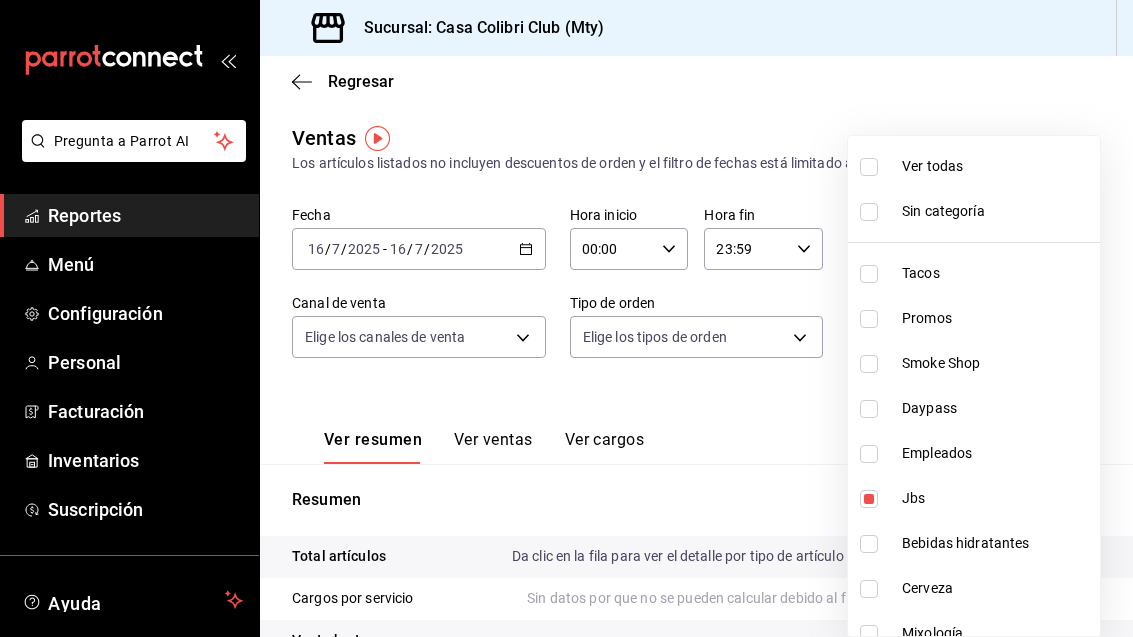 click at bounding box center (873, 319) 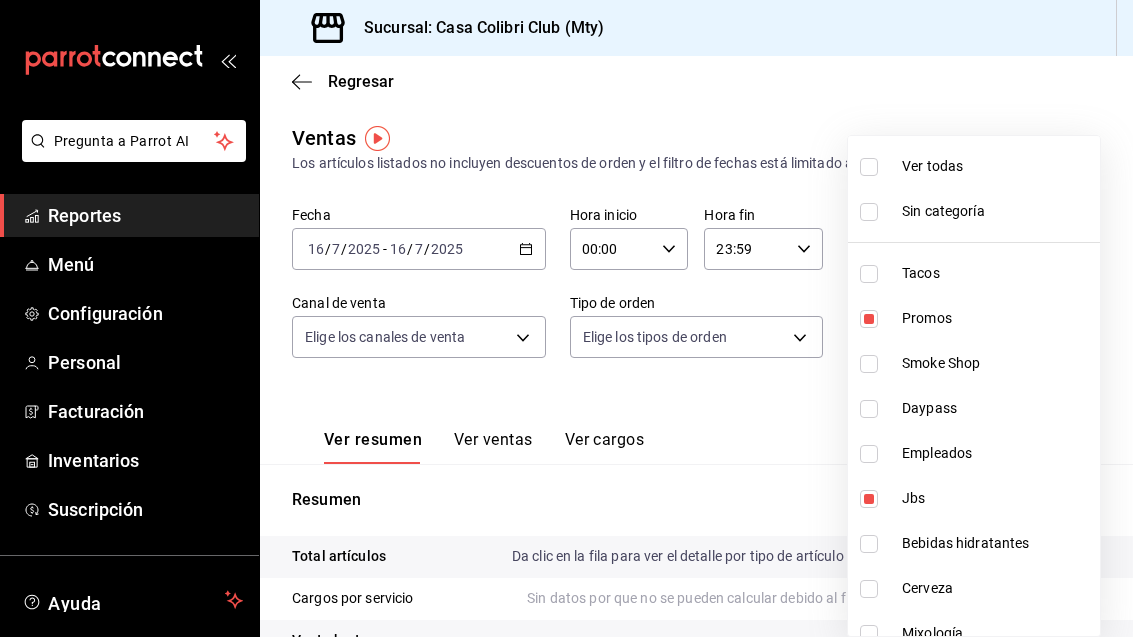 click at bounding box center [566, 318] 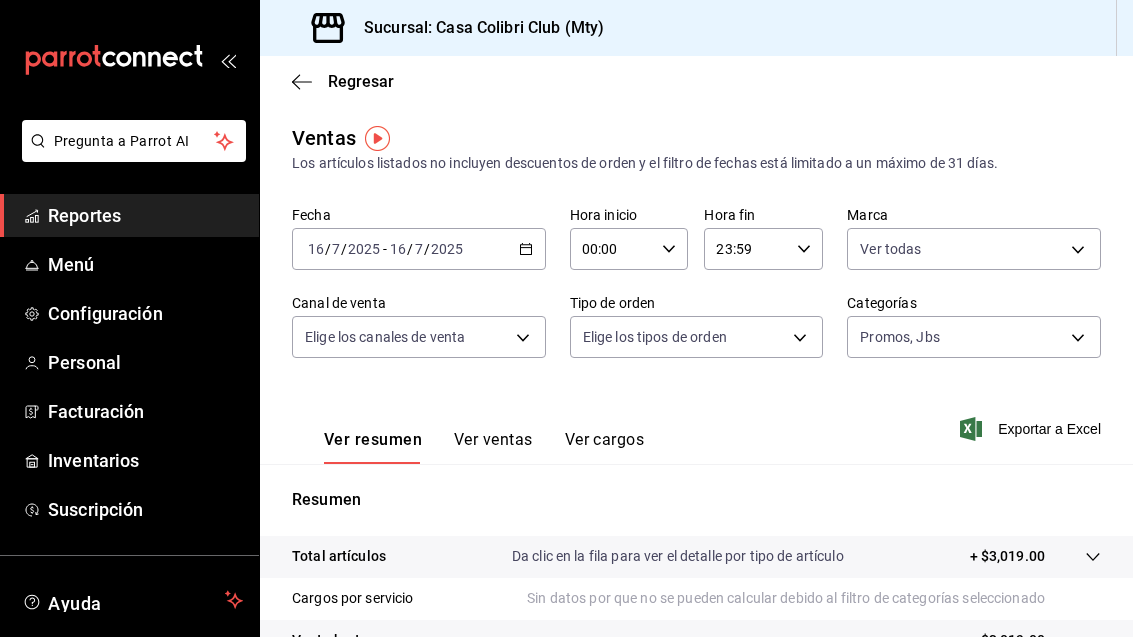 click on "Pregunta a Parrot AI Reportes   Menú   Configuración   Personal   Facturación   Inventarios   Suscripción   Ayuda Recomienda Parrot   Adolfo Flores   Sugerir nueva función   Sucursal: Casa Colibri Club (Mty) Regresar Ventas Los artículos listados no incluyen descuentos de orden y el filtro de fechas está limitado a un máximo de 31 días. Fecha 2025-07-16 16 / 7 / 2025 - 2025-07-16 16 / 7 / 2025 Hora inicio 00:00 Hora inicio Hora fin 23:59 Hora fin Marca Ver todas 51376f23-c189-4798-a143-22766f9dfc19 Canal de venta Elige los canales de venta Tipo de orden Elige los tipos de orden Categorías Promos, Jbs 3de62c1e-5b6e-46e6-80d0-b7bff459e0e3,41a3b1dc-a3a6-445d-b566-c1e1dbc60d8d Ver resumen Ver ventas Ver cargos Exportar a Excel Resumen Total artículos Da clic en la fila para ver el detalle por tipo de artículo + $3,019.00 Cargos por servicio  Sin datos por que no se pueden calcular debido al filtro de categorías seleccionado Venta bruta = $3,019.00 Descuentos totales Certificados de regalo Venta total" at bounding box center [566, 318] 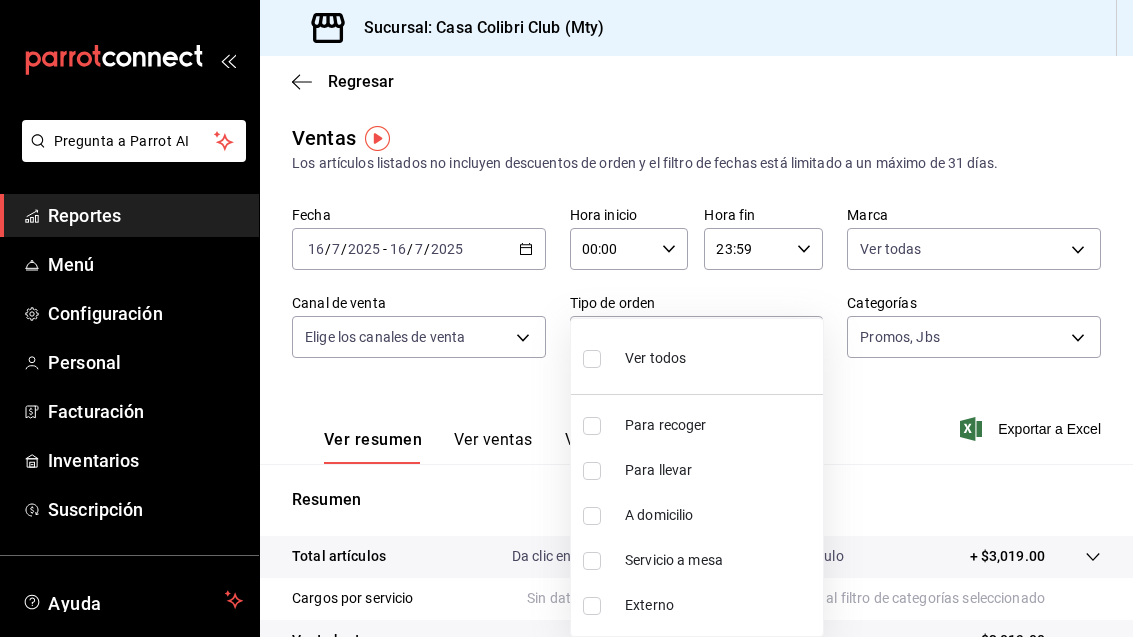 click at bounding box center (596, 358) 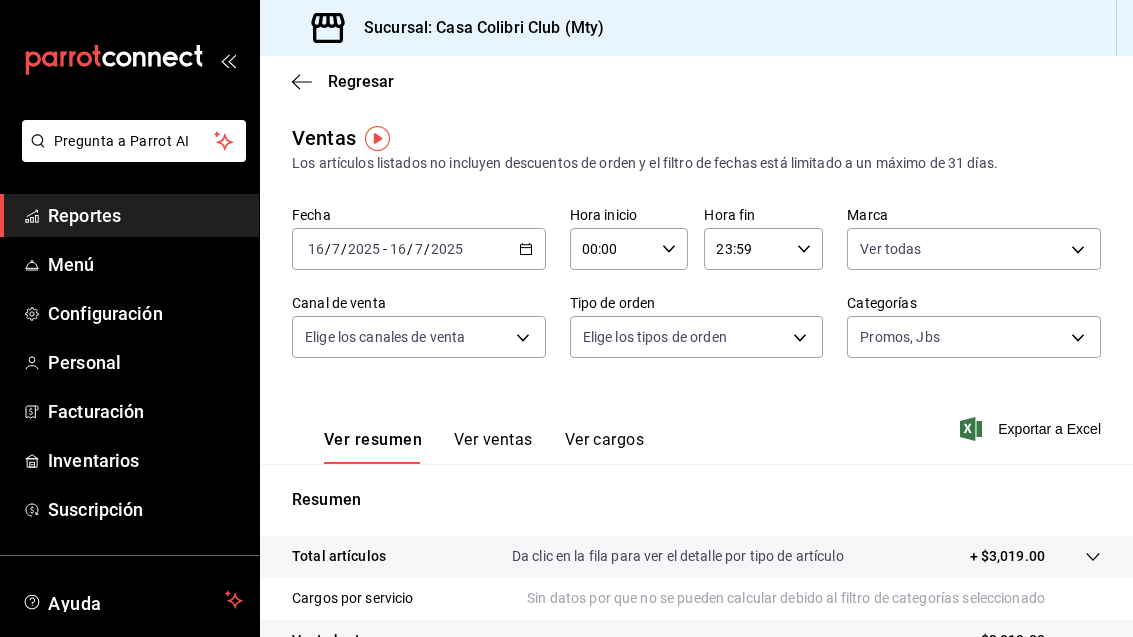 click on "Pregunta a Parrot AI Reportes   Menú   Configuración   Personal   Facturación   Inventarios   Suscripción   Ayuda Recomienda Parrot   Adolfo Flores   Sugerir nueva función   Sucursal: Casa Colibri Club (Mty) Regresar Ventas Los artículos listados no incluyen descuentos de orden y el filtro de fechas está limitado a un máximo de 31 días. Fecha 2025-07-16 16 / 7 / 2025 - 2025-07-16 16 / 7 / 2025 Hora inicio 00:00 Hora inicio Hora fin 23:59 Hora fin Marca Ver todas 51376f23-c189-4798-a143-22766f9dfc19 Canal de venta Elige los canales de venta Tipo de orden Elige los tipos de orden Categorías Promos, Jbs 3de62c1e-5b6e-46e6-80d0-b7bff459e0e3,41a3b1dc-a3a6-445d-b566-c1e1dbc60d8d Ver resumen Ver ventas Ver cargos Exportar a Excel Resumen Total artículos Da clic en la fila para ver el detalle por tipo de artículo + $3,019.00 Cargos por servicio  Sin datos por que no se pueden calcular debido al filtro de categorías seleccionado Venta bruta = $3,019.00 Descuentos totales Certificados de regalo Venta total" at bounding box center (566, 318) 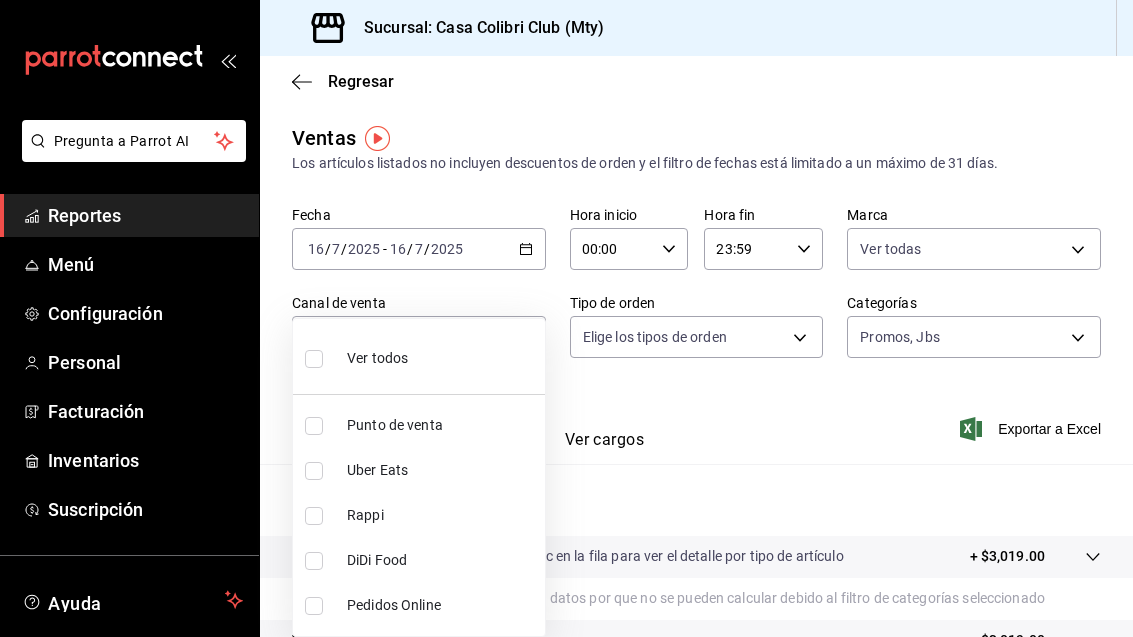 click at bounding box center (314, 426) 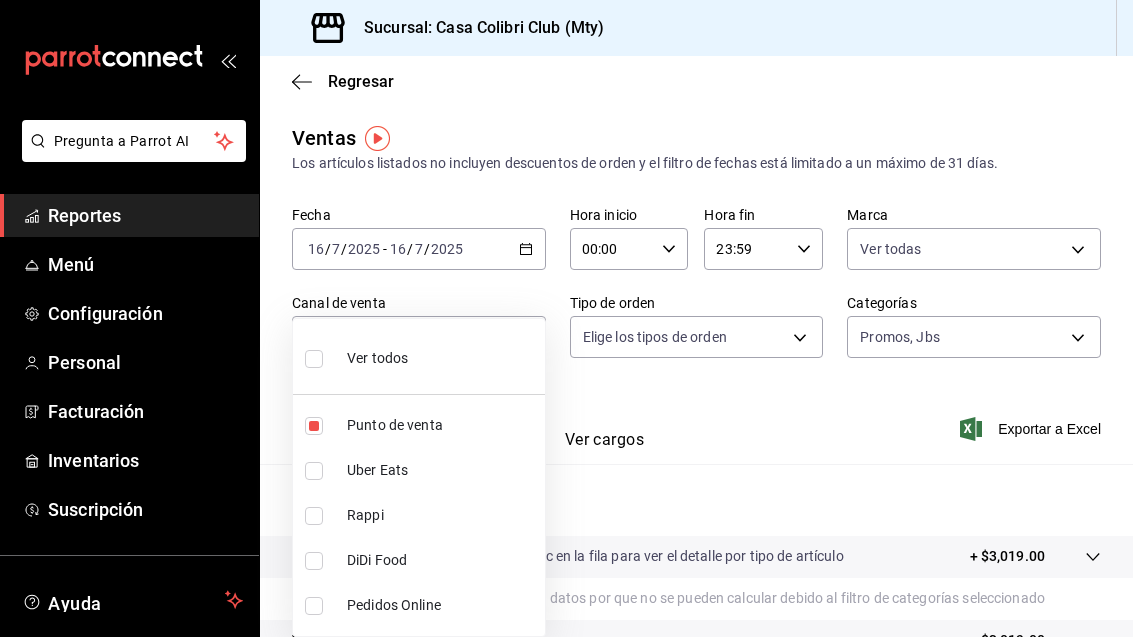 click at bounding box center [566, 318] 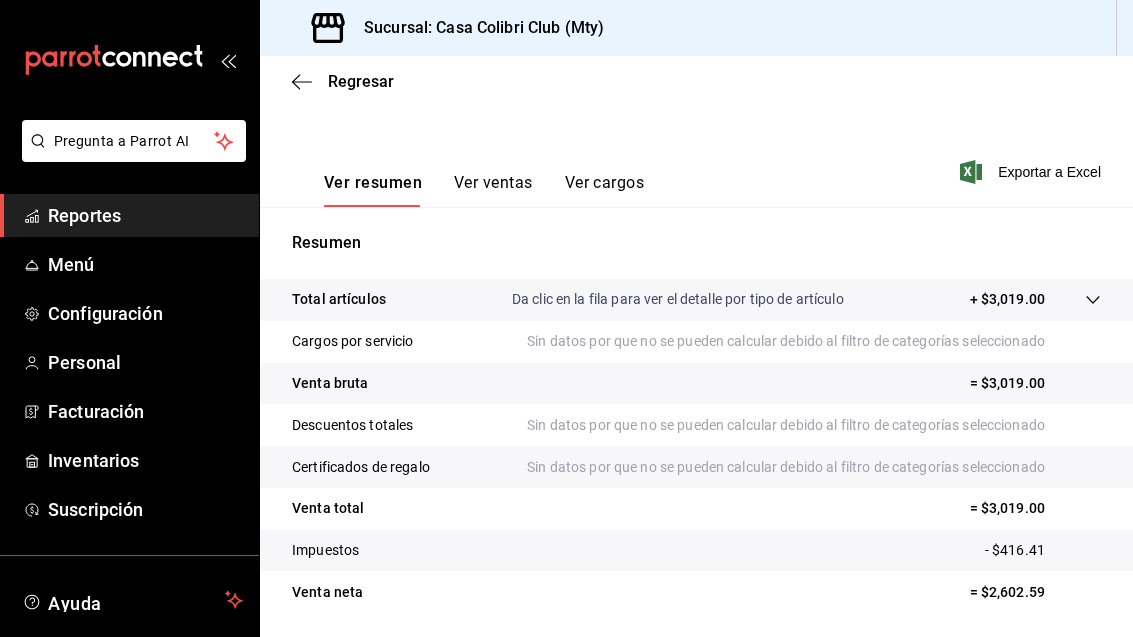 click on "Ver ventas" at bounding box center (493, 190) 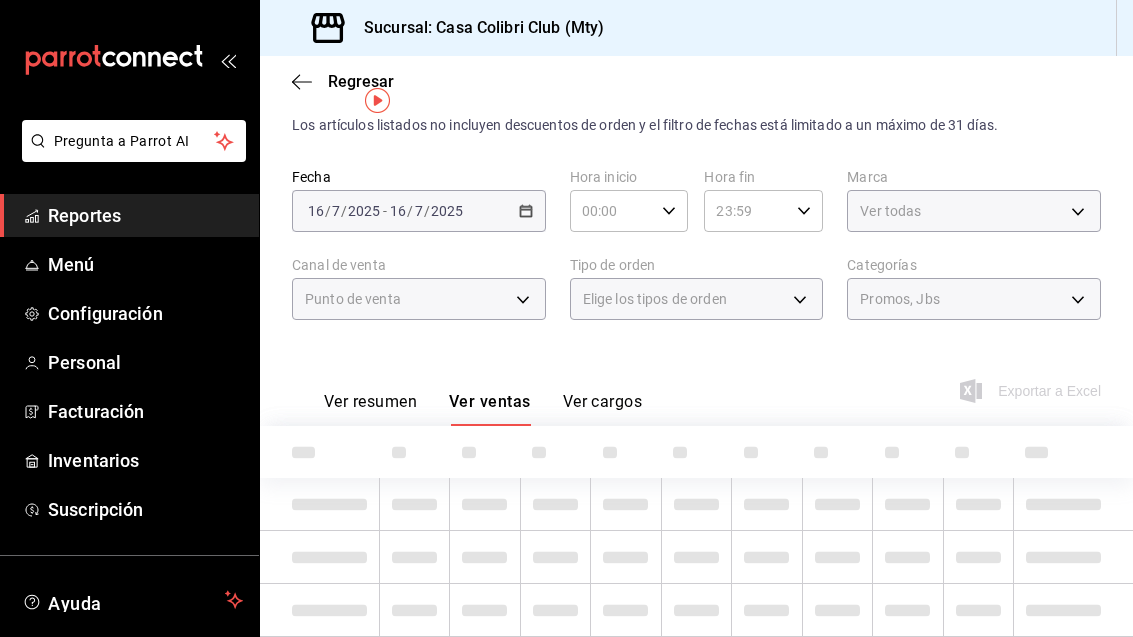 scroll, scrollTop: 35, scrollLeft: 0, axis: vertical 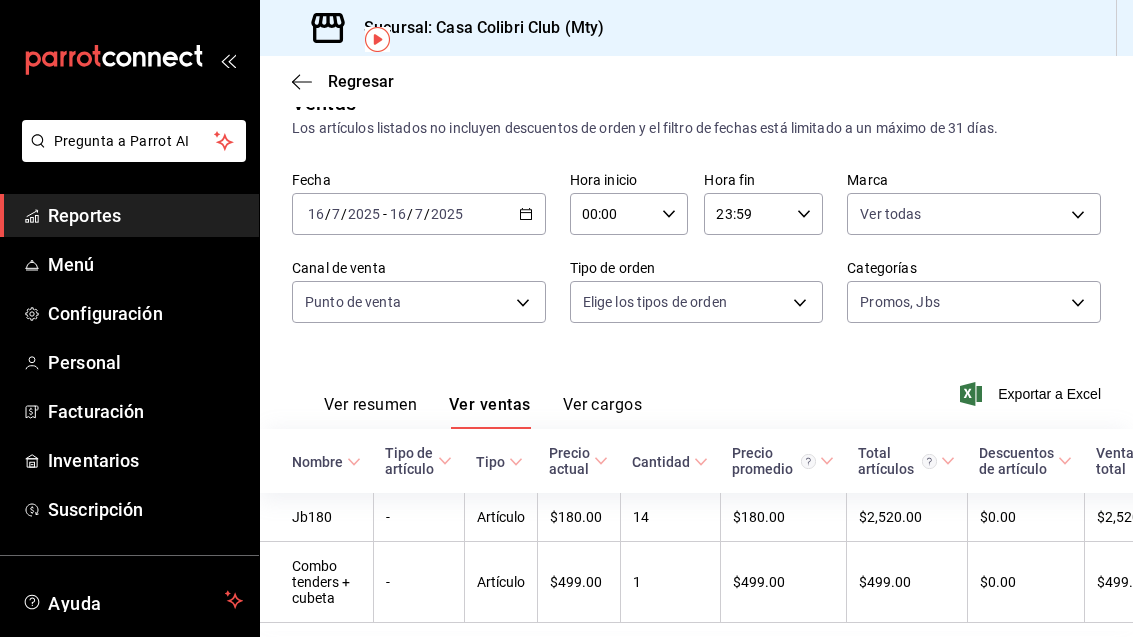 click on "Pregunta a Parrot AI Reportes   Menú   Configuración   Personal   Facturación   Inventarios   Suscripción   Ayuda Recomienda Parrot   Adolfo Flores   Sugerir nueva función   Sucursal: Casa Colibri Club (Mty) Regresar Ventas Los artículos listados no incluyen descuentos de orden y el filtro de fechas está limitado a un máximo de 31 días. Fecha 2025-07-16 16 / 7 / 2025 - 2025-07-16 16 / 7 / 2025 Hora inicio 00:00 Hora inicio Hora fin 23:59 Hora fin Marca Ver todas 51376f23-c189-4798-a143-22766f9dfc19 Canal de venta Punto de venta PARROT Tipo de orden Elige los tipos de orden Categorías Promos, Jbs 3de62c1e-5b6e-46e6-80d0-b7bff459e0e3,41a3b1dc-a3a6-445d-b566-c1e1dbc60d8d Ver resumen Ver ventas Ver cargos Exportar a Excel Nombre Tipo de artículo Tipo Precio actual Cantidad Precio promedio   Total artículos   Descuentos de artículo Venta total Impuestos Venta neta Jb180 - Artículo $180.00 14 $180.00 $2,520.00 $0.00 $2,520.00 $347.59 $2,172.41 Combo tenders + cubeta - Artículo $499.00 1 $499.00 $0.00" at bounding box center (566, 318) 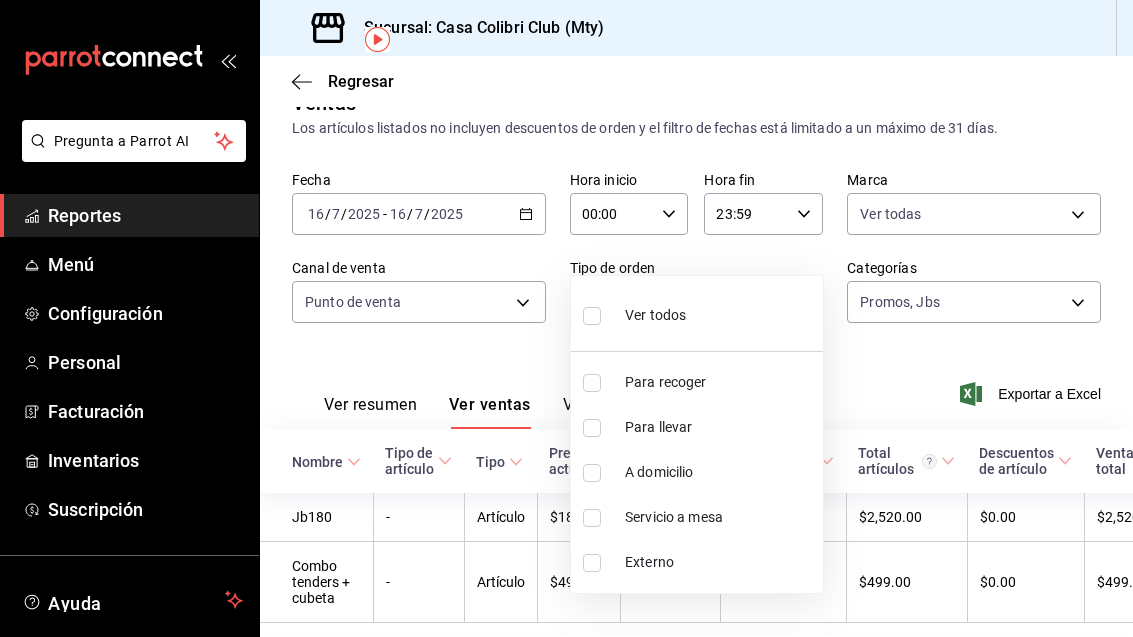 click at bounding box center (596, 315) 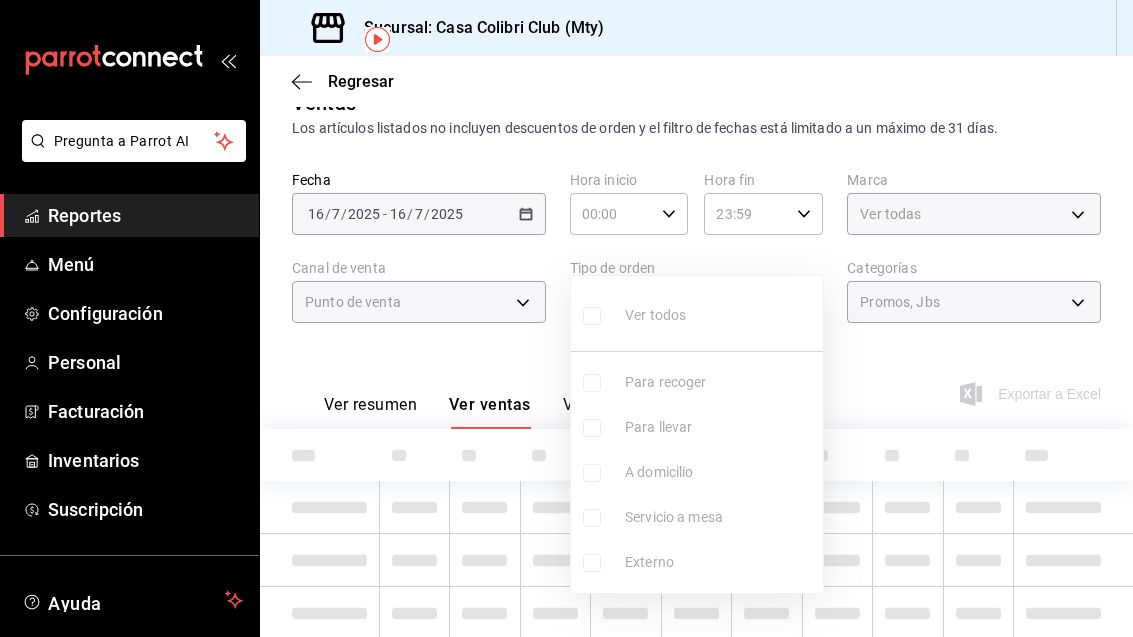type 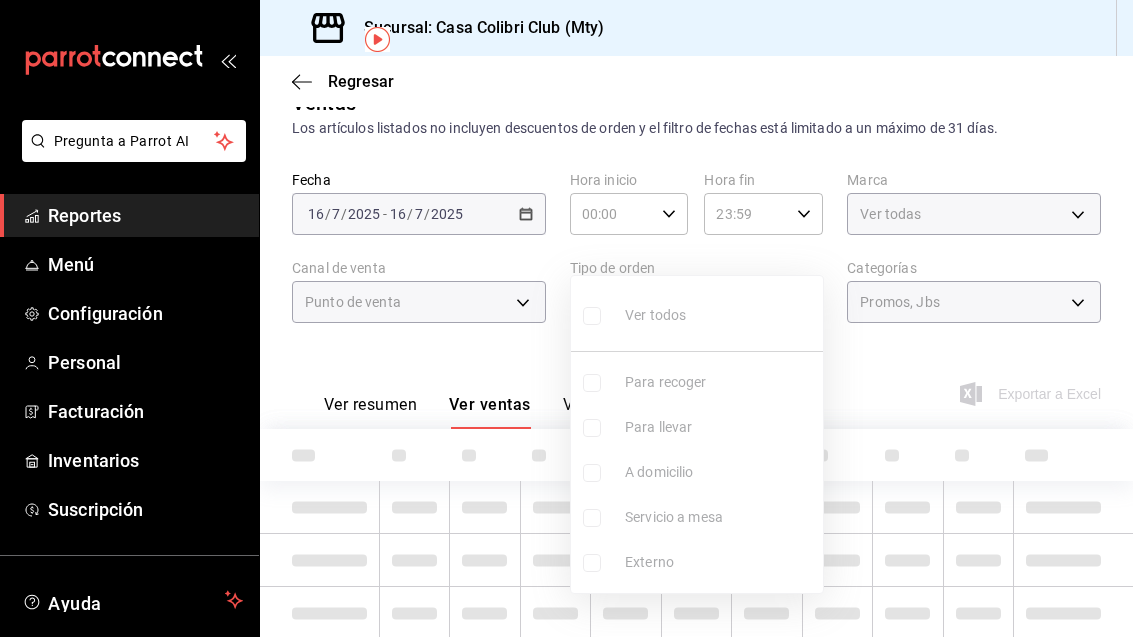 checkbox on "false" 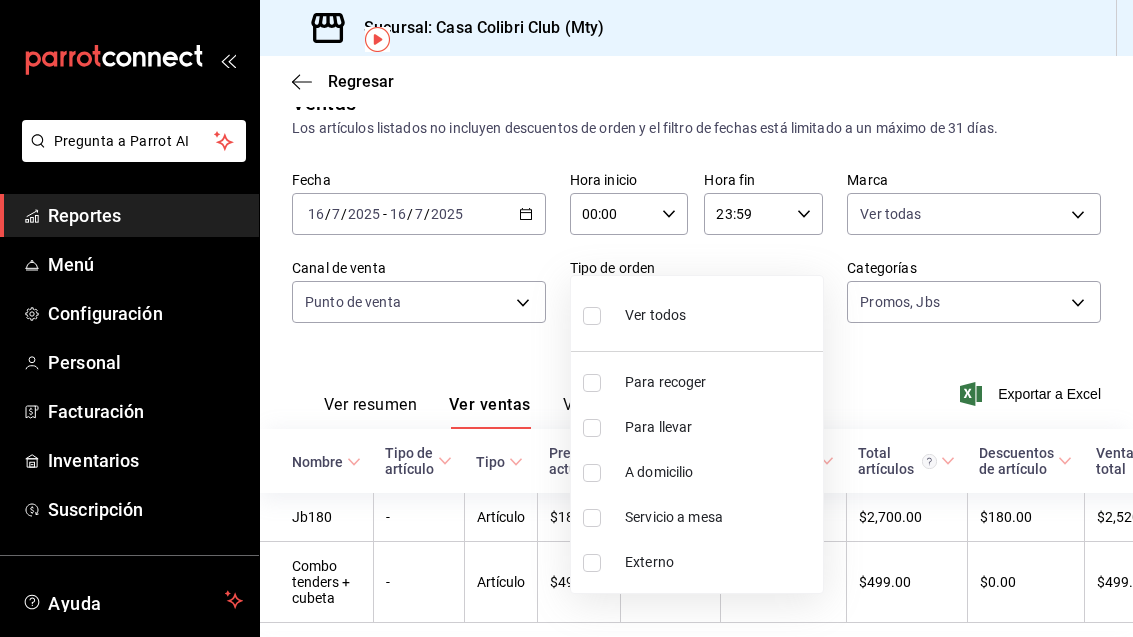 click at bounding box center (596, 315) 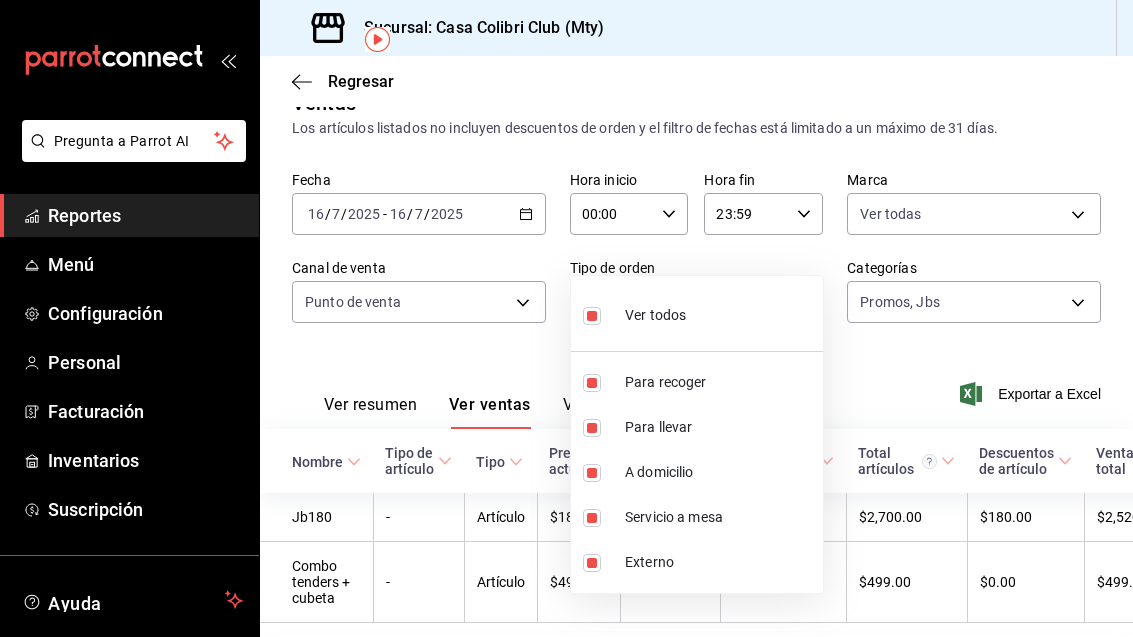 click at bounding box center (566, 318) 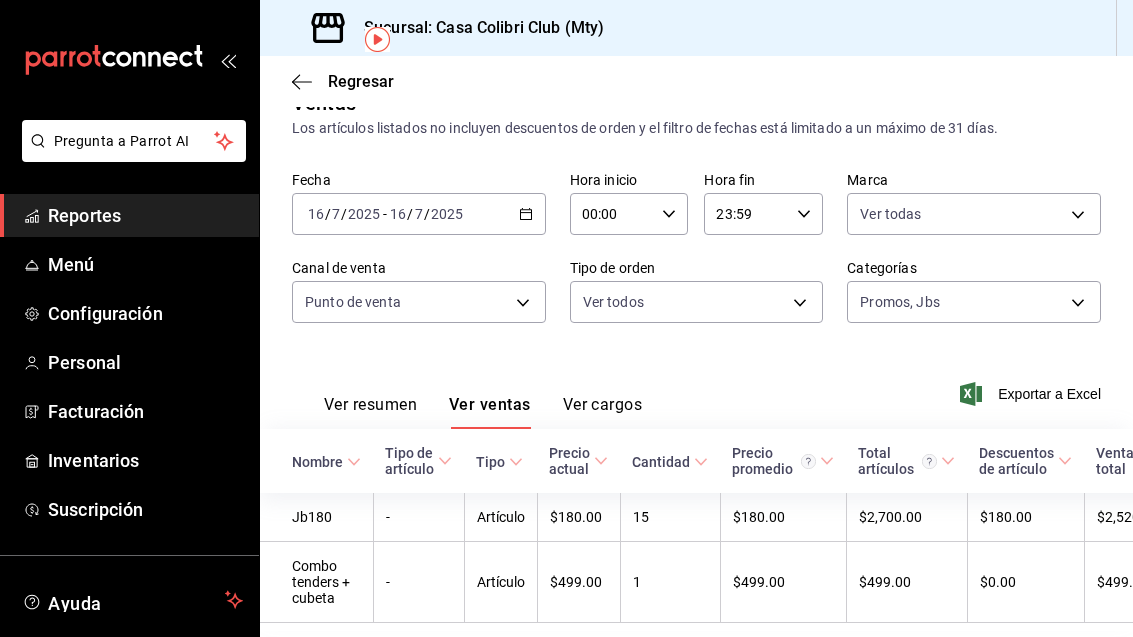 click on "Pregunta a Parrot AI Reportes   Menú   Configuración   Personal   Facturación   Inventarios   Suscripción   Ayuda Recomienda Parrot   Adolfo Flores   Sugerir nueva función   Sucursal: Casa Colibri Club (Mty) Regresar Ventas Los artículos listados no incluyen descuentos de orden y el filtro de fechas está limitado a un máximo de 31 días. Fecha 2025-07-16 16 / 7 / 2025 - 2025-07-16 16 / 7 / 2025 Hora inicio 00:00 Hora inicio Hora fin 23:59 Hora fin Marca Ver todas 51376f23-c189-4798-a143-22766f9dfc19 Canal de venta Punto de venta PARROT Tipo de orden Ver todos 1094adda-64ed-4ff6-b48b-c963eb176e63,2d20e085-bc63-44d5-8a79-85036a2d11f5,96156818-4df8-47de-b05f-3a612907261b,996d3f2c-e975-4282-9660-c265a0e713e7,EXTERNAL Categorías Promos, Jbs 3de62c1e-5b6e-46e6-80d0-b7bff459e0e3,41a3b1dc-a3a6-445d-b566-c1e1dbc60d8d Ver resumen Ver ventas Ver cargos Exportar a Excel Nombre Tipo de artículo Tipo Precio actual Cantidad Precio promedio   Total artículos   Descuentos de artículo Venta total Impuestos Jb180 -" at bounding box center [566, 318] 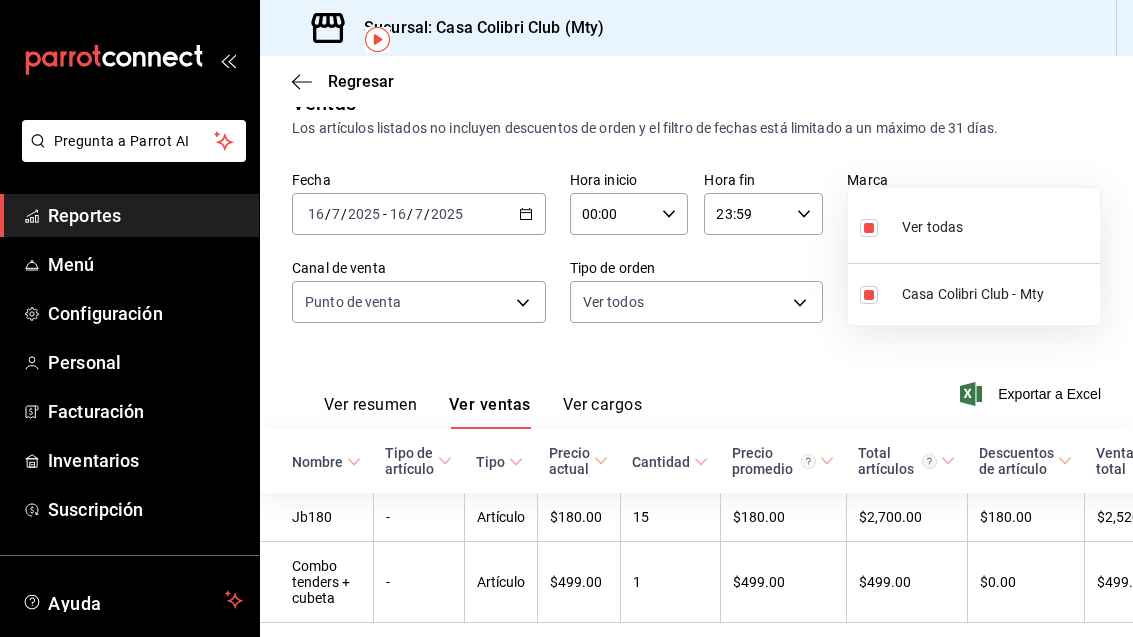 click at bounding box center [566, 318] 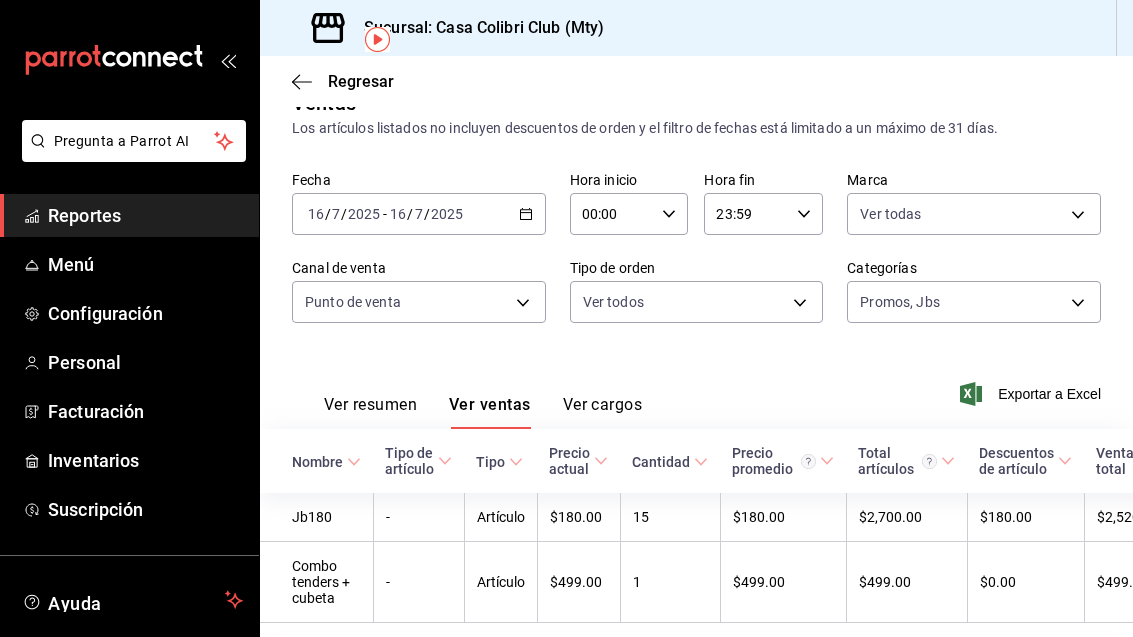 click on "Pregunta a Parrot AI Reportes   Menú   Configuración   Personal   Facturación   Inventarios   Suscripción   Ayuda Recomienda Parrot   Adolfo Flores   Sugerir nueva función   Sucursal: Casa Colibri Club (Mty) Regresar Ventas Los artículos listados no incluyen descuentos de orden y el filtro de fechas está limitado a un máximo de 31 días. Fecha 2025-07-16 16 / 7 / 2025 - 2025-07-16 16 / 7 / 2025 Hora inicio 00:00 Hora inicio Hora fin 23:59 Hora fin Marca Ver todas 51376f23-c189-4798-a143-22766f9dfc19 Canal de venta Punto de venta PARROT Tipo de orden Ver todos 1094adda-64ed-4ff6-b48b-c963eb176e63,2d20e085-bc63-44d5-8a79-85036a2d11f5,96156818-4df8-47de-b05f-3a612907261b,996d3f2c-e975-4282-9660-c265a0e713e7,EXTERNAL Categorías Promos, Jbs 3de62c1e-5b6e-46e6-80d0-b7bff459e0e3,41a3b1dc-a3a6-445d-b566-c1e1dbc60d8d Ver resumen Ver ventas Ver cargos Exportar a Excel Nombre Tipo de artículo Tipo Precio actual Cantidad Precio promedio   Total artículos   Descuentos de artículo Venta total Impuestos Jb180 -" at bounding box center [566, 318] 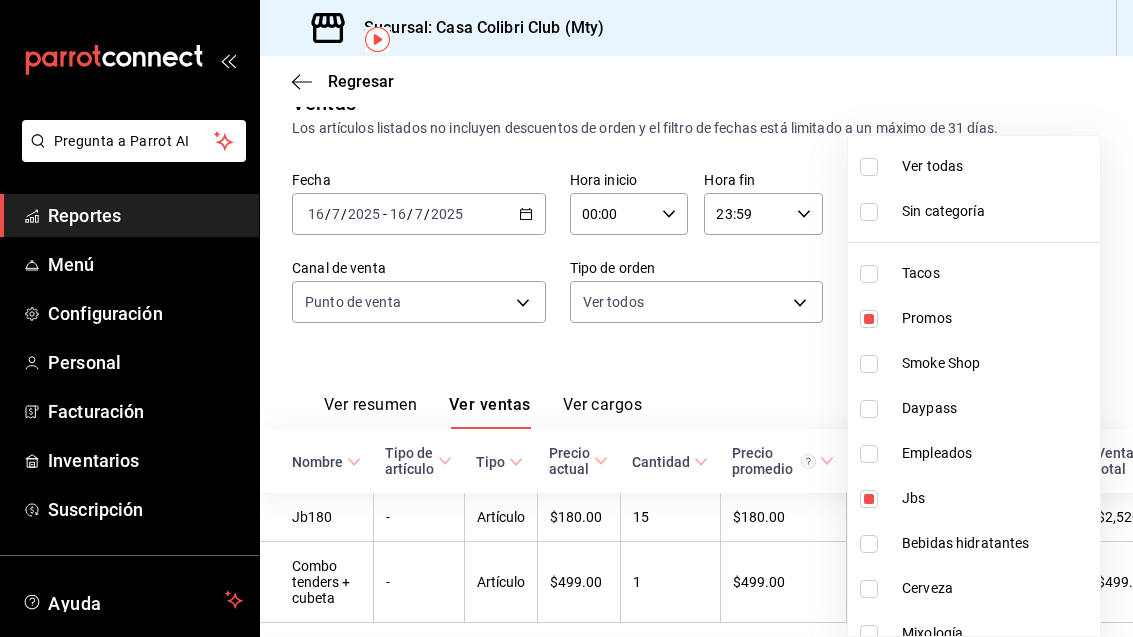 click at bounding box center (873, 167) 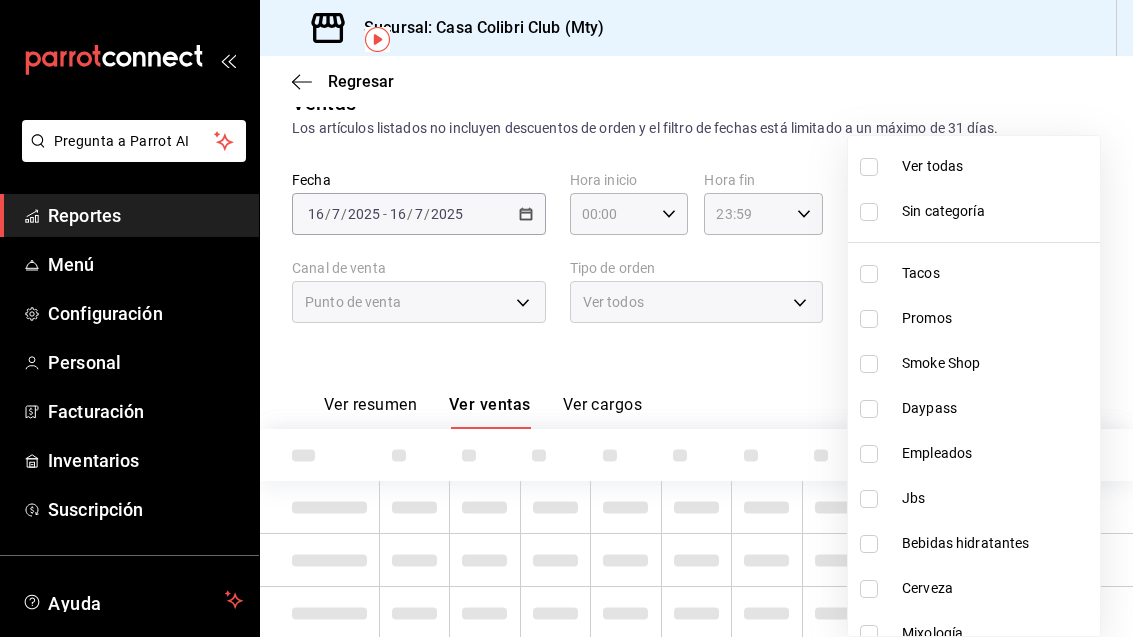 click at bounding box center [873, 167] 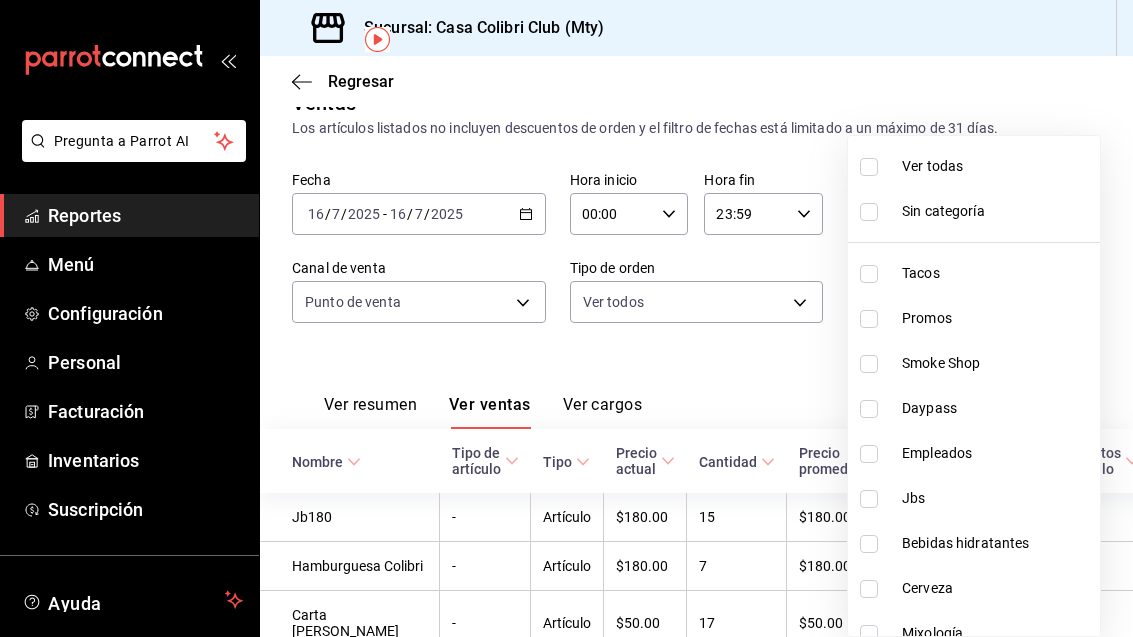 click at bounding box center [869, 167] 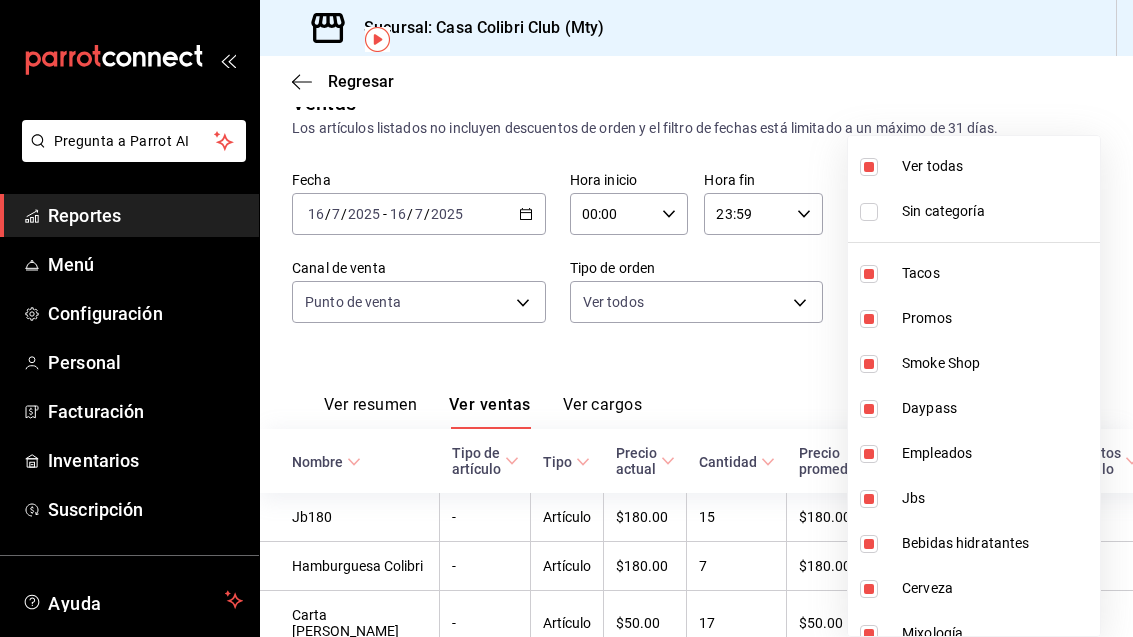 click at bounding box center (566, 318) 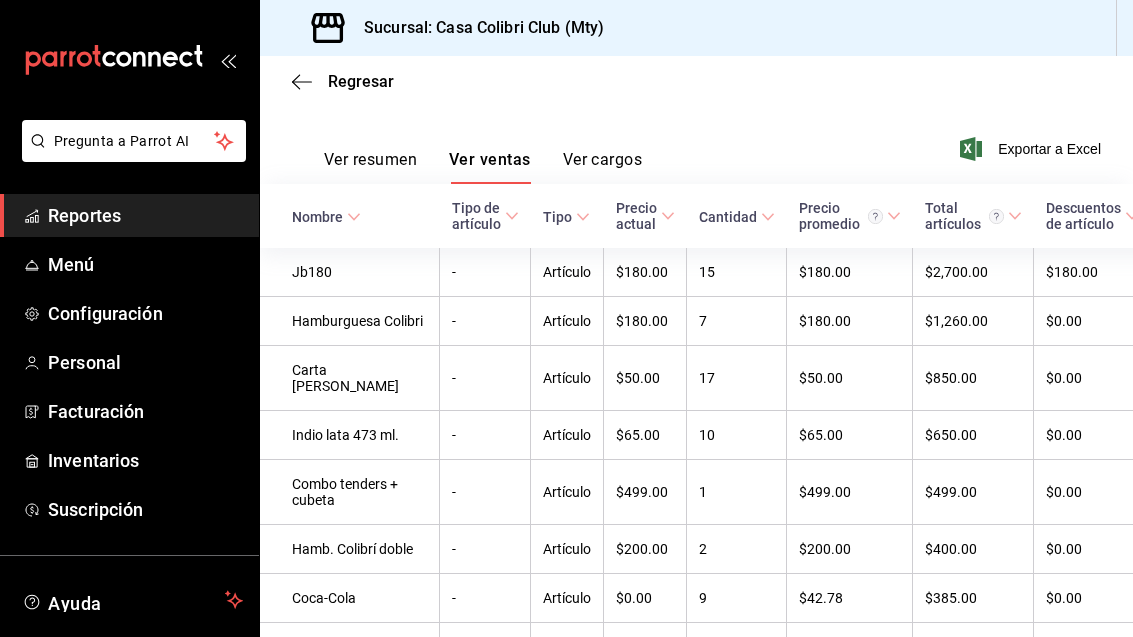 scroll, scrollTop: 278, scrollLeft: 0, axis: vertical 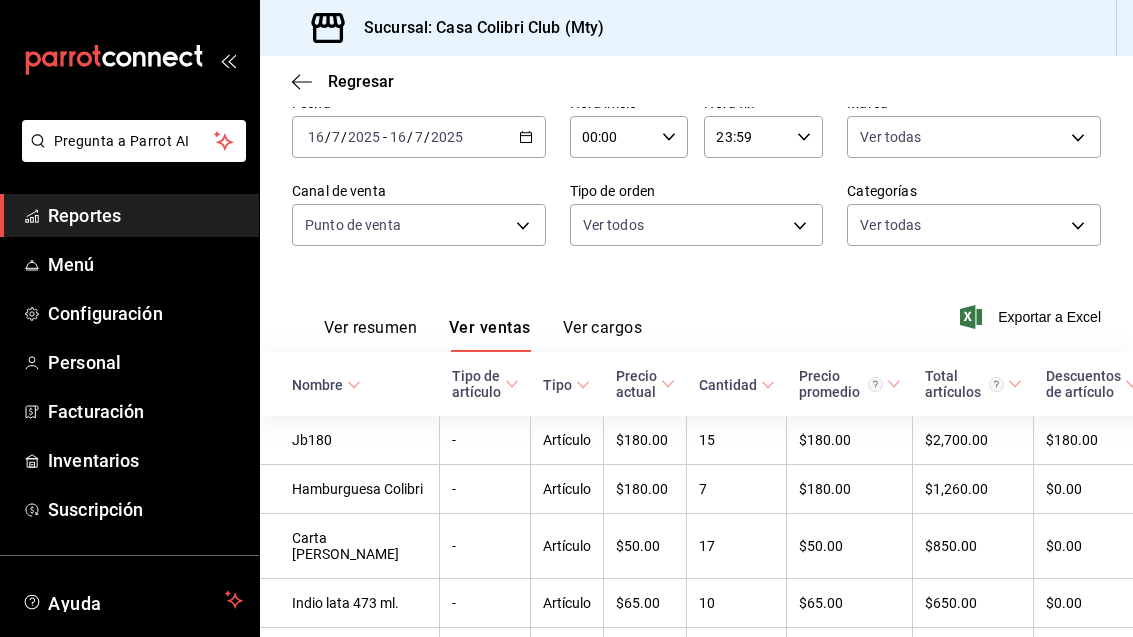 click on "Jb180" at bounding box center [350, 440] 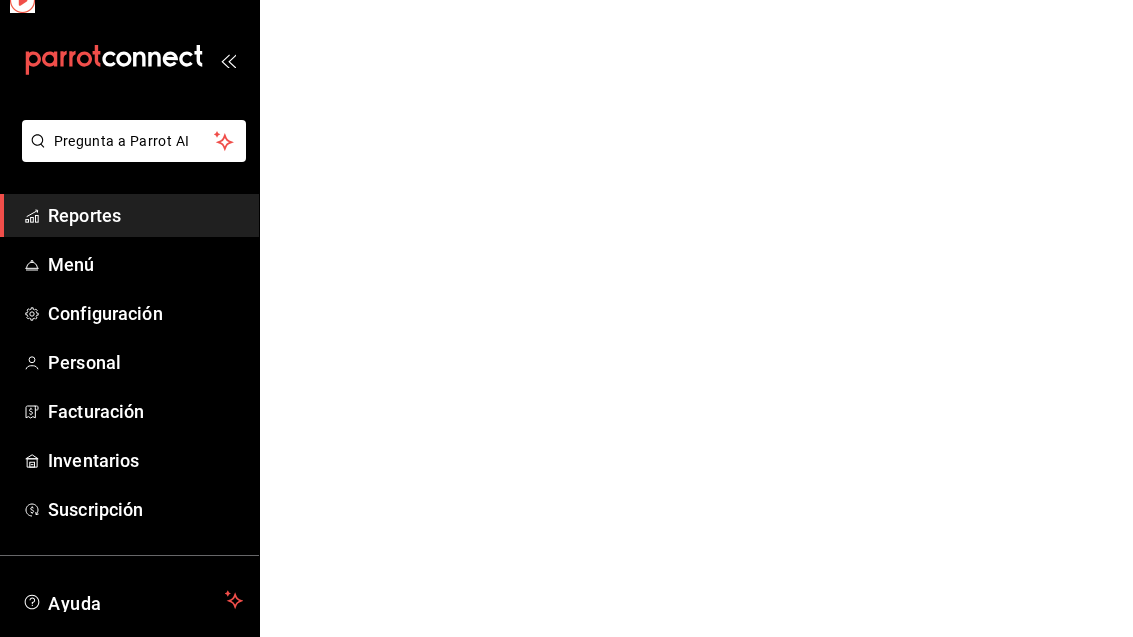 scroll, scrollTop: 0, scrollLeft: 0, axis: both 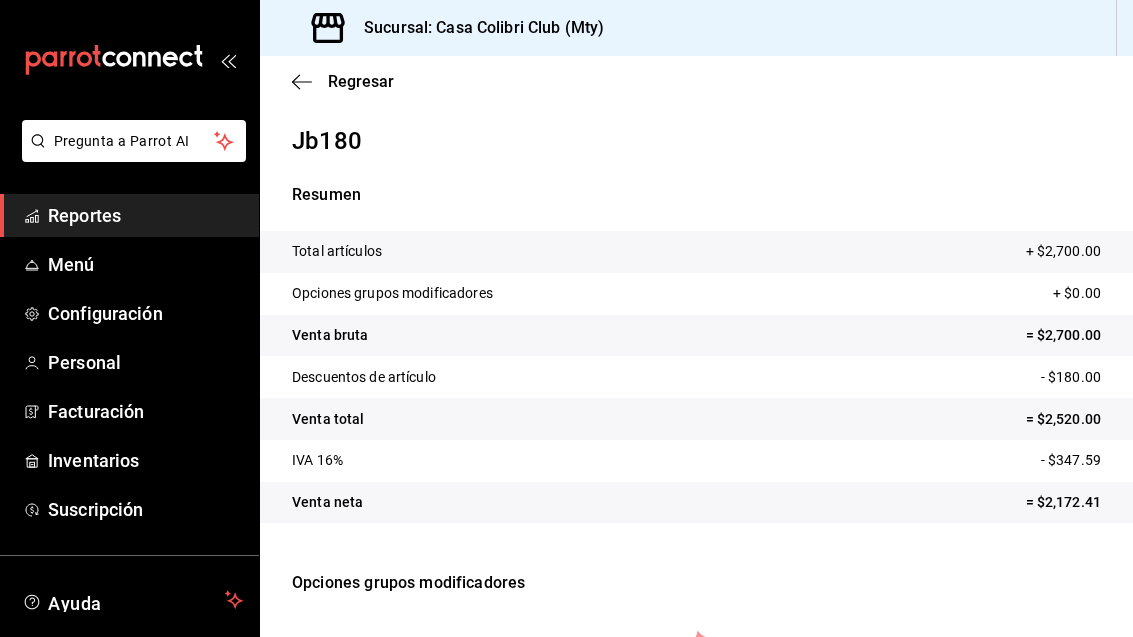 click 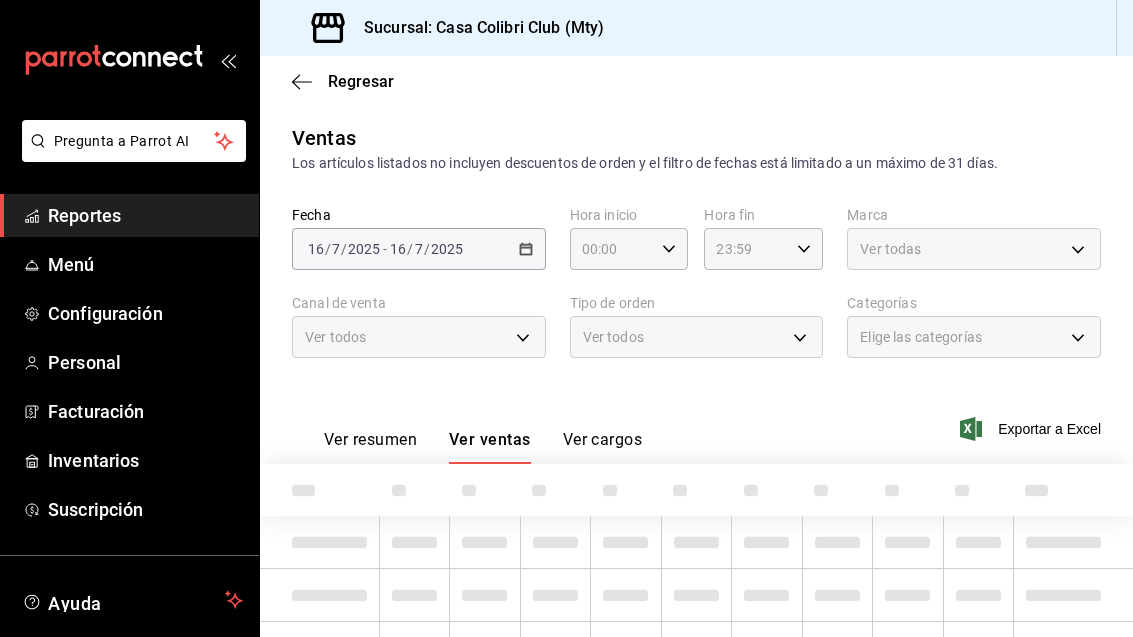 scroll, scrollTop: 64, scrollLeft: 0, axis: vertical 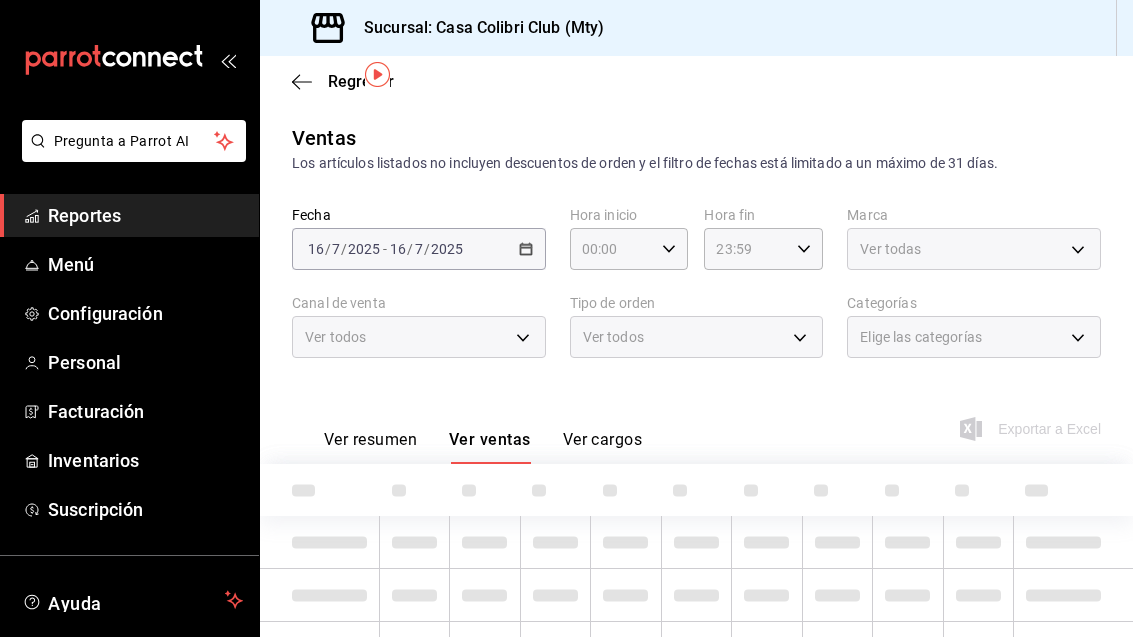 type on "cd88270c-f133-46b7-930b-c78f5f4bd9da,41a3b1dc-a3a6-445d-b566-c1e1dbc60d8d,38537ca7-404c-418d-98ca-e8a873917bc1,d1d633c9-df15-42be-bb61-78658066a055,e71d3167-e3c5-4d95-b856-eef47bf27c58,3de62c1e-5b6e-46e6-80d0-b7bff459e0e3,dd177d6d-ec88-49e5-9bf4-e2bbb2486179,f309c771-a94e-41ff-9c79-7d433e1d8d10,2e9c1020-a5d5-4c8c-b8e6-404826cbe24c,1e2dd578-d1b5-4b7b-8161-45d9e68f5ad0,332de00d-6cc1-4993-95d6-031866da27ec,0af920ca-51bf-4ea1-89a4-1aeffaa14358,2c95d823-cb87-4f43-ad2a-43c64467275f,331a05e4-4190-43fc-97d3-d90d8efc3d55,4dca4c11-9297-4b88-992e-0b23feefc9fb" 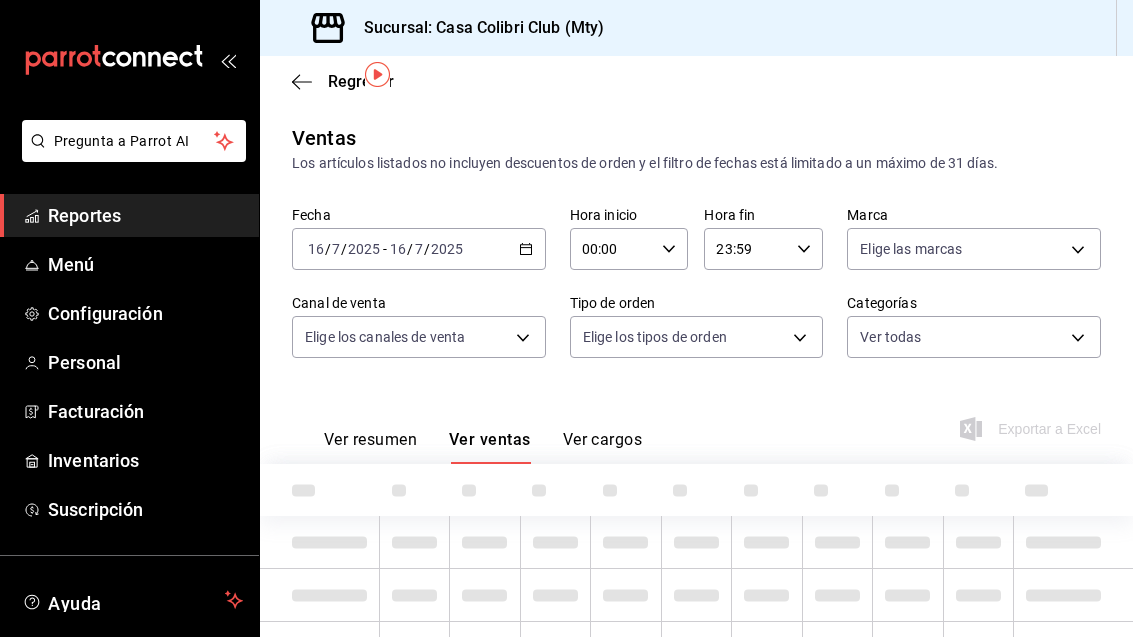 type on "51376f23-c189-4798-a143-22766f9dfc19" 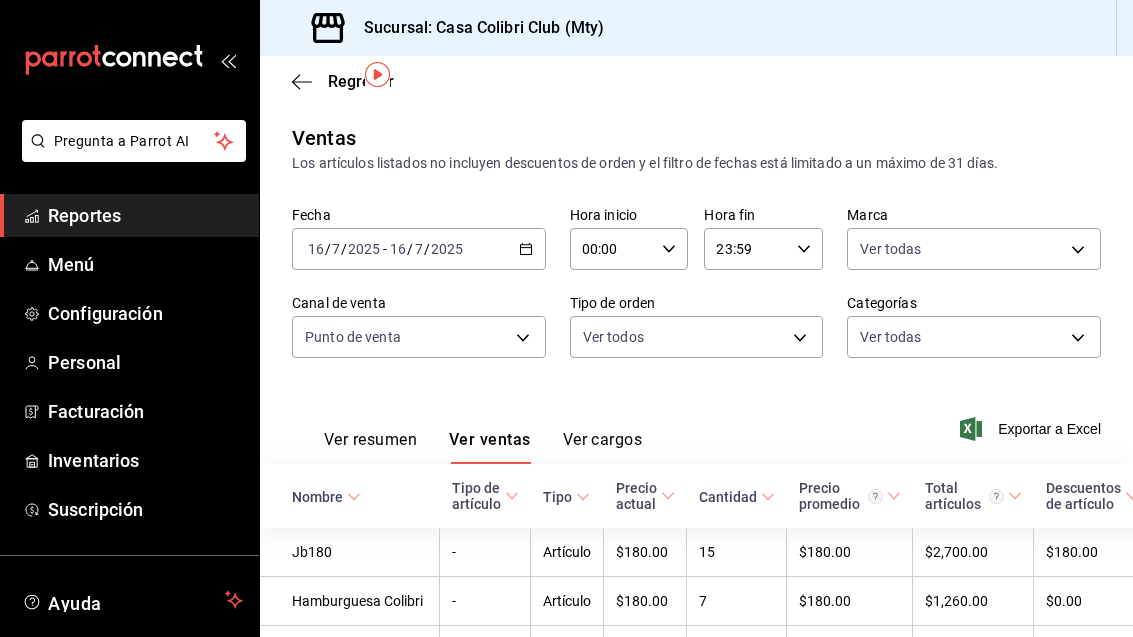 scroll, scrollTop: 0, scrollLeft: 0, axis: both 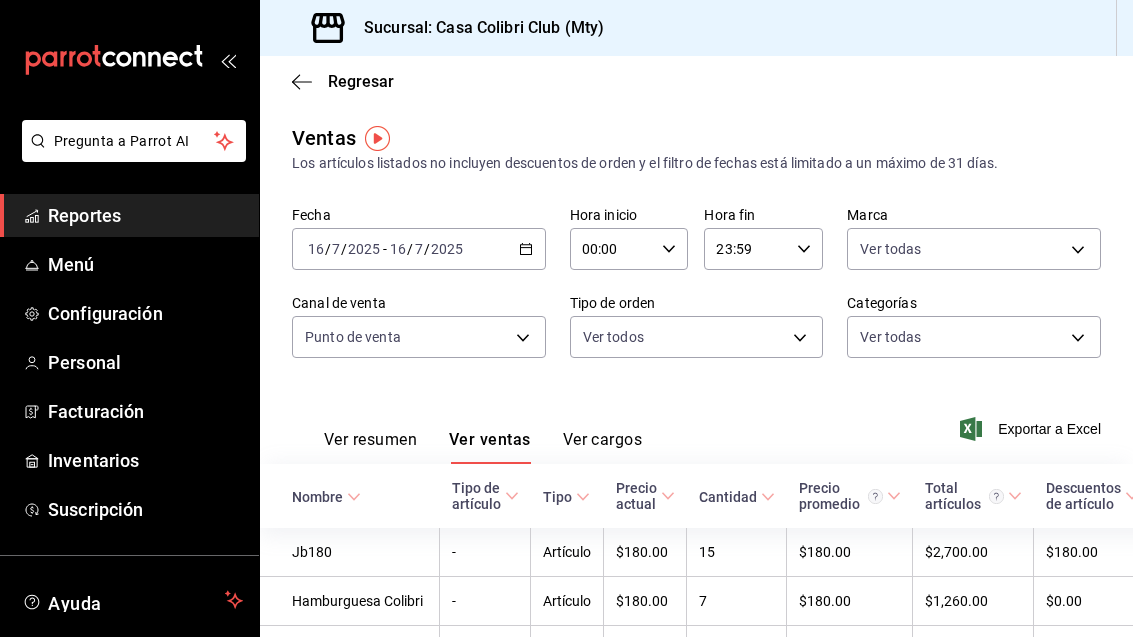 click 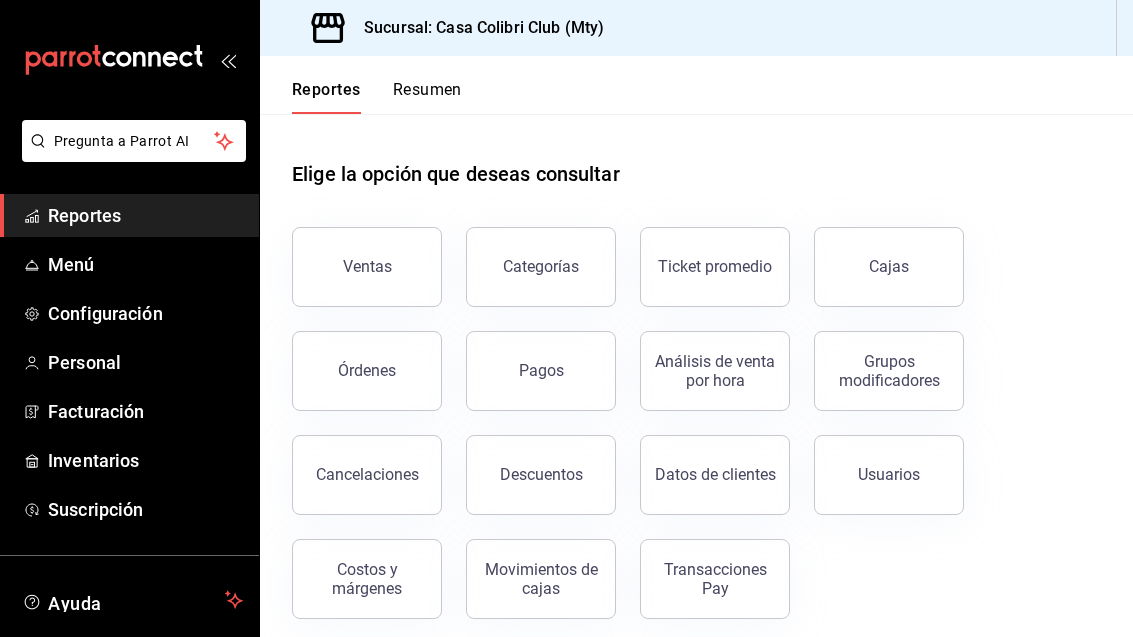 click on "Órdenes" at bounding box center (367, 371) 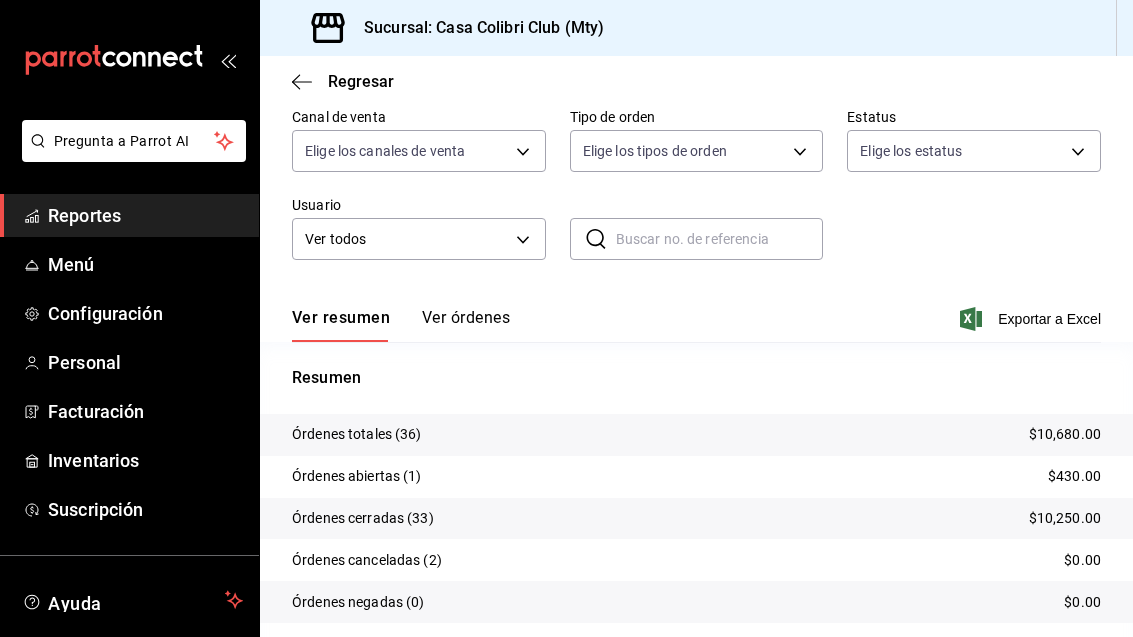 scroll, scrollTop: 172, scrollLeft: 0, axis: vertical 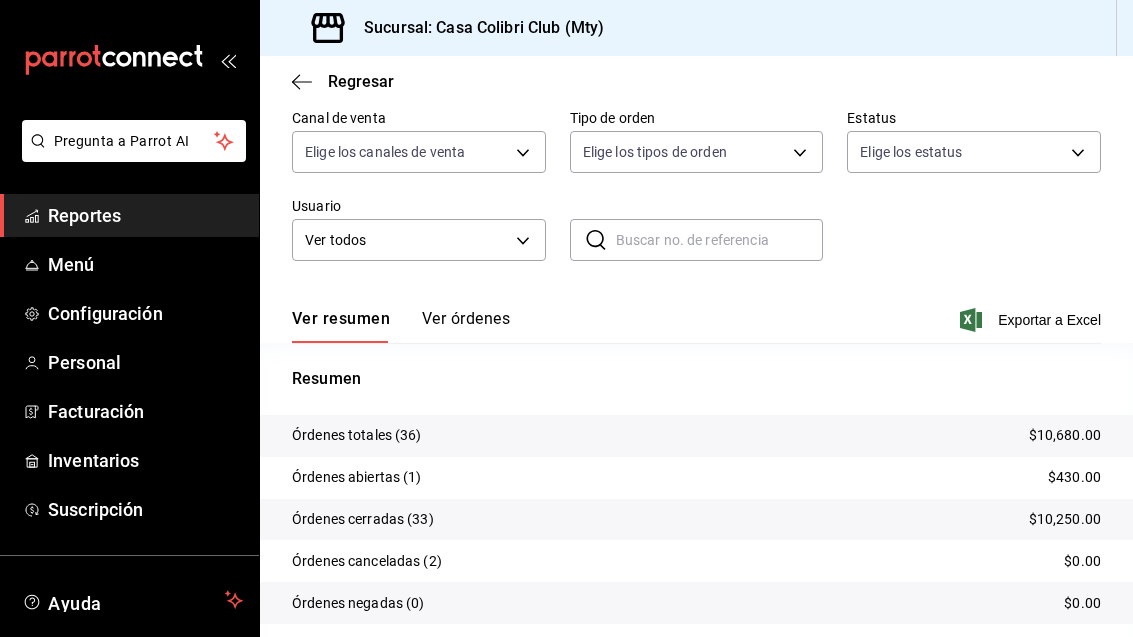 click on "Órdenes abiertas (1)" at bounding box center [357, 477] 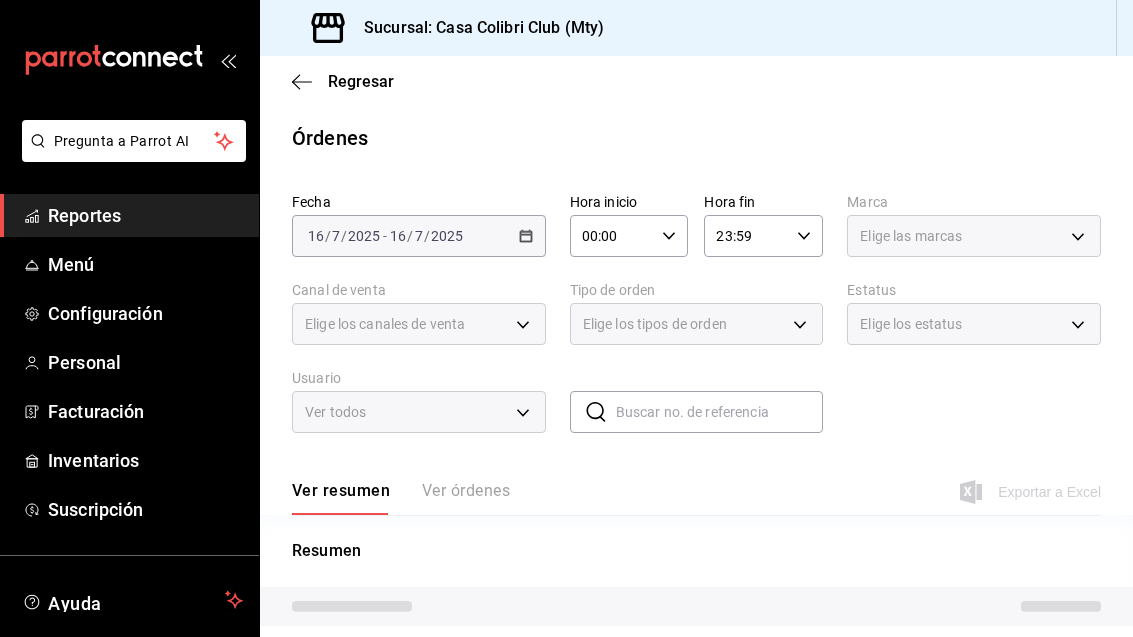 scroll, scrollTop: 0, scrollLeft: 0, axis: both 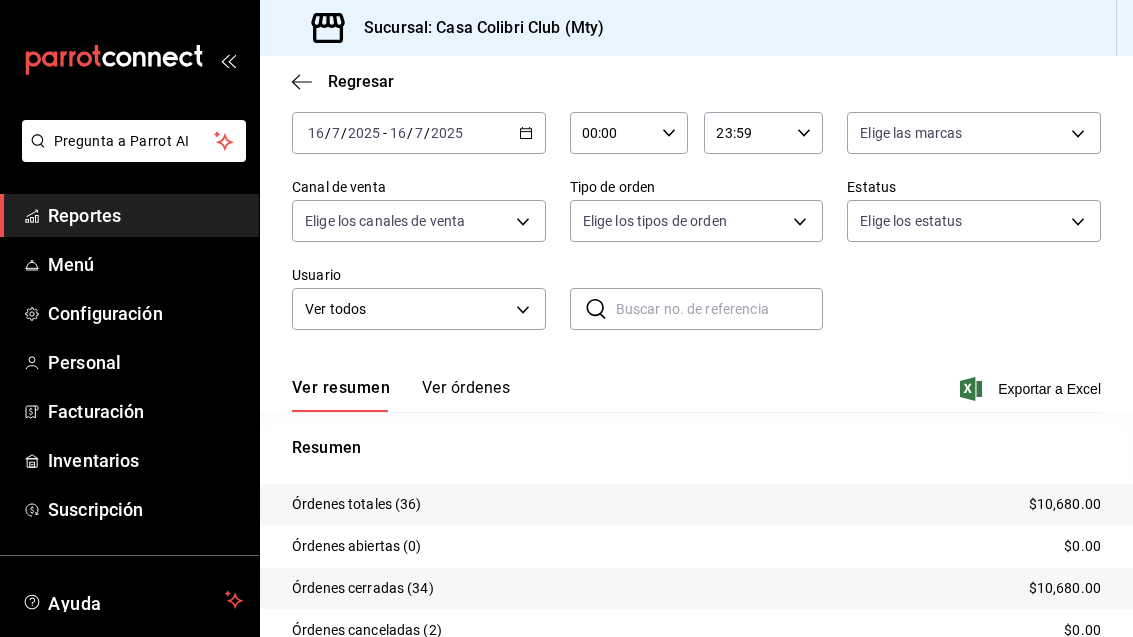 click on "Pregunta a Parrot AI Reportes   Menú   Configuración   Personal   Facturación   Inventarios   Suscripción   Ayuda Recomienda Parrot   Adolfo Flores   Sugerir nueva función   Sucursal: Casa Colibri Club (Mty) Regresar Órdenes Fecha 2025-07-16 16 / 7 / 2025 - 2025-07-16 16 / 7 / 2025 Hora inicio 00:00 Hora inicio Hora fin 23:59 Hora fin Marca Elige las marcas Canal de venta Elige los canales de venta Tipo de orden Elige los tipos de orden Estatus Elige los estatus Usuario Ver todos ALL ​ ​ Ver resumen Ver órdenes Exportar a Excel Resumen Órdenes totales (36) $10,680.00 Órdenes abiertas (0) $0.00 Órdenes cerradas (34) $10,680.00 Órdenes canceladas (2) $0.00 Órdenes negadas (0) $0.00 ¿Quieres ver el consumo promedio por orden y comensal? Ve al reporte de Ticket promedio Pregunta a Parrot AI Reportes   Menú   Configuración   Personal   Facturación   Inventarios   Suscripción   Ayuda Recomienda Parrot   Adolfo Flores   Sugerir nueva función   GANA 1 MES GRATIS EN TU SUSCRIPCIÓN AQUÍ" at bounding box center (566, 318) 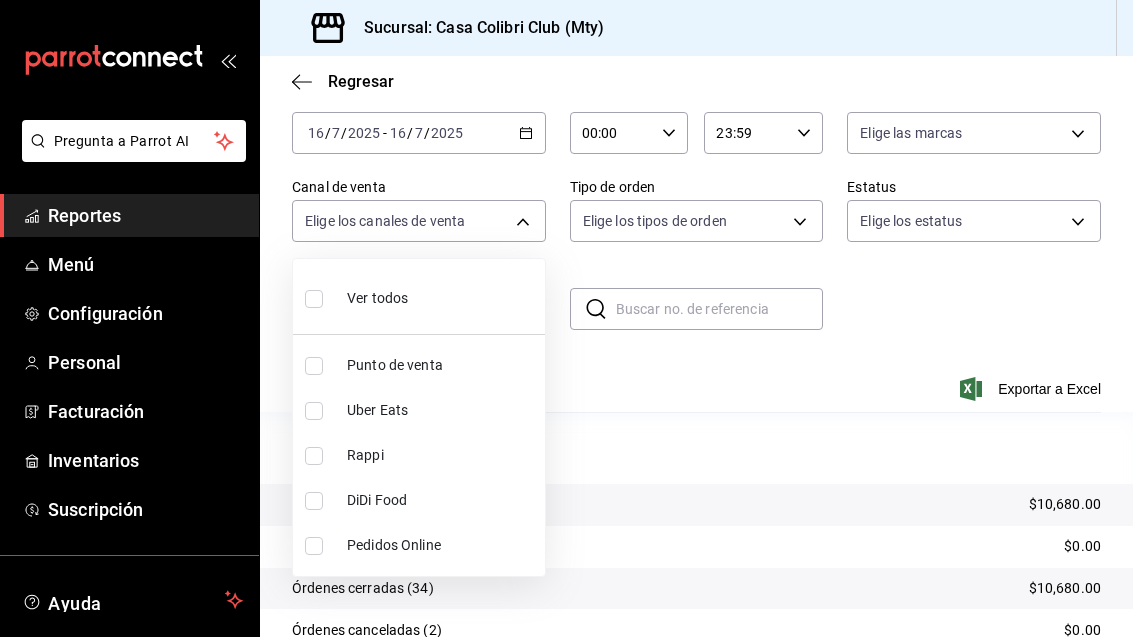 click at bounding box center [314, 366] 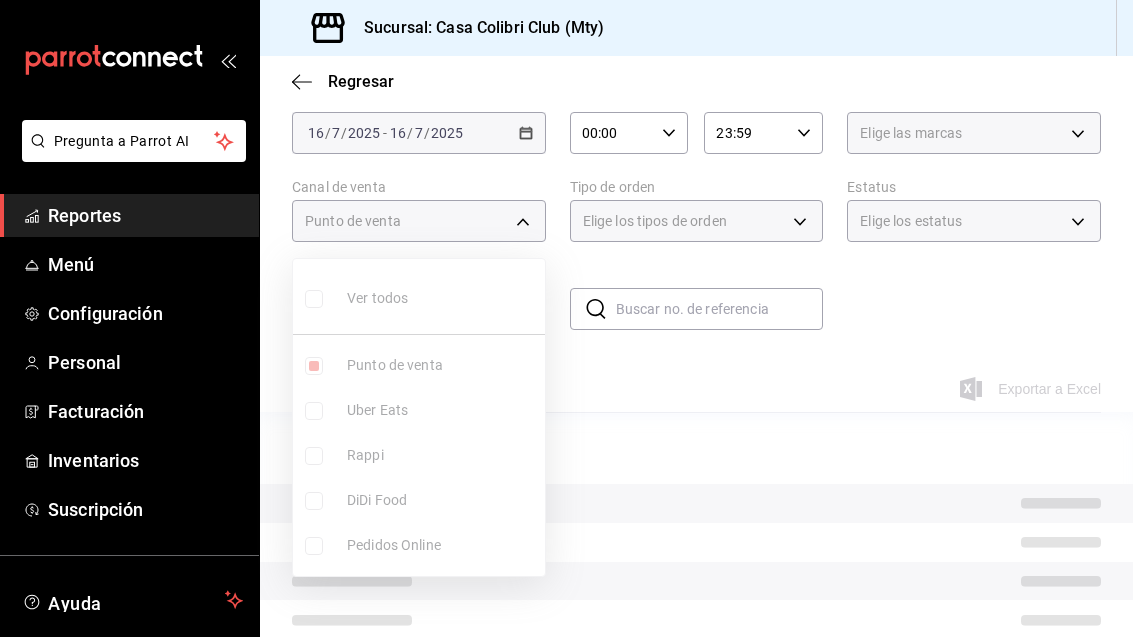 type on "PARROT" 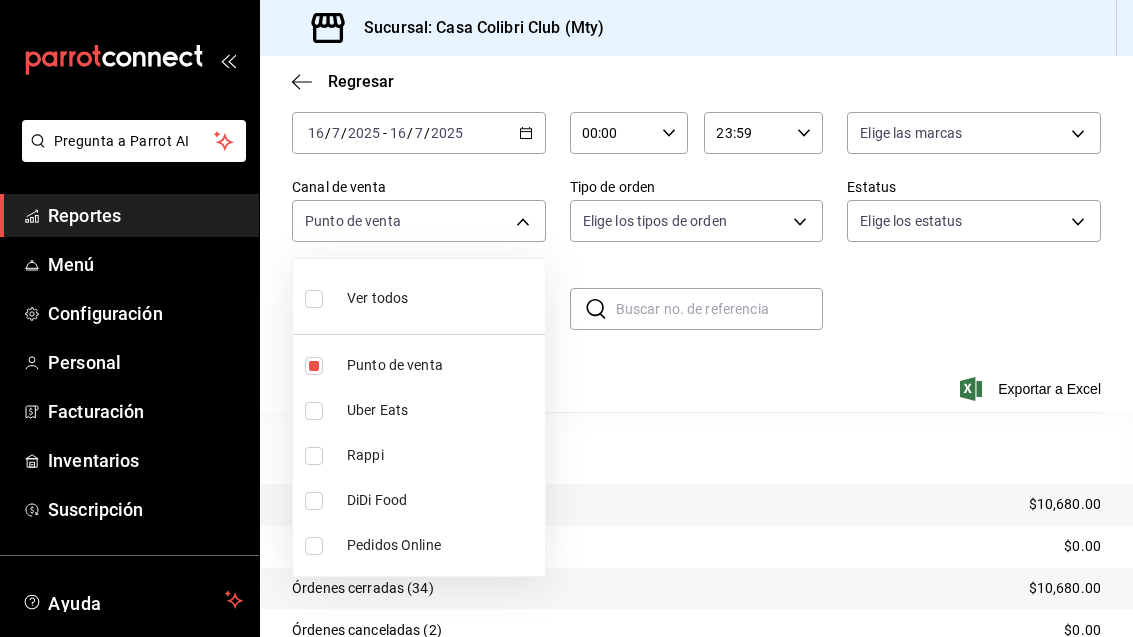 click at bounding box center (566, 318) 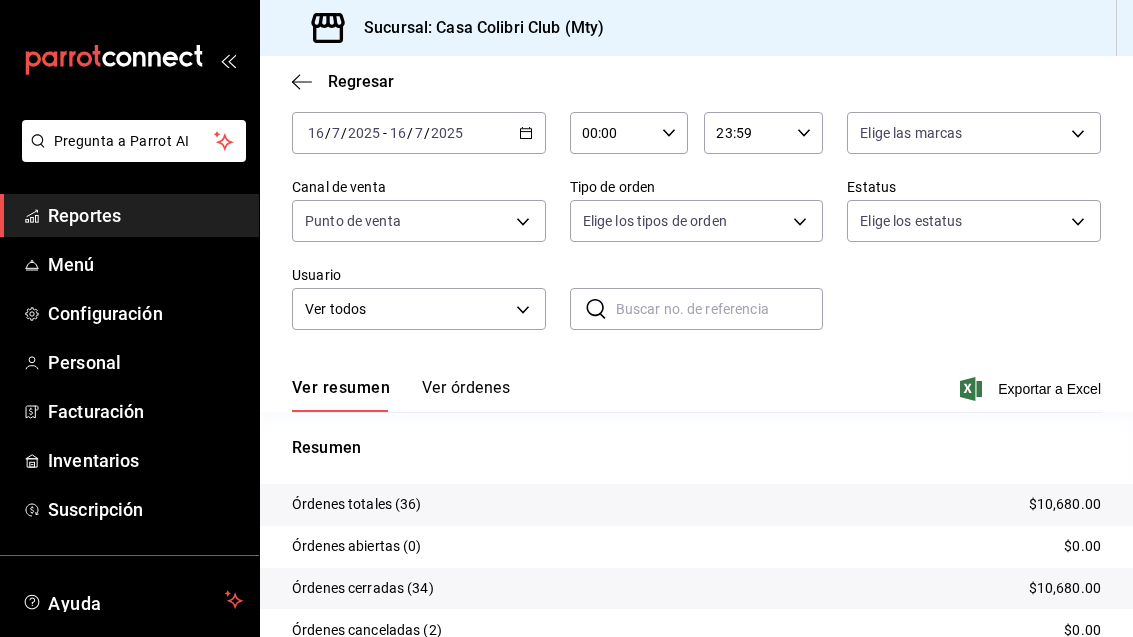 click on "Pregunta a Parrot AI Reportes   Menú   Configuración   Personal   Facturación   Inventarios   Suscripción   Ayuda Recomienda Parrot   Adolfo Flores   Sugerir nueva función   Sucursal: Casa Colibri Club (Mty) Regresar Órdenes Fecha 2025-07-16 16 / 7 / 2025 - 2025-07-16 16 / 7 / 2025 Hora inicio 00:00 Hora inicio Hora fin 23:59 Hora fin Marca Elige las marcas Canal de venta Punto de venta PARROT Tipo de orden Elige los tipos de orden Estatus Elige los estatus Usuario Ver todos ALL ​ ​ Ver resumen Ver órdenes Exportar a Excel Resumen Órdenes totales (36) $10,680.00 Órdenes abiertas (0) $0.00 Órdenes cerradas (34) $10,680.00 Órdenes canceladas (2) $0.00 Órdenes negadas (0) $0.00 ¿Quieres ver el consumo promedio por orden y comensal? Ve al reporte de Ticket promedio Pregunta a Parrot AI Reportes   Menú   Configuración   Personal   Facturación   Inventarios   Suscripción   Ayuda Recomienda Parrot   Adolfo Flores   Sugerir nueva función   GANA 1 MES GRATIS EN TU SUSCRIPCIÓN AQUÍ Ir a video" at bounding box center (566, 318) 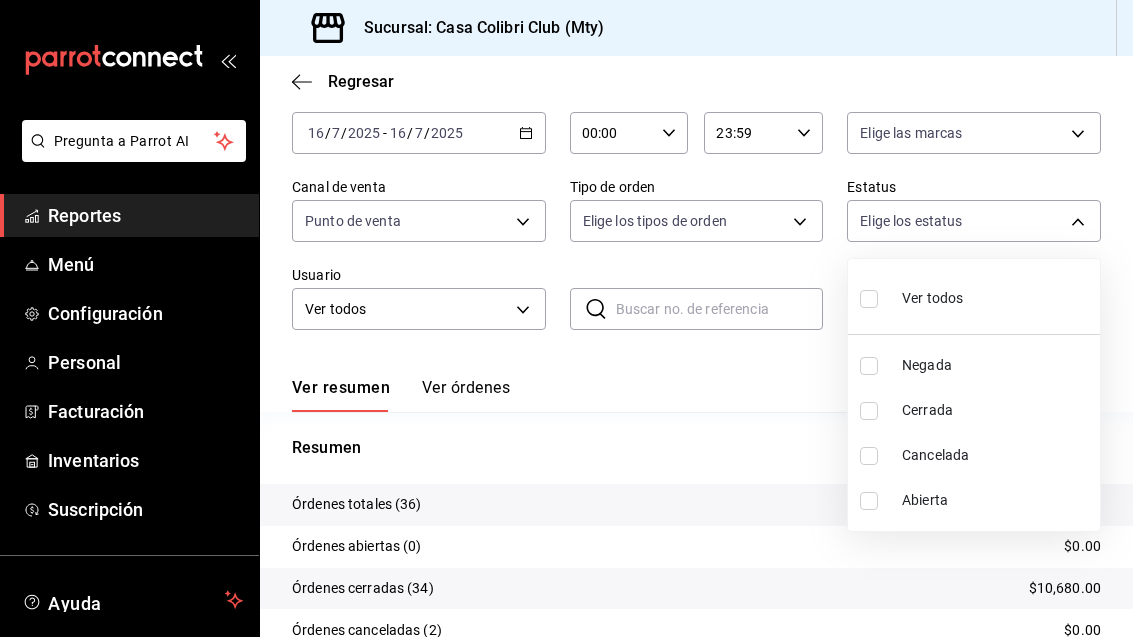 click at bounding box center [873, 411] 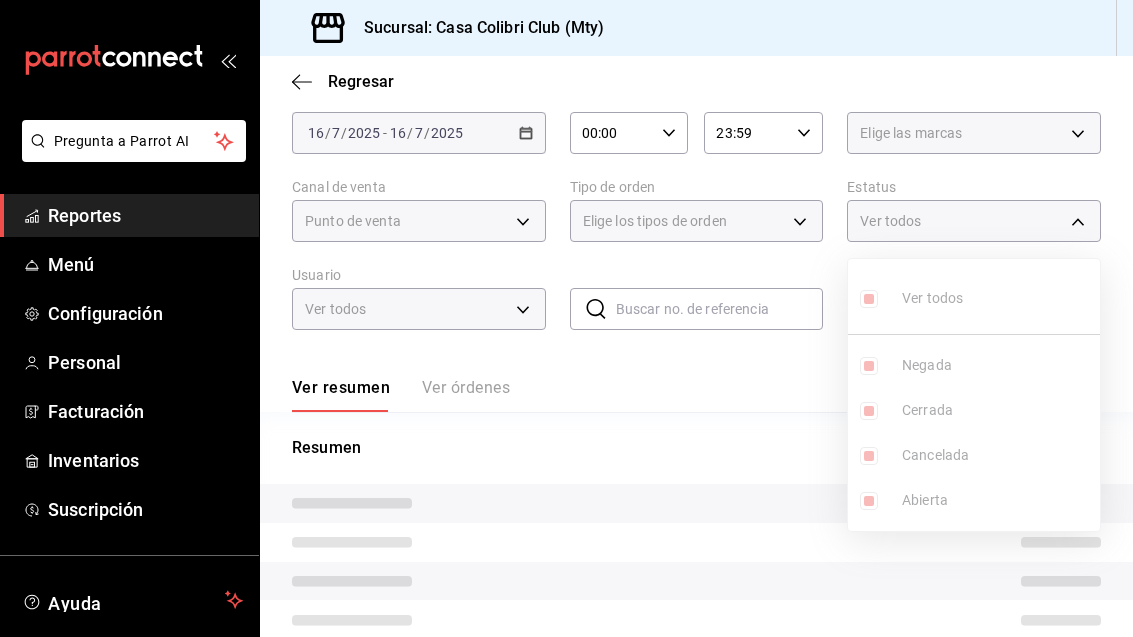 type on "DENIED,FINISHED,CANCELED,OPEN" 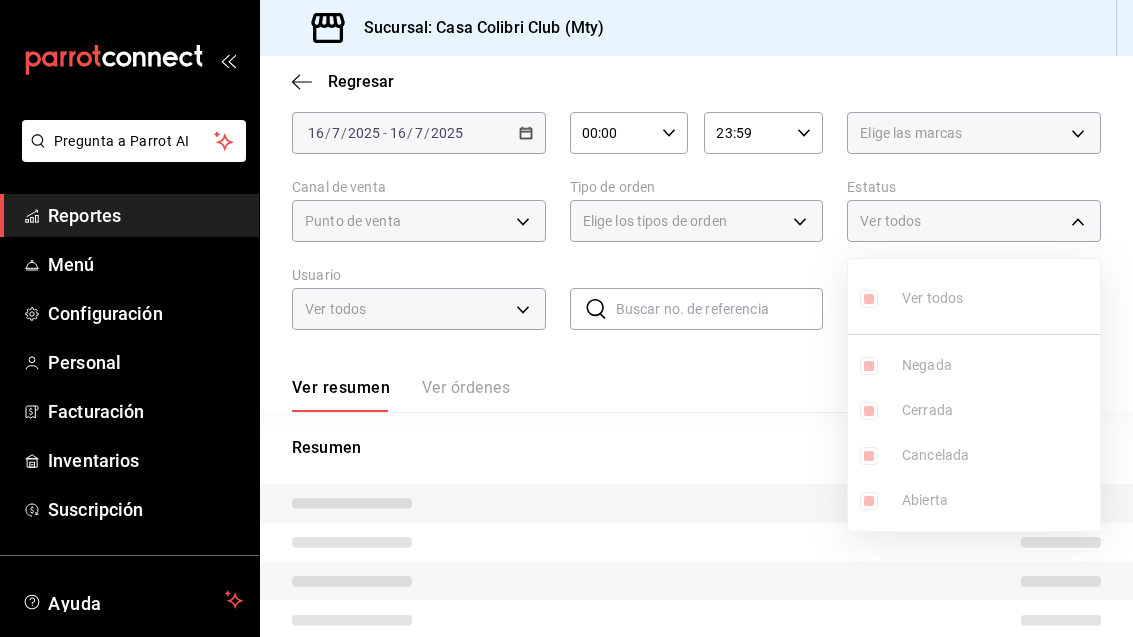 checkbox on "true" 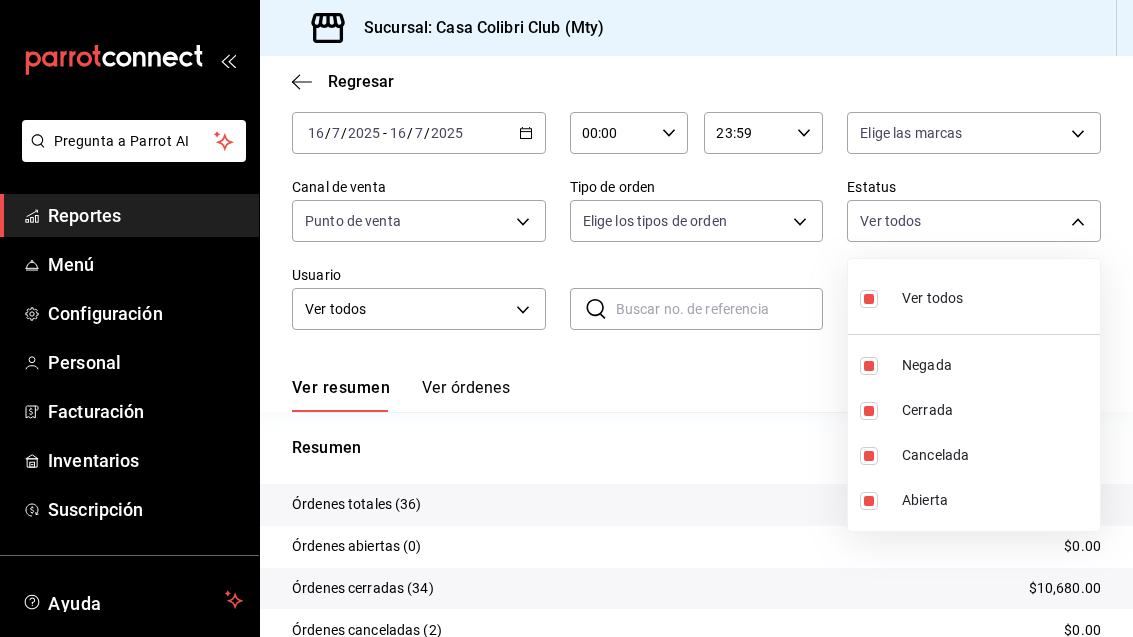 click at bounding box center (566, 318) 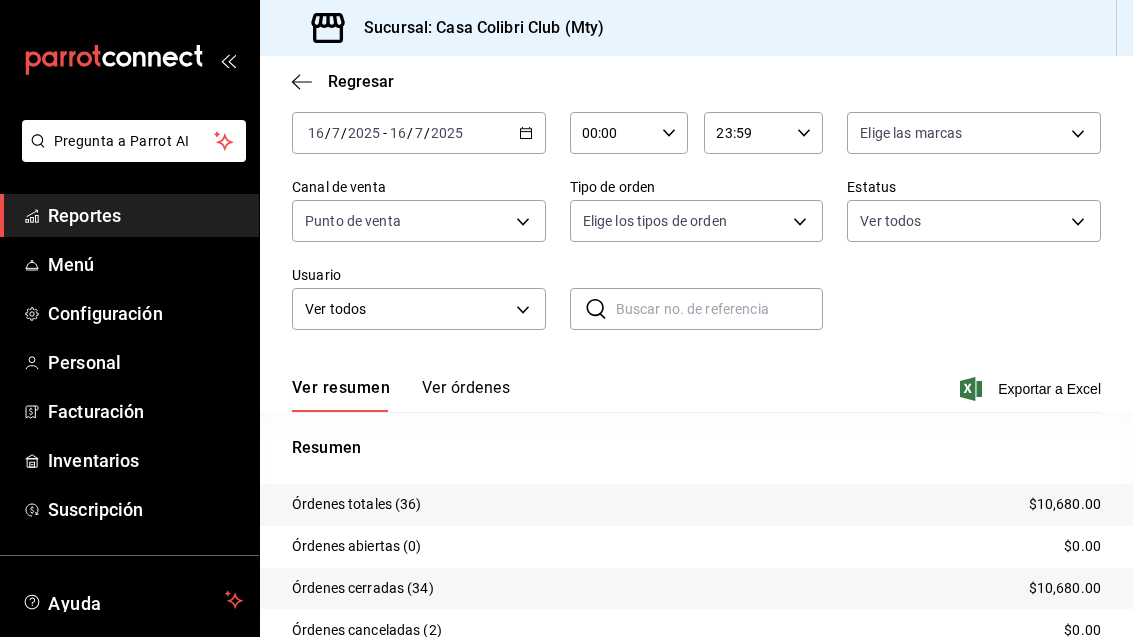 click on "Pregunta a Parrot AI Reportes   Menú   Configuración   Personal   Facturación   Inventarios   Suscripción   Ayuda Recomienda Parrot   Adolfo Flores   Sugerir nueva función   Sucursal: Casa Colibri Club (Mty) Regresar Órdenes Fecha 2025-07-16 16 / 7 / 2025 - 2025-07-16 16 / 7 / 2025 Hora inicio 00:00 Hora inicio Hora fin 23:59 Hora fin Marca Elige las marcas Canal de venta Punto de venta PARROT Tipo de orden Elige los tipos de orden Estatus Ver todos DENIED,FINISHED,CANCELED,OPEN Usuario Ver todos ALL ​ ​ Ver resumen Ver órdenes Exportar a Excel Resumen Órdenes totales (36) $10,680.00 Órdenes abiertas (0) $0.00 Órdenes cerradas (34) $10,680.00 Órdenes canceladas (2) $0.00 Órdenes negadas (0) $0.00 ¿Quieres ver el consumo promedio por orden y comensal? Ve al reporte de Ticket promedio Pregunta a Parrot AI Reportes   Menú   Configuración   Personal   Facturación   Inventarios   Suscripción   Ayuda Recomienda Parrot   Adolfo Flores   Sugerir nueva función   Ver video tutorial Ir a video" at bounding box center [566, 318] 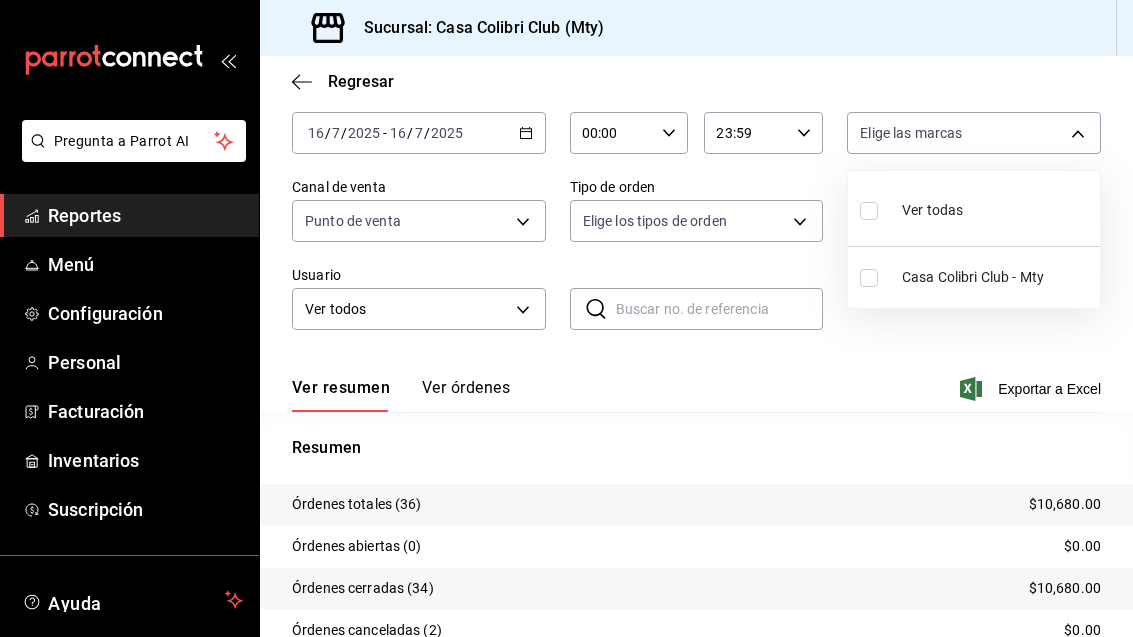 click at bounding box center [566, 318] 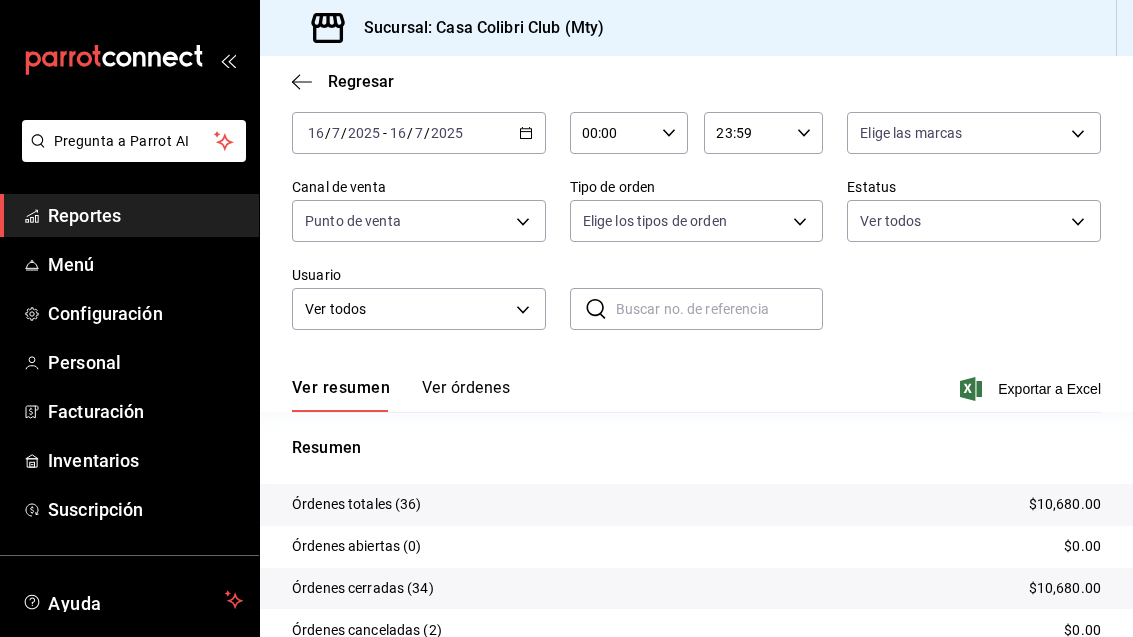 click on "Pregunta a Parrot AI Reportes   Menú   Configuración   Personal   Facturación   Inventarios   Suscripción   Ayuda Recomienda Parrot   Adolfo Flores   Sugerir nueva función   Sucursal: Casa Colibri Club (Mty) Regresar Órdenes Fecha 2025-07-16 16 / 7 / 2025 - 2025-07-16 16 / 7 / 2025 Hora inicio 00:00 Hora inicio Hora fin 23:59 Hora fin Marca Elige las marcas Canal de venta Punto de venta PARROT Tipo de orden Elige los tipos de orden Estatus Ver todos DENIED,FINISHED,CANCELED,OPEN Usuario Ver todos ALL ​ ​ Ver resumen Ver órdenes Exportar a Excel Resumen Órdenes totales (36) $10,680.00 Órdenes abiertas (0) $0.00 Órdenes cerradas (34) $10,680.00 Órdenes canceladas (2) $0.00 Órdenes negadas (0) $0.00 ¿Quieres ver el consumo promedio por orden y comensal? Ve al reporte de Ticket promedio Pregunta a Parrot AI Reportes   Menú   Configuración   Personal   Facturación   Inventarios   Suscripción   Ayuda Recomienda Parrot   Adolfo Flores   Sugerir nueva función   Ver video tutorial Ir a video" at bounding box center [566, 318] 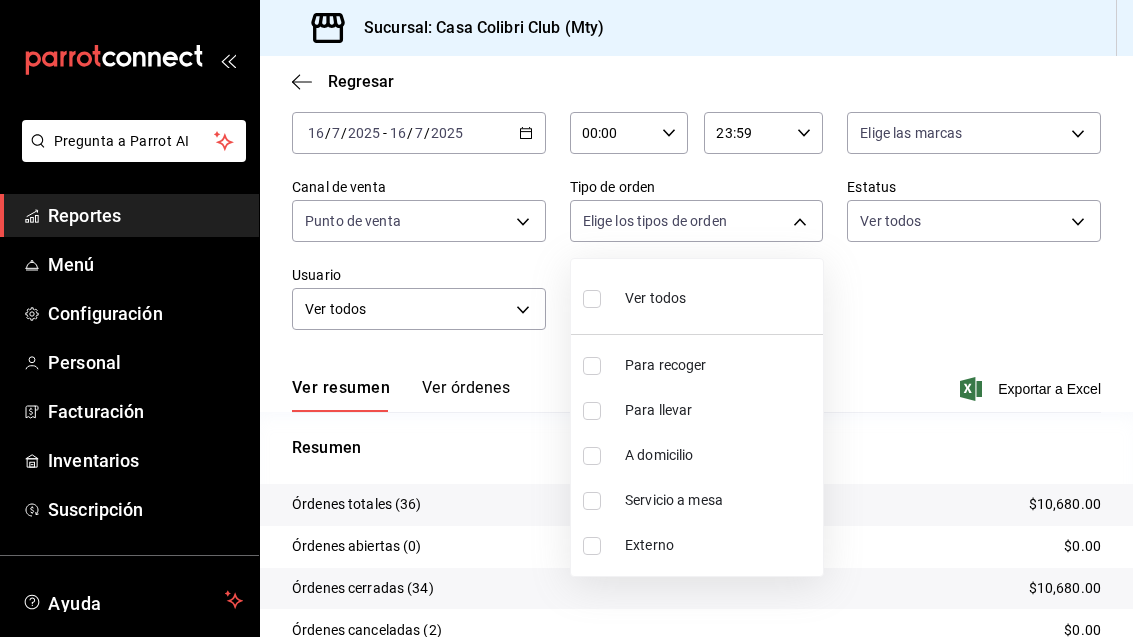 click at bounding box center (592, 299) 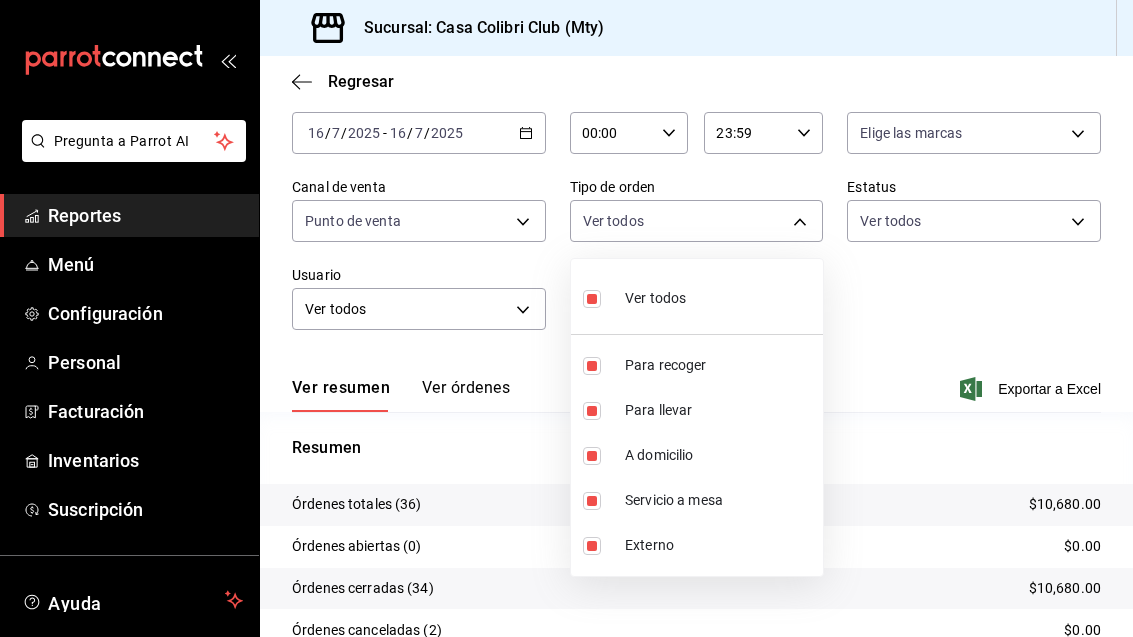 click at bounding box center [566, 318] 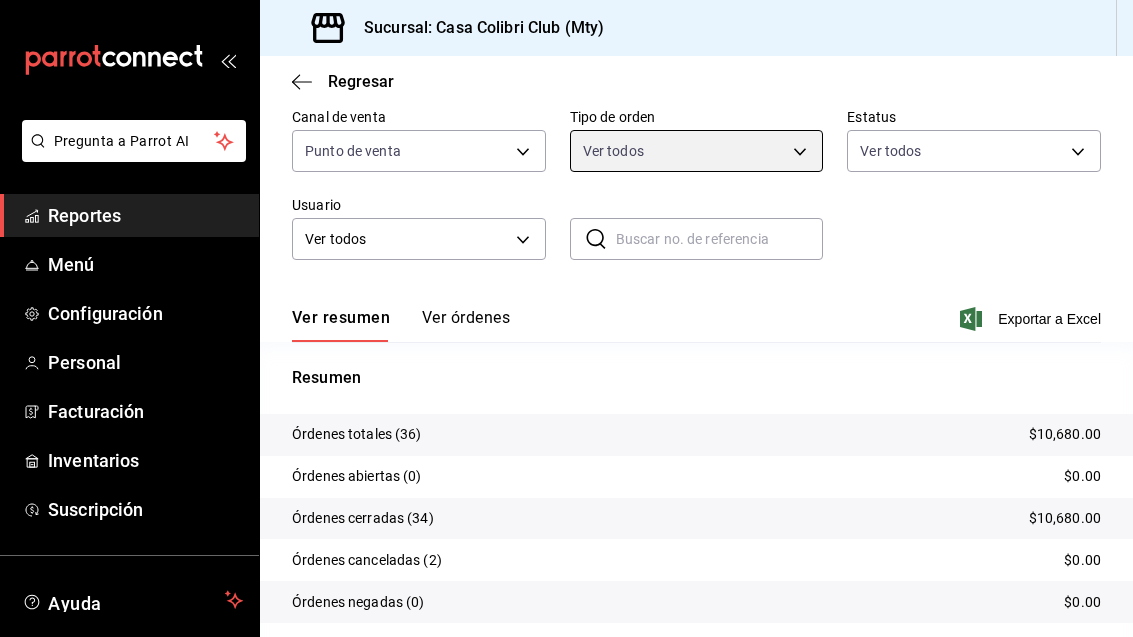 scroll, scrollTop: 172, scrollLeft: 0, axis: vertical 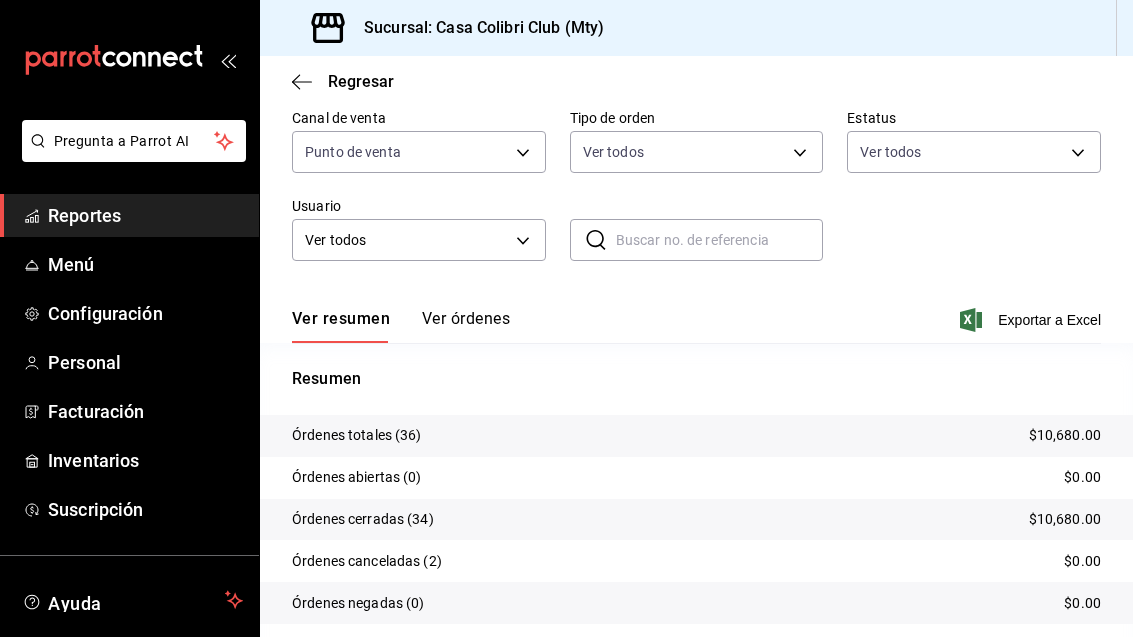 click on "Órdenes totales (36)" at bounding box center (357, 435) 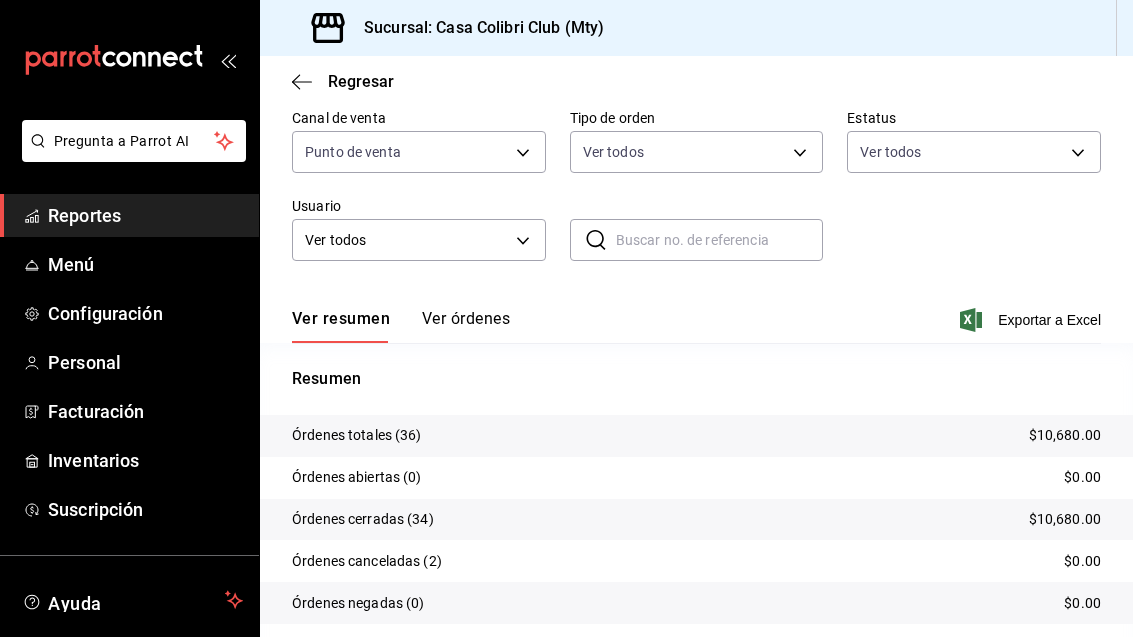 click on "Órdenes cerradas (34) $10,680.00" at bounding box center [696, 520] 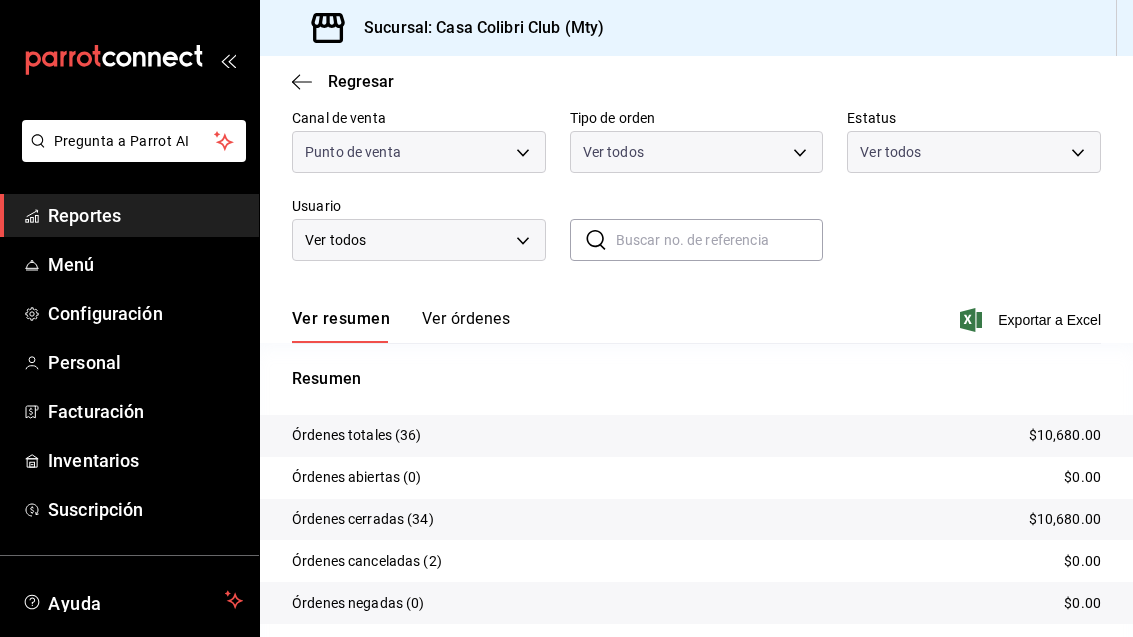 scroll, scrollTop: 67, scrollLeft: 0, axis: vertical 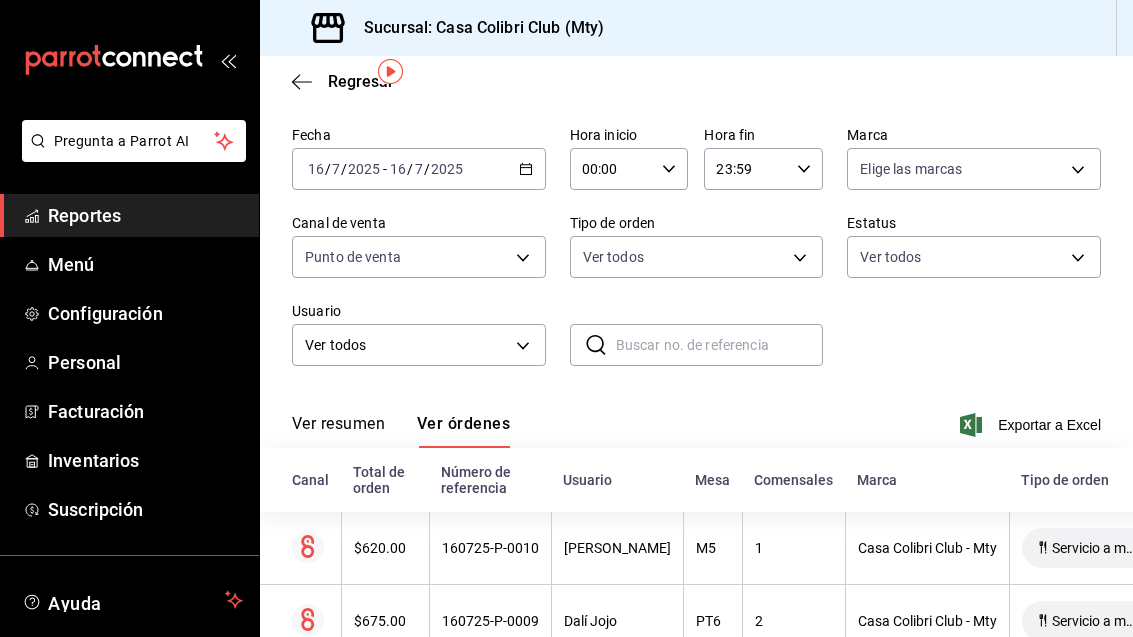 click on "7" at bounding box center [419, 169] 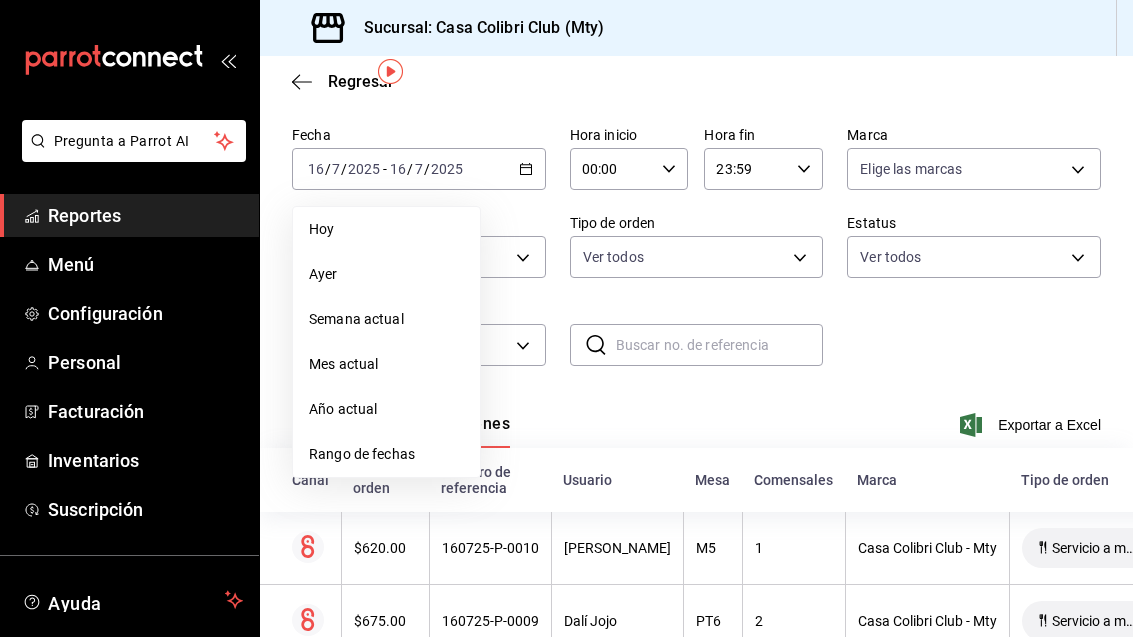 click 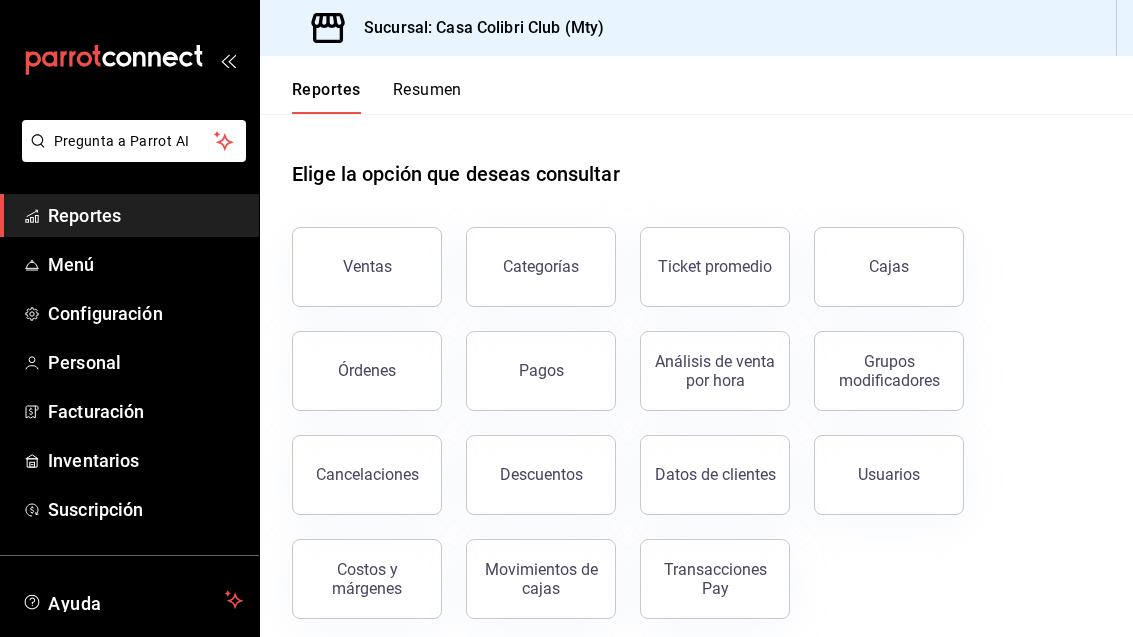 click on "Ventas" at bounding box center (367, 267) 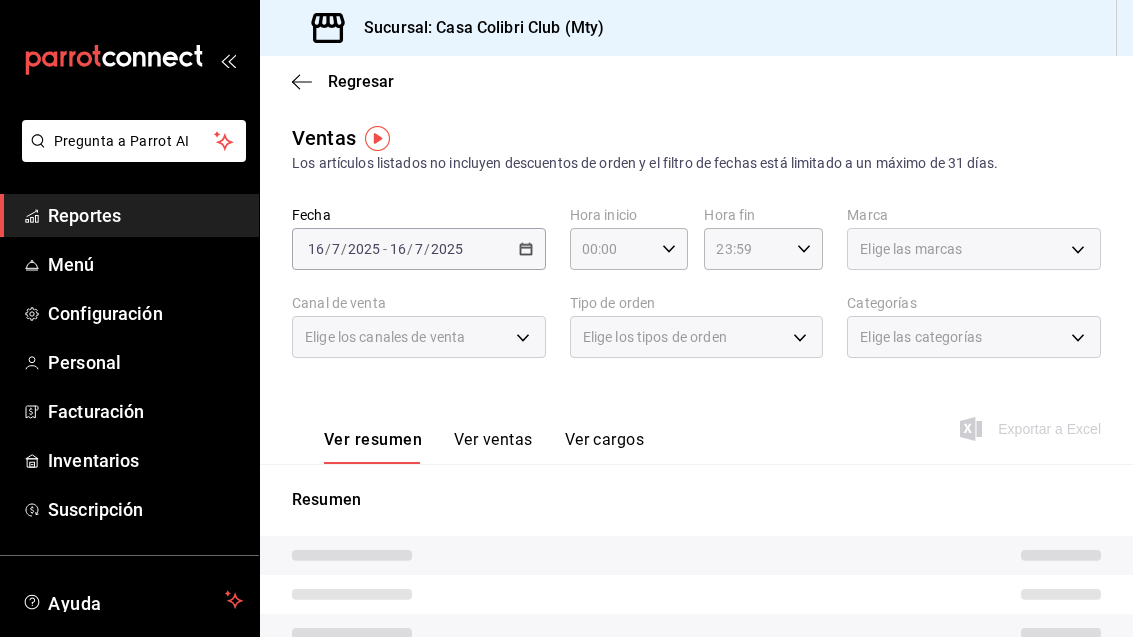 click on "Elige las marcas" at bounding box center (974, 249) 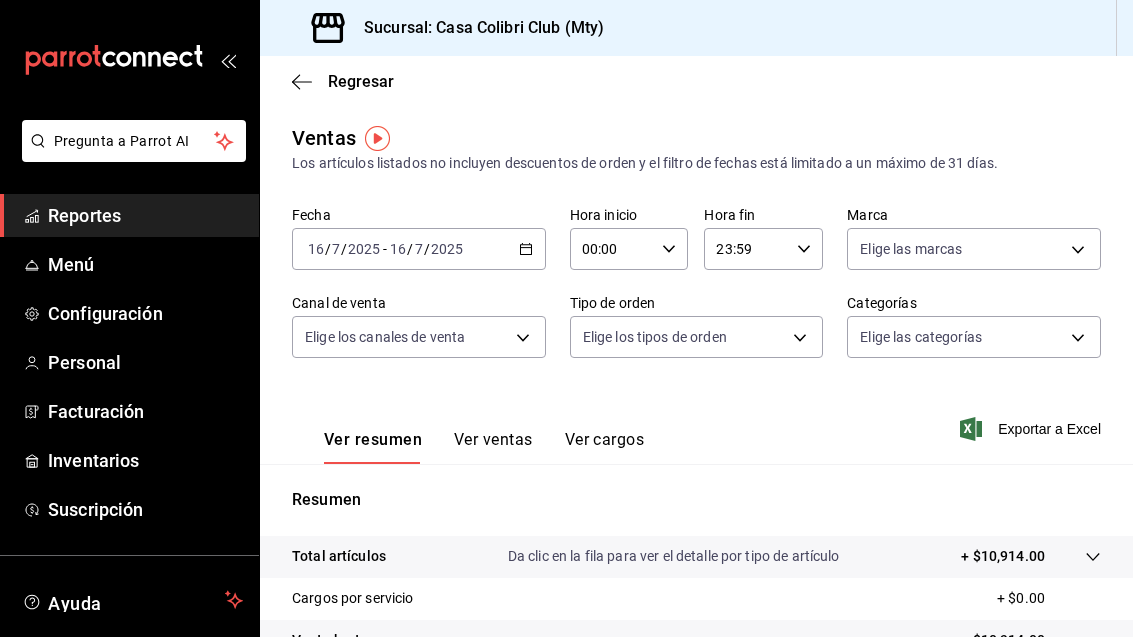 click on "Pregunta a Parrot AI Reportes   Menú   Configuración   Personal   Facturación   Inventarios   Suscripción   Ayuda Recomienda Parrot   Adolfo Flores   Sugerir nueva función   Sucursal: Casa Colibri Club (Mty) Regresar Ventas Los artículos listados no incluyen descuentos de orden y el filtro de fechas está limitado a un máximo de 31 días. Fecha 2025-07-16 16 / 7 / 2025 - 2025-07-16 16 / 7 / 2025 Hora inicio 00:00 Hora inicio Hora fin 23:59 Hora fin Marca Elige las marcas Canal de venta Elige los canales de venta Tipo de orden Elige los tipos de orden Categorías Elige las categorías Ver resumen Ver ventas Ver cargos Exportar a Excel Resumen Total artículos Da clic en la fila para ver el detalle por tipo de artículo + $10,914.00 Cargos por servicio + $0.00 Venta bruta = $10,914.00 Descuentos totales - $234.00 Certificados de regalo - $0.00 Venta total = $10,680.00 Impuestos - $1,473.10 Venta neta = $9,206.90 Pregunta a Parrot AI Reportes   Menú   Configuración   Personal   Facturación       Ayuda" at bounding box center (566, 318) 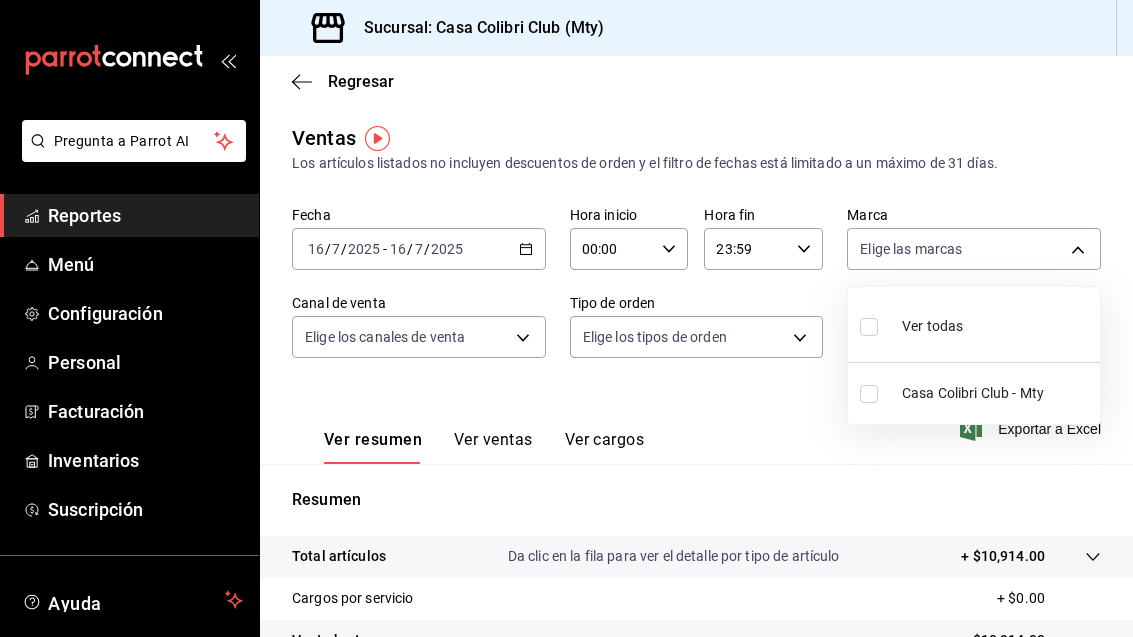 click at bounding box center (566, 318) 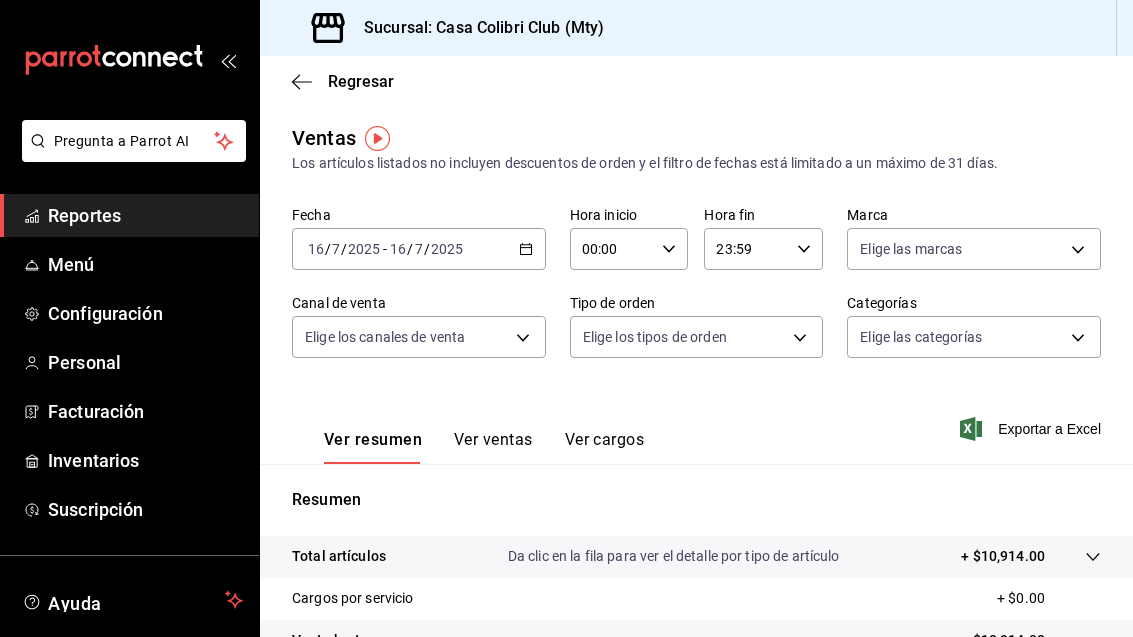 click on "Pregunta a Parrot AI Reportes   Menú   Configuración   Personal   Facturación   Inventarios   Suscripción   Ayuda Recomienda Parrot   Adolfo Flores   Sugerir nueva función   Sucursal: Casa Colibri Club (Mty) Regresar Ventas Los artículos listados no incluyen descuentos de orden y el filtro de fechas está limitado a un máximo de 31 días. Fecha 2025-07-16 16 / 7 / 2025 - 2025-07-16 16 / 7 / 2025 Hora inicio 00:00 Hora inicio Hora fin 23:59 Hora fin Marca Elige las marcas Canal de venta Elige los canales de venta Tipo de orden Elige los tipos de orden Categorías Elige las categorías Ver resumen Ver ventas Ver cargos Exportar a Excel Resumen Total artículos Da clic en la fila para ver el detalle por tipo de artículo + $10,914.00 Cargos por servicio + $0.00 Venta bruta = $10,914.00 Descuentos totales - $234.00 Certificados de regalo - $0.00 Venta total = $10,680.00 Impuestos - $1,473.10 Venta neta = $9,206.90 Pregunta a Parrot AI Reportes   Menú   Configuración   Personal   Facturación       Ayuda" at bounding box center [566, 318] 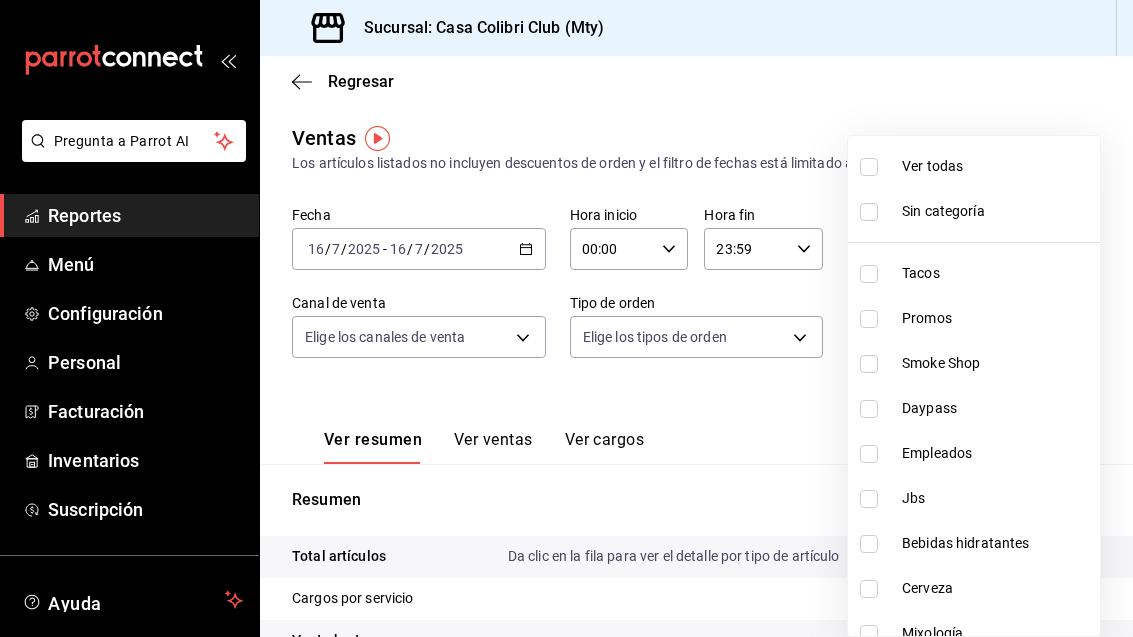 click at bounding box center (869, 319) 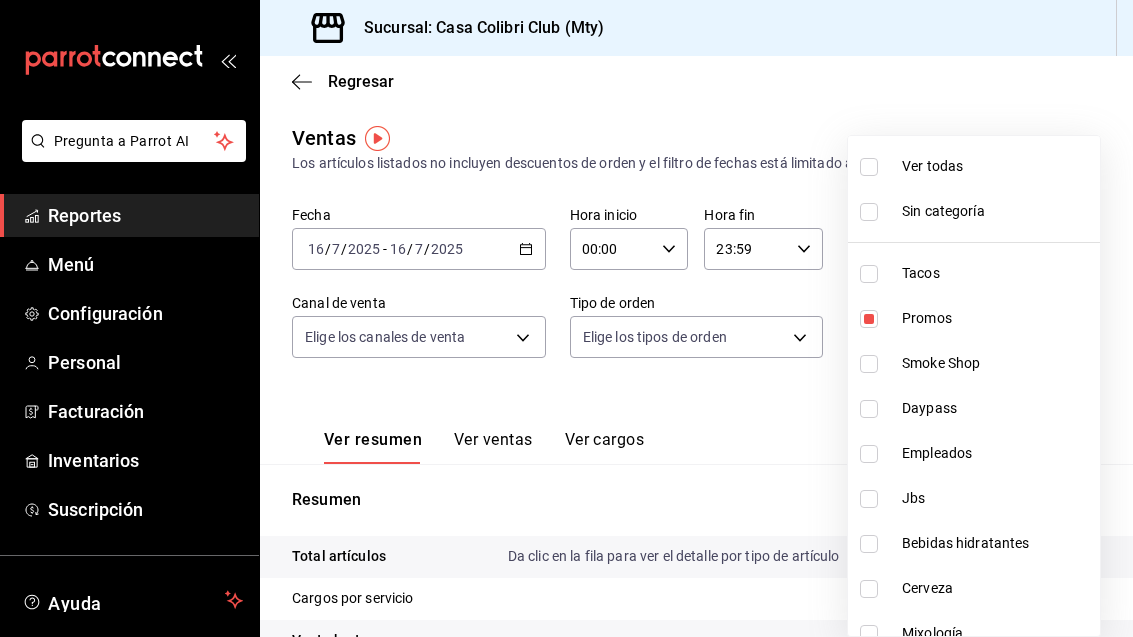 type on "41a3b1dc-a3a6-445d-b566-c1e1dbc60d8d" 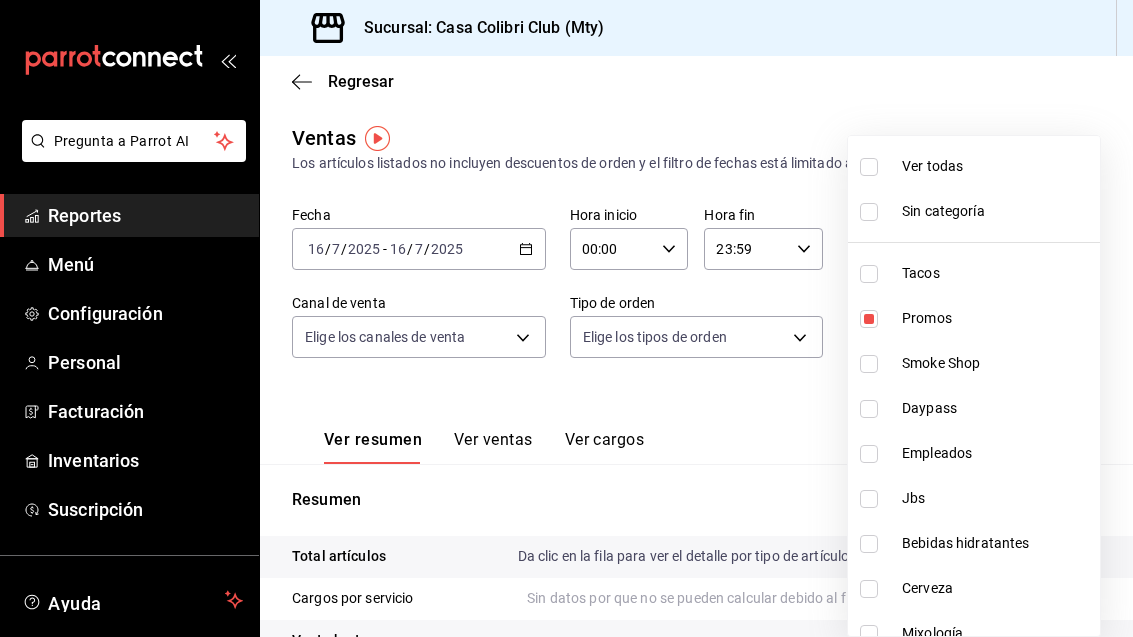 click at bounding box center (873, 364) 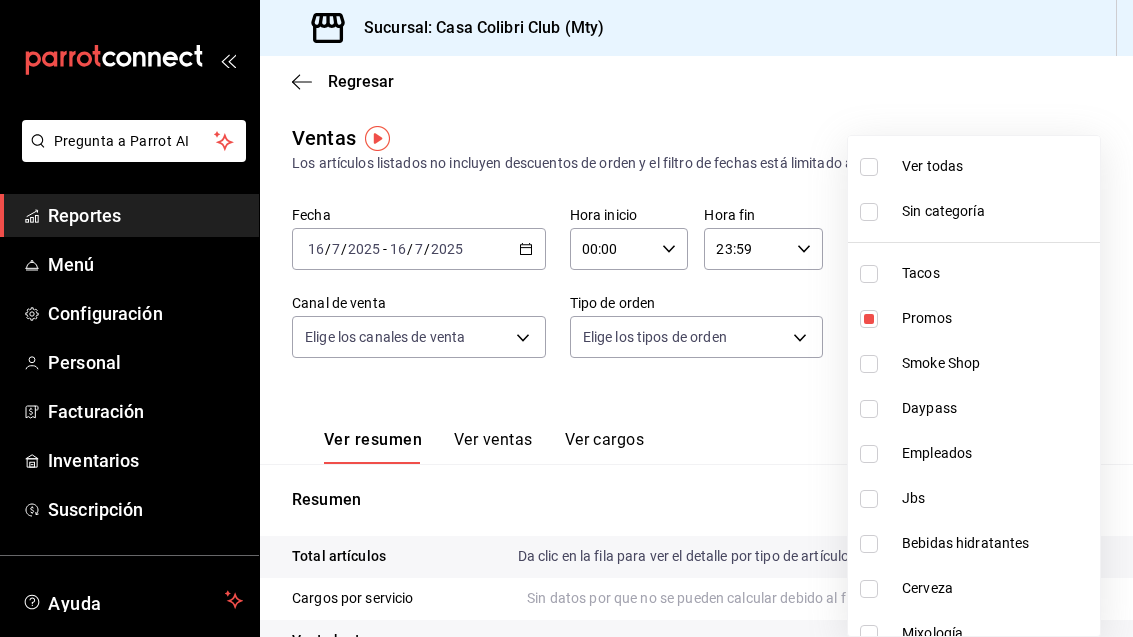click at bounding box center (869, 499) 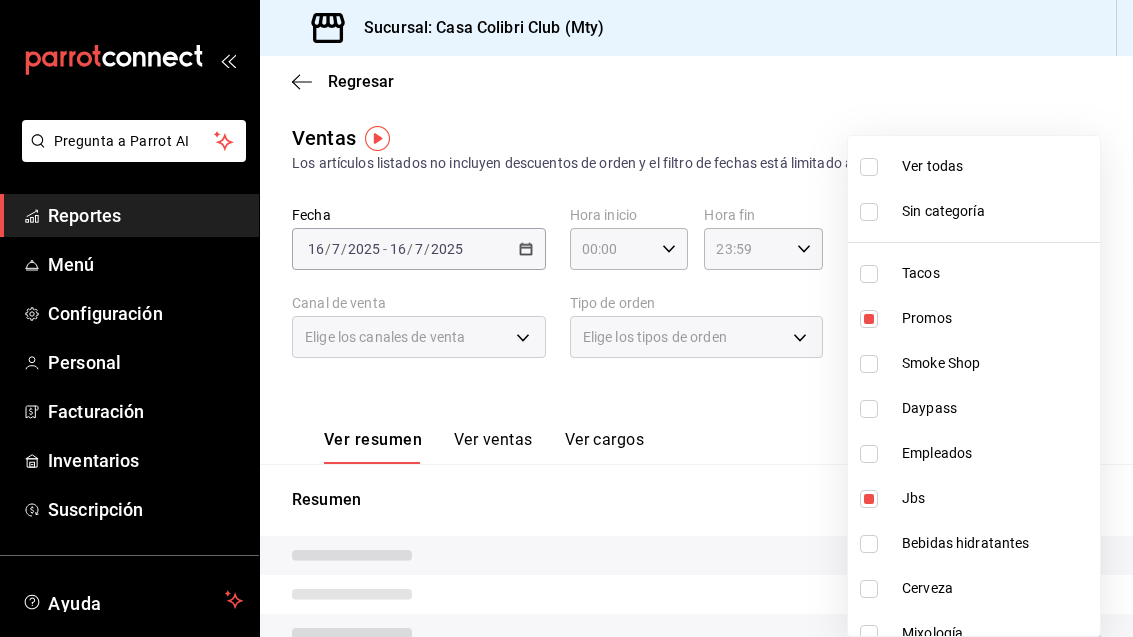 click at bounding box center (566, 318) 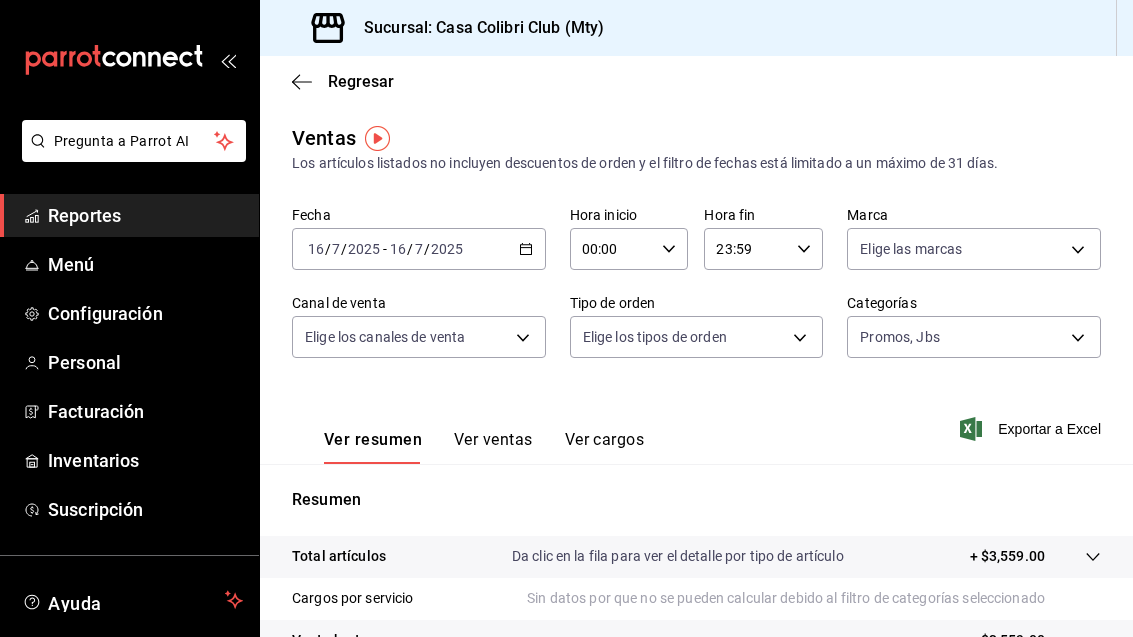 click on "Pregunta a Parrot AI Reportes   Menú   Configuración   Personal   Facturación   Inventarios   Suscripción   Ayuda Recomienda Parrot   Adolfo Flores   Sugerir nueva función   Sucursal: Casa Colibri Club (Mty) Regresar Ventas Los artículos listados no incluyen descuentos de orden y el filtro de fechas está limitado a un máximo de 31 días. Fecha 2025-07-16 16 / 7 / 2025 - 2025-07-16 16 / 7 / 2025 Hora inicio 00:00 Hora inicio Hora fin 23:59 Hora fin Marca Elige las marcas Canal de venta Elige los canales de venta Tipo de orden Elige los tipos de orden Categorías Promos, Jbs 41a3b1dc-a3a6-445d-b566-c1e1dbc60d8d,3de62c1e-5b6e-46e6-80d0-b7bff459e0e3 Ver resumen Ver ventas Ver cargos Exportar a Excel Resumen Total artículos Da clic en la fila para ver el detalle por tipo de artículo + $3,559.00 Cargos por servicio  Sin datos por que no se pueden calcular debido al filtro de categorías seleccionado Venta bruta = $3,559.00 Descuentos totales Certificados de regalo Venta total = $3,559.00 Impuestos   Menú" at bounding box center [566, 318] 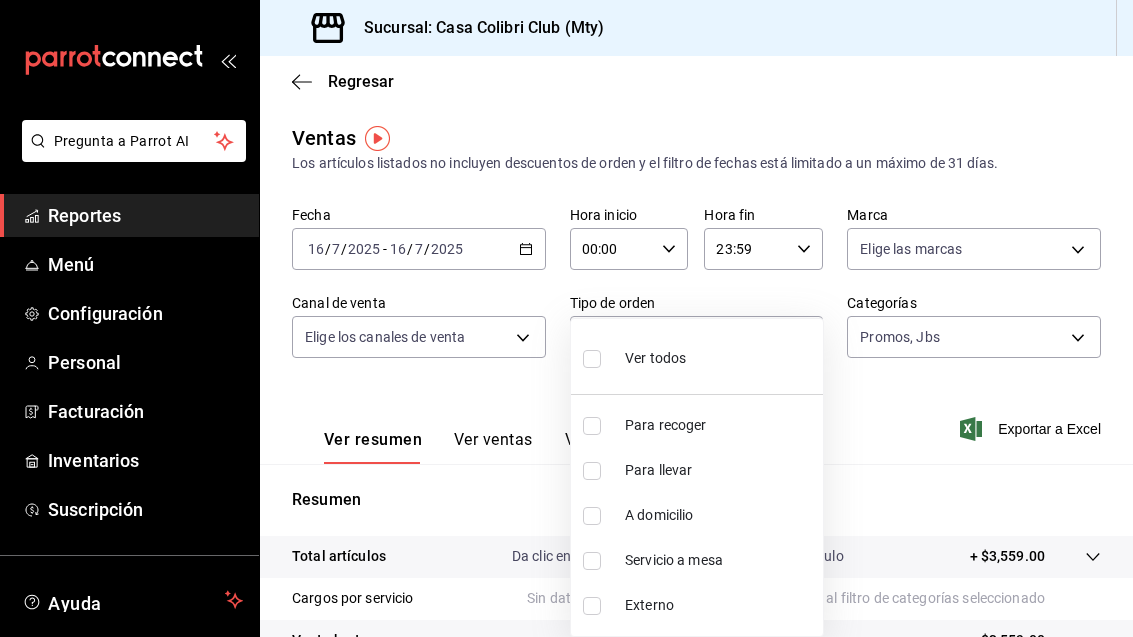 click at bounding box center (592, 359) 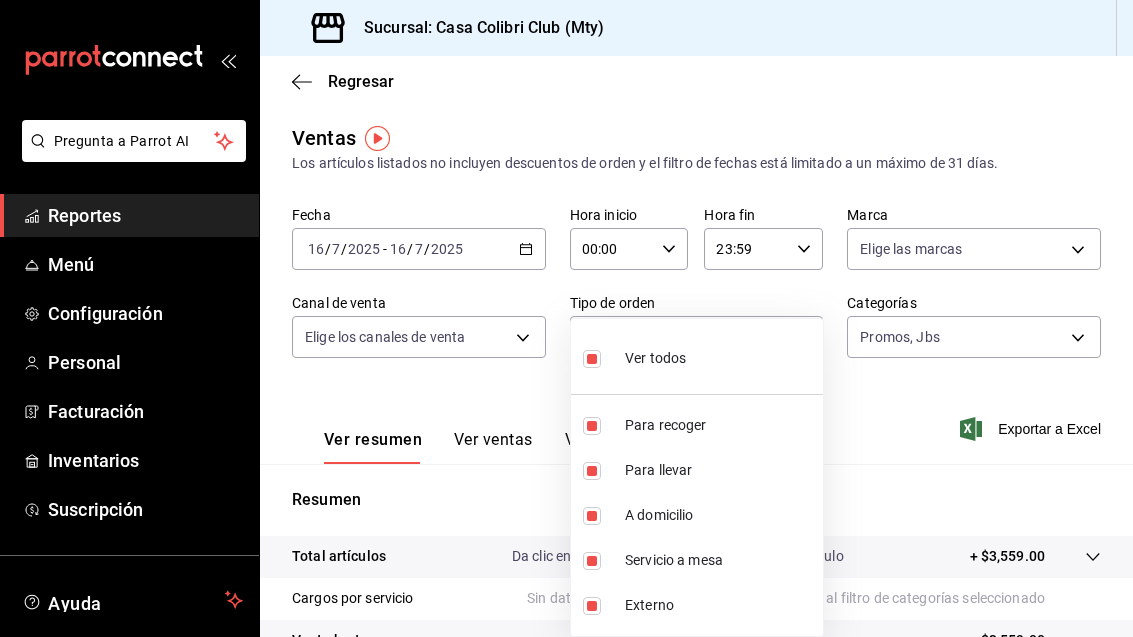 click at bounding box center [566, 318] 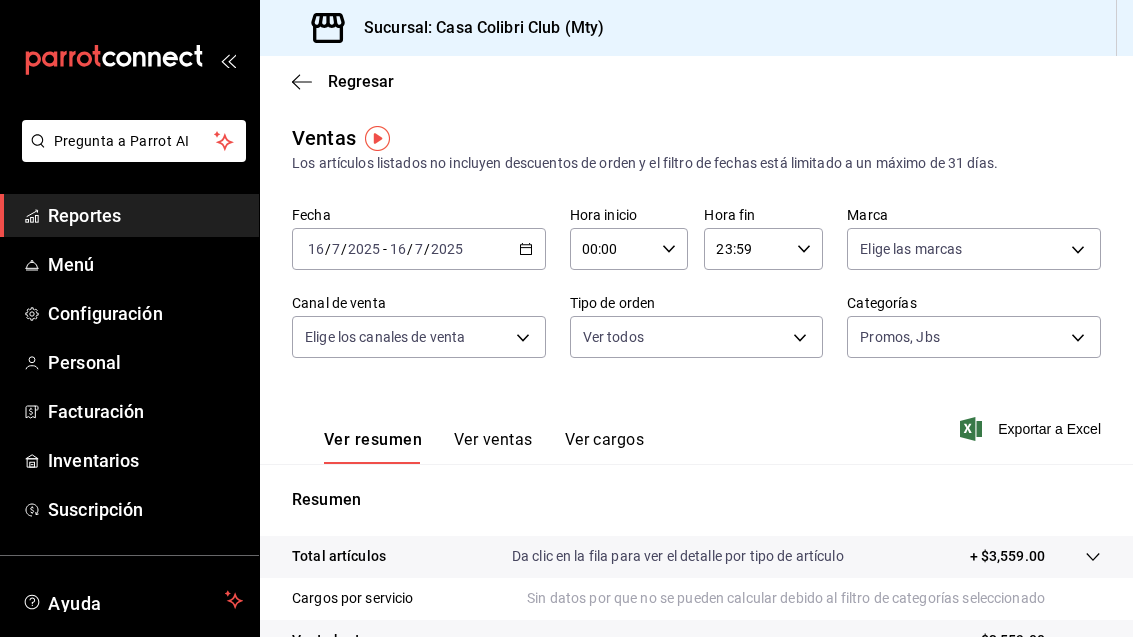 click on "Pregunta a Parrot AI Reportes   Menú   Configuración   Personal   Facturación   Inventarios   Suscripción   Ayuda Recomienda Parrot   Adolfo Flores   Sugerir nueva función   Sucursal: Casa Colibri Club (Mty) Regresar Ventas Los artículos listados no incluyen descuentos de orden y el filtro de fechas está limitado a un máximo de 31 días. Fecha 2025-07-16 16 / 7 / 2025 - 2025-07-16 16 / 7 / 2025 Hora inicio 00:00 Hora inicio Hora fin 23:59 Hora fin Marca Elige las marcas Canal de venta Elige los canales de venta Tipo de orden Ver todos 1094adda-64ed-4ff6-b48b-c963eb176e63,2d20e085-bc63-44d5-8a79-85036a2d11f5,96156818-4df8-47de-b05f-3a612907261b,996d3f2c-e975-4282-9660-c265a0e713e7,EXTERNAL Categorías Promos, Jbs 41a3b1dc-a3a6-445d-b566-c1e1dbc60d8d,3de62c1e-5b6e-46e6-80d0-b7bff459e0e3 Ver resumen Ver ventas Ver cargos Exportar a Excel Resumen Total artículos Da clic en la fila para ver el detalle por tipo de artículo + $3,559.00 Cargos por servicio Venta bruta = $3,559.00 Descuentos totales Reportes" at bounding box center (566, 318) 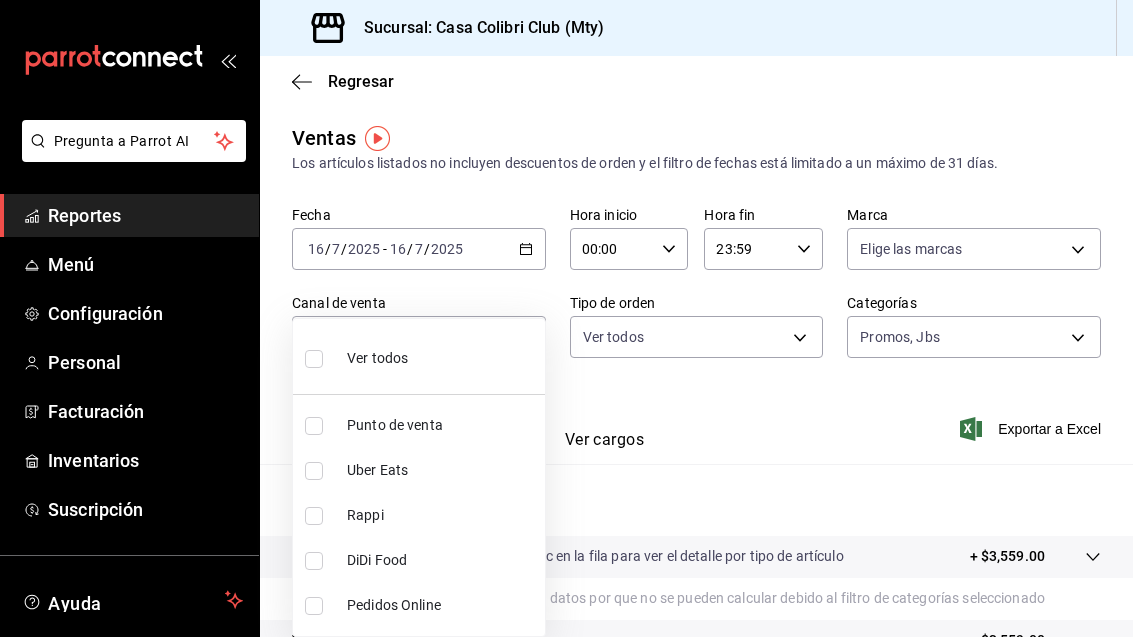 click at bounding box center [314, 426] 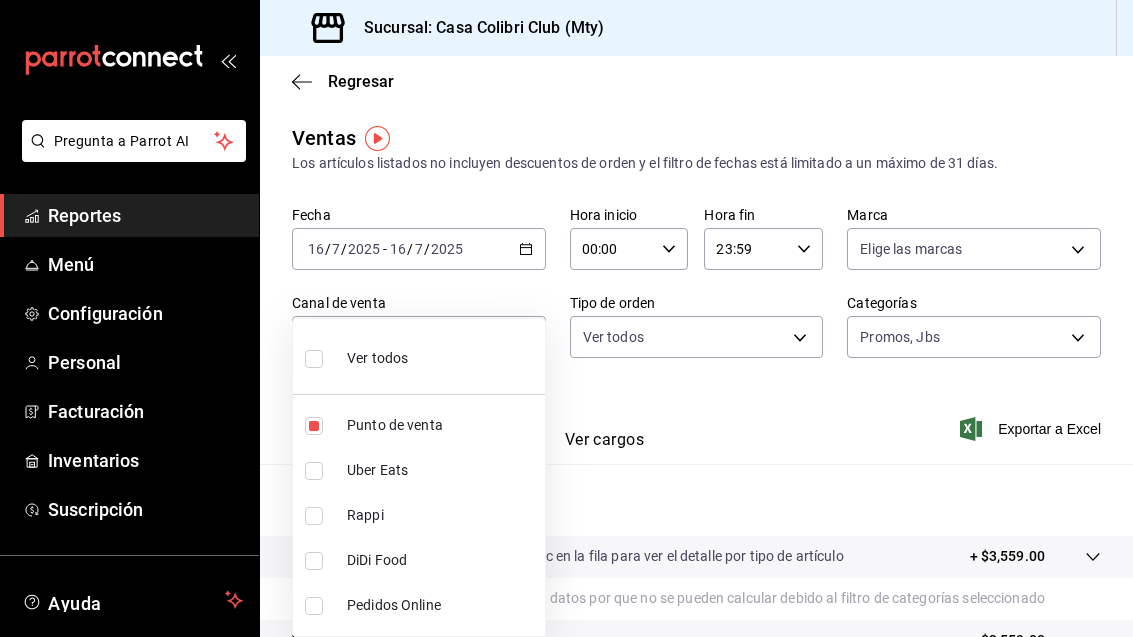 click at bounding box center [566, 318] 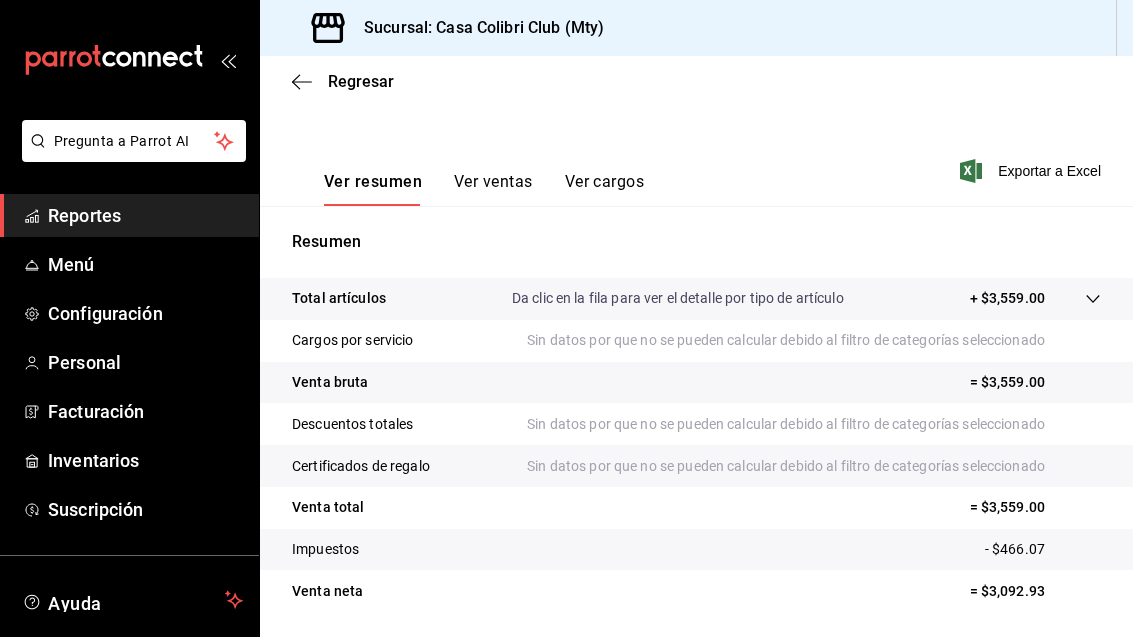 scroll, scrollTop: 257, scrollLeft: 0, axis: vertical 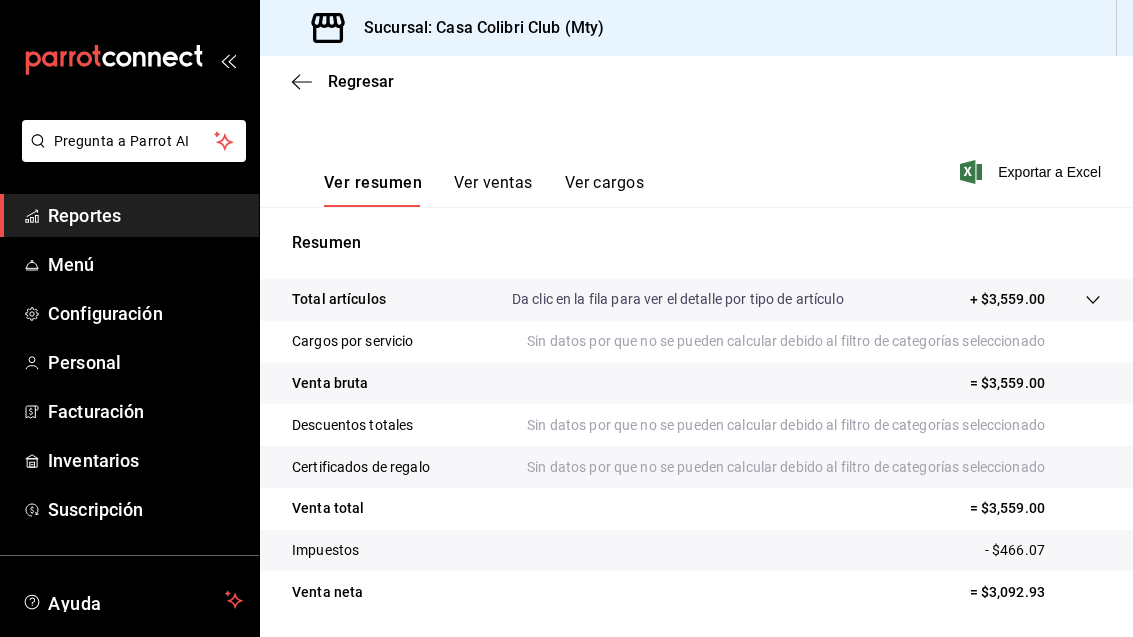 click on "Ver ventas" at bounding box center (493, 190) 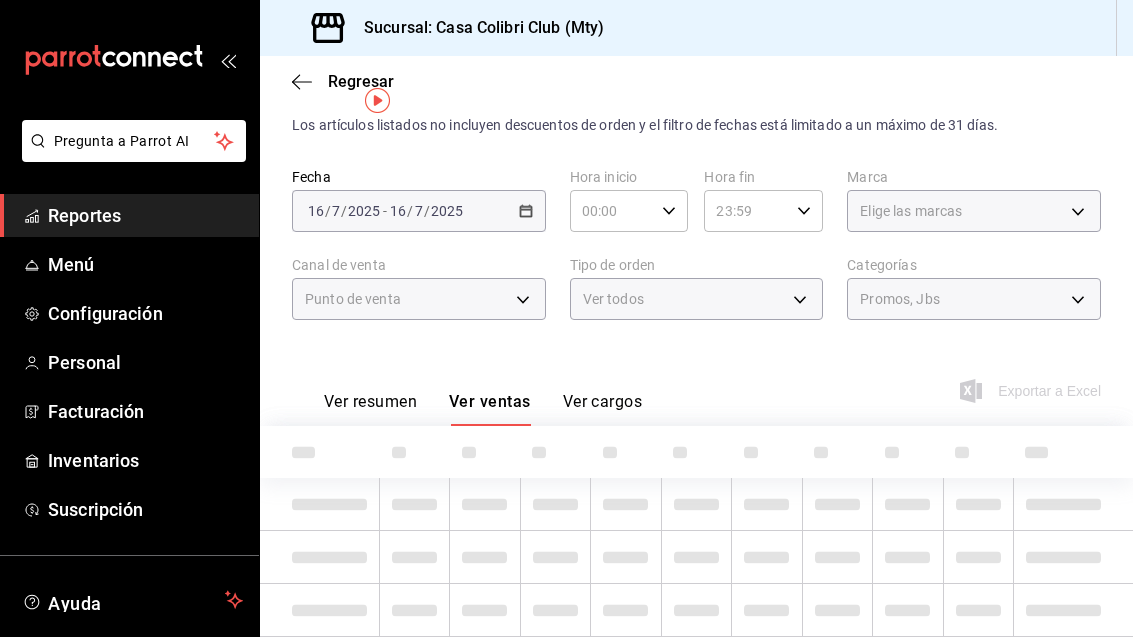 scroll, scrollTop: 35, scrollLeft: 0, axis: vertical 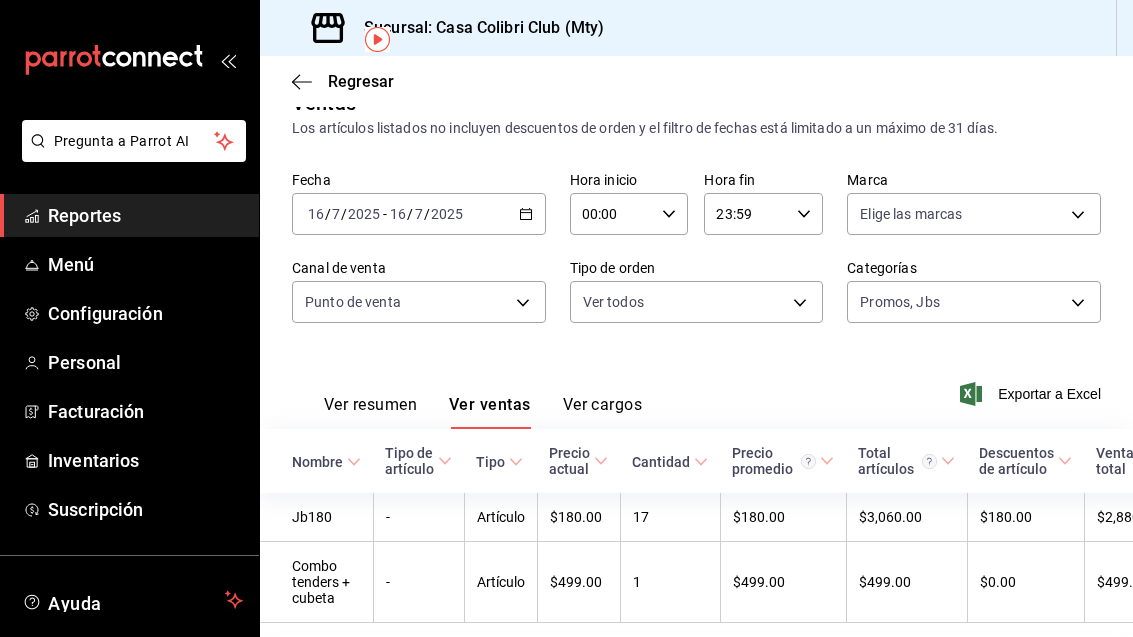 click on "Reportes" at bounding box center [145, 215] 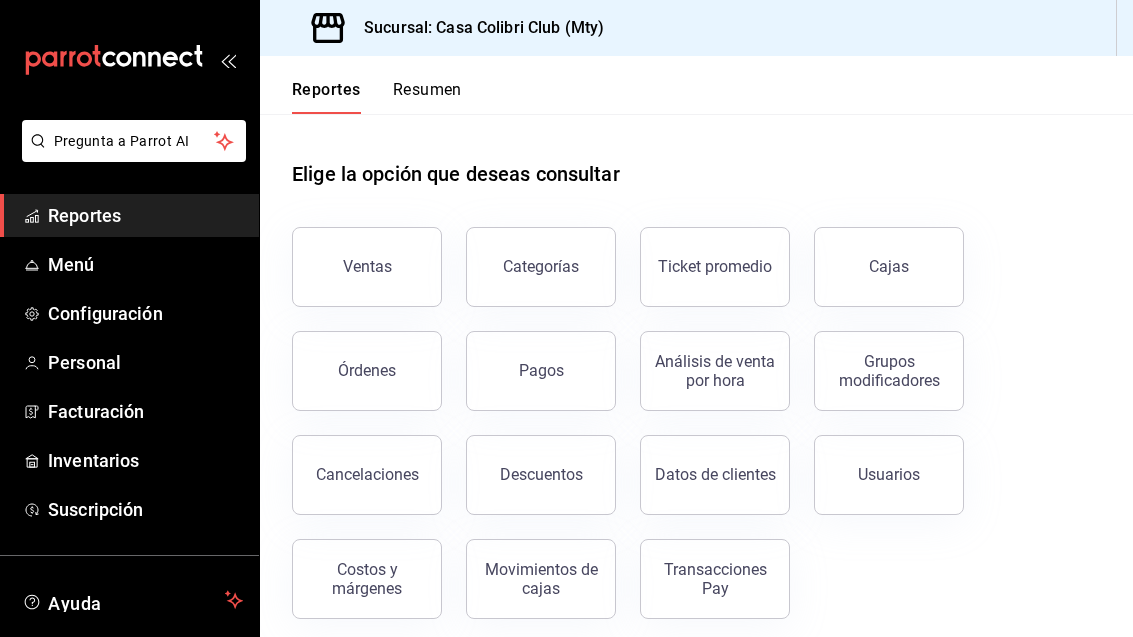 click on "Reportes" at bounding box center (145, 215) 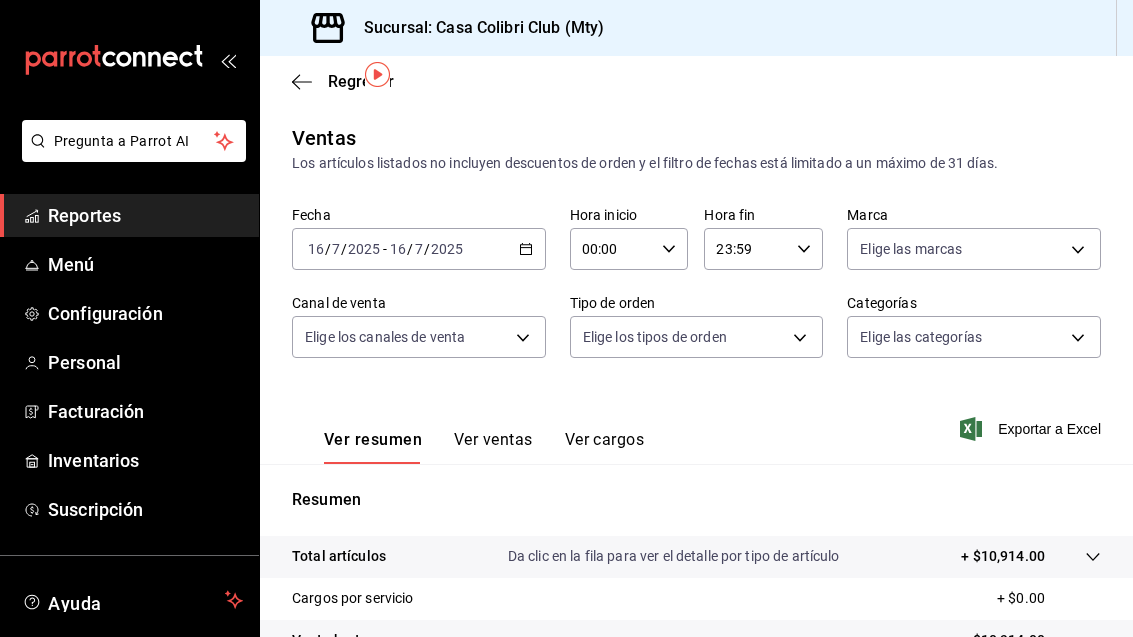 click on "Pregunta a Parrot AI Reportes   Menú   Configuración   Personal   Facturación   Inventarios   Suscripción   Ayuda Recomienda Parrot   Adolfo Flores   Sugerir nueva función   Sucursal: Casa Colibri Club (Mty) Regresar Ventas Los artículos listados no incluyen descuentos de orden y el filtro de fechas está limitado a un máximo de 31 días. Fecha 2025-07-16 16 / 7 / 2025 - 2025-07-16 16 / 7 / 2025 Hora inicio 00:00 Hora inicio Hora fin 23:59 Hora fin Marca Elige las marcas Canal de venta Elige los canales de venta Tipo de orden Elige los tipos de orden Categorías Elige las categorías Ver resumen Ver ventas Ver cargos Exportar a Excel Resumen Total artículos Da clic en la fila para ver el detalle por tipo de artículo + $10,914.00 Cargos por servicio + $0.00 Venta bruta = $10,914.00 Descuentos totales - $234.00 Certificados de regalo - $0.00 Venta total = $10,680.00 Impuestos - $1,473.10 Venta neta = $9,206.90 Pregunta a Parrot AI Reportes   Menú   Configuración   Personal   Facturación       Ayuda" at bounding box center (566, 318) 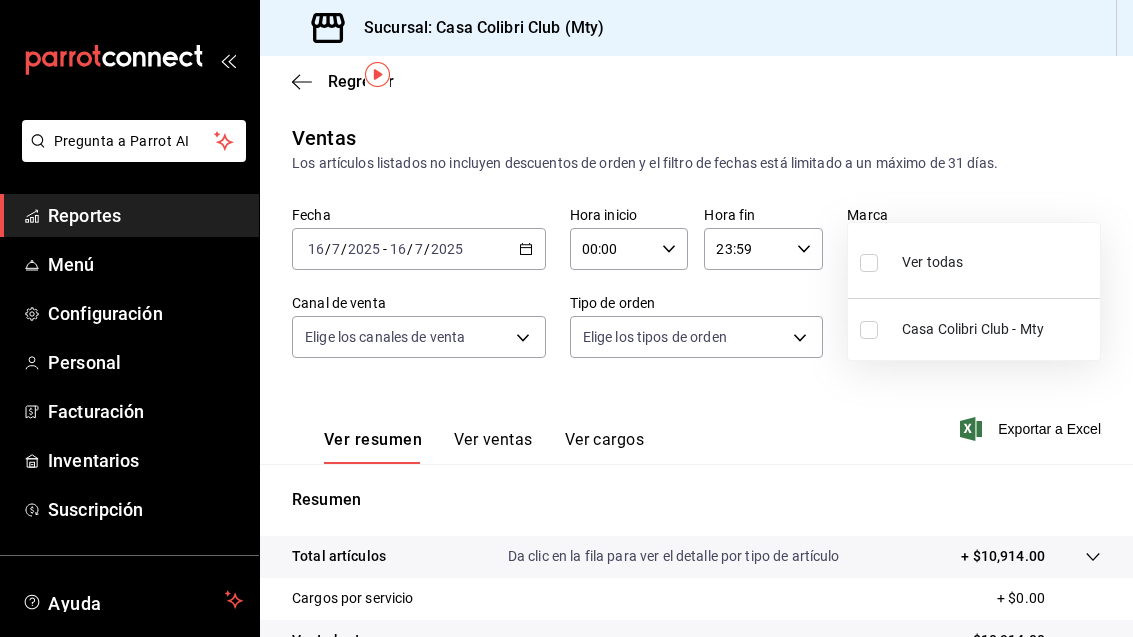 click at bounding box center [566, 318] 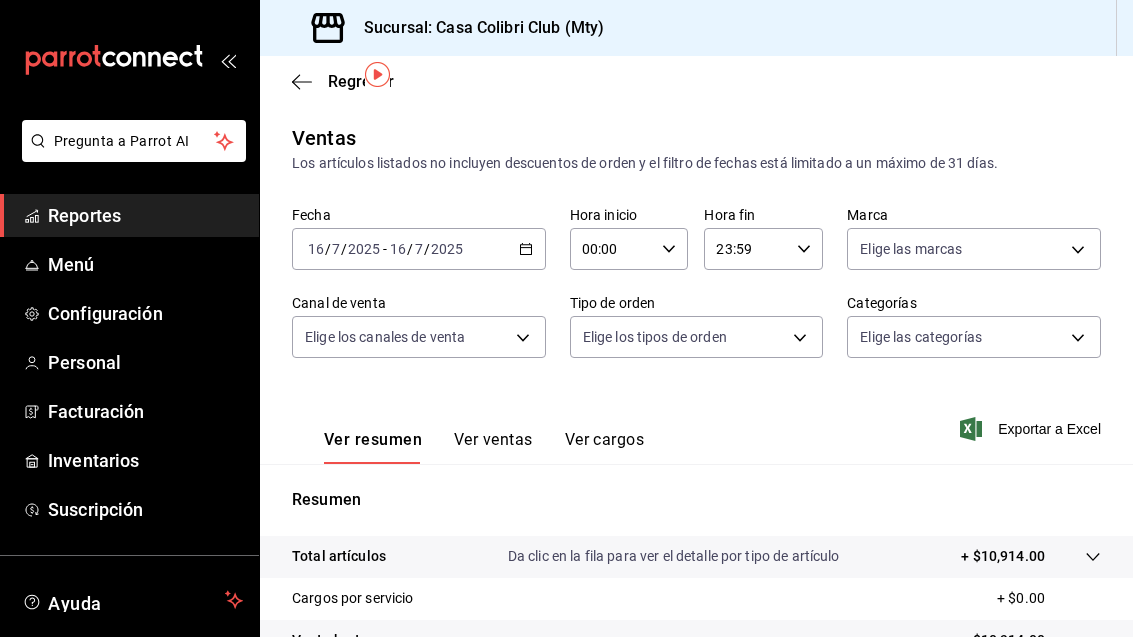 click on "Pregunta a Parrot AI Reportes   Menú   Configuración   Personal   Facturación   Inventarios   Suscripción   Ayuda Recomienda Parrot   Adolfo Flores   Sugerir nueva función   Sucursal: Casa Colibri Club (Mty) Regresar Ventas Los artículos listados no incluyen descuentos de orden y el filtro de fechas está limitado a un máximo de 31 días. Fecha 2025-07-16 16 / 7 / 2025 - 2025-07-16 16 / 7 / 2025 Hora inicio 00:00 Hora inicio Hora fin 23:59 Hora fin Marca Elige las marcas Canal de venta Elige los canales de venta Tipo de orden Elige los tipos de orden Categorías Elige las categorías Ver resumen Ver ventas Ver cargos Exportar a Excel Resumen Total artículos Da clic en la fila para ver el detalle por tipo de artículo + $10,914.00 Cargos por servicio + $0.00 Venta bruta = $10,914.00 Descuentos totales - $234.00 Certificados de regalo - $0.00 Venta total = $10,680.00 Impuestos - $1,473.10 Venta neta = $9,206.90 Pregunta a Parrot AI Reportes   Menú   Configuración   Personal   Facturación       Ayuda" at bounding box center (566, 318) 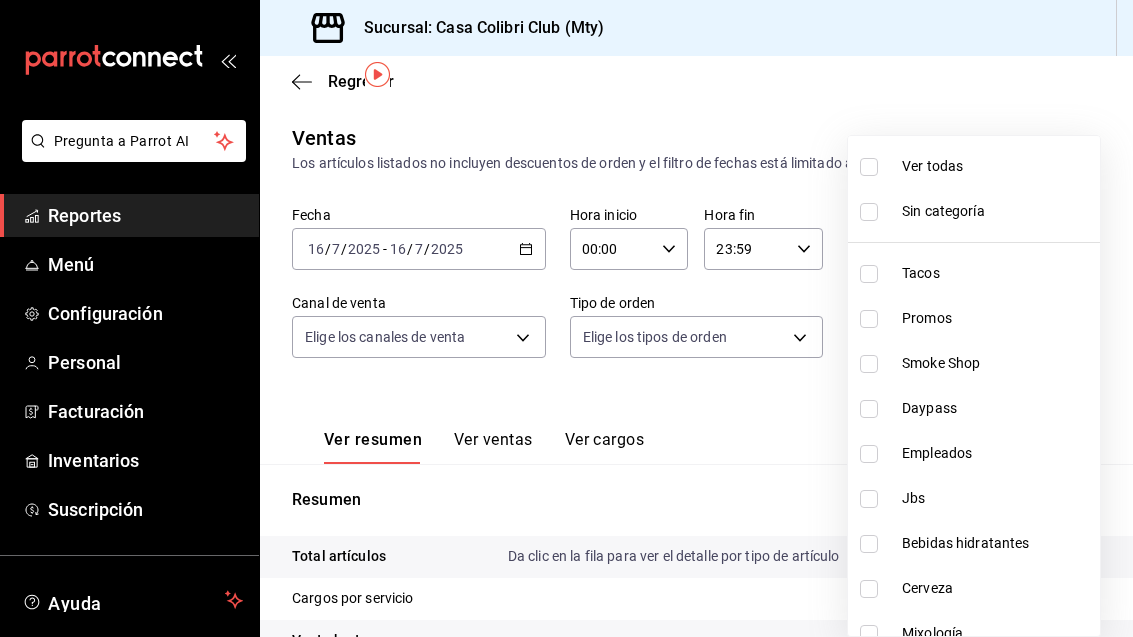 click at bounding box center (566, 318) 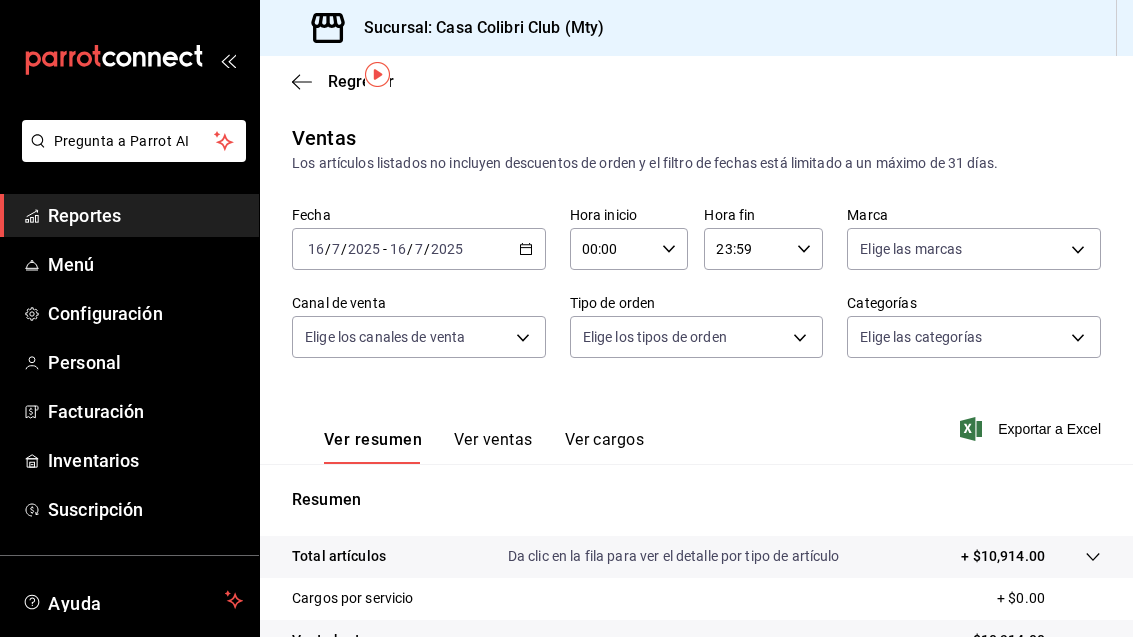 click on "Pregunta a Parrot AI Reportes   Menú   Configuración   Personal   Facturación   Inventarios   Suscripción   Ayuda Recomienda Parrot   Adolfo Flores   Sugerir nueva función   Sucursal: Casa Colibri Club (Mty) Regresar Ventas Los artículos listados no incluyen descuentos de orden y el filtro de fechas está limitado a un máximo de 31 días. Fecha 2025-07-16 16 / 7 / 2025 - 2025-07-16 16 / 7 / 2025 Hora inicio 00:00 Hora inicio Hora fin 23:59 Hora fin Marca Elige las marcas Canal de venta Elige los canales de venta Tipo de orden Elige los tipos de orden Categorías Elige las categorías Ver resumen Ver ventas Ver cargos Exportar a Excel Resumen Total artículos Da clic en la fila para ver el detalle por tipo de artículo + $10,914.00 Cargos por servicio + $0.00 Venta bruta = $10,914.00 Descuentos totales - $234.00 Certificados de regalo - $0.00 Venta total = $10,680.00 Impuestos - $1,473.10 Venta neta = $9,206.90 Pregunta a Parrot AI Reportes   Menú   Configuración   Personal   Facturación       Ayuda" at bounding box center [566, 318] 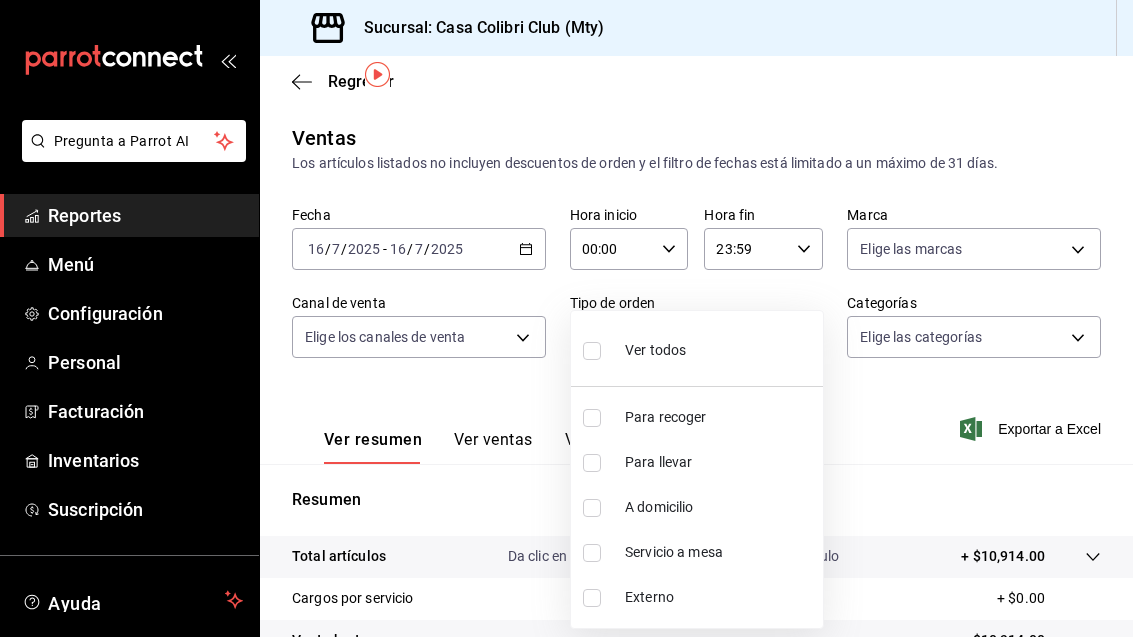 click at bounding box center [566, 318] 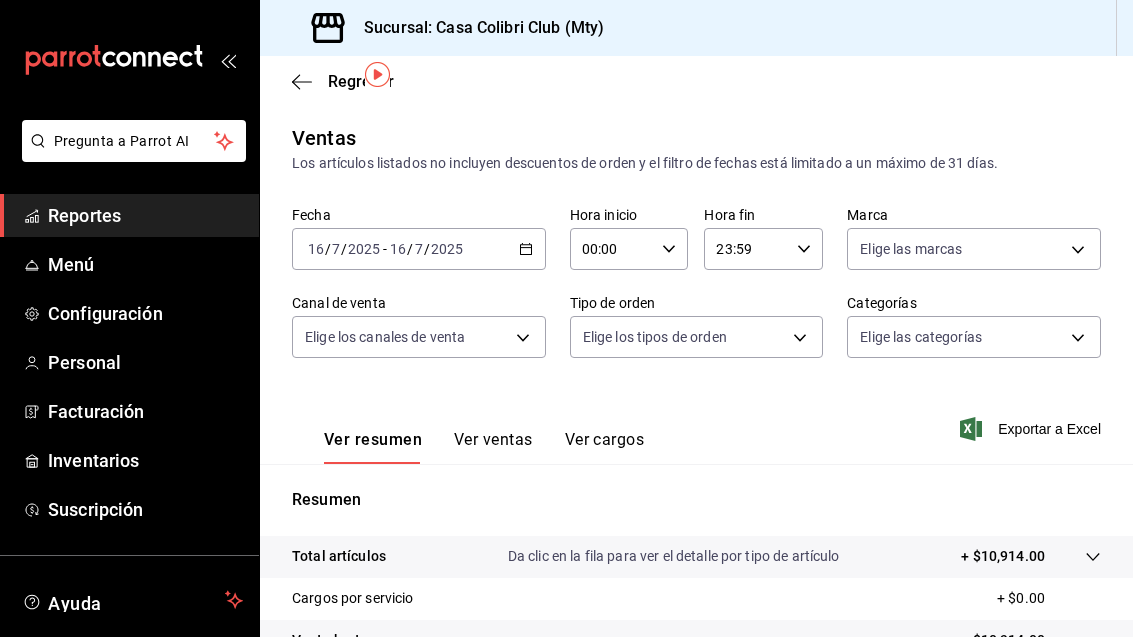 click on "Pregunta a Parrot AI Reportes   Menú   Configuración   Personal   Facturación   Inventarios   Suscripción   Ayuda Recomienda Parrot   Adolfo Flores   Sugerir nueva función   Sucursal: Casa Colibri Club (Mty) Regresar Ventas Los artículos listados no incluyen descuentos de orden y el filtro de fechas está limitado a un máximo de 31 días. Fecha 2025-07-16 16 / 7 / 2025 - 2025-07-16 16 / 7 / 2025 Hora inicio 00:00 Hora inicio Hora fin 23:59 Hora fin Marca Elige las marcas Canal de venta Elige los canales de venta Tipo de orden Elige los tipos de orden Categorías Elige las categorías Ver resumen Ver ventas Ver cargos Exportar a Excel Resumen Total artículos Da clic en la fila para ver el detalle por tipo de artículo + $10,914.00 Cargos por servicio + $0.00 Venta bruta = $10,914.00 Descuentos totales - $234.00 Certificados de regalo - $0.00 Venta total = $10,680.00 Impuestos - $1,473.10 Venta neta = $9,206.90 Pregunta a Parrot AI Reportes   Menú   Configuración   Personal   Facturación       Ayuda" at bounding box center (566, 318) 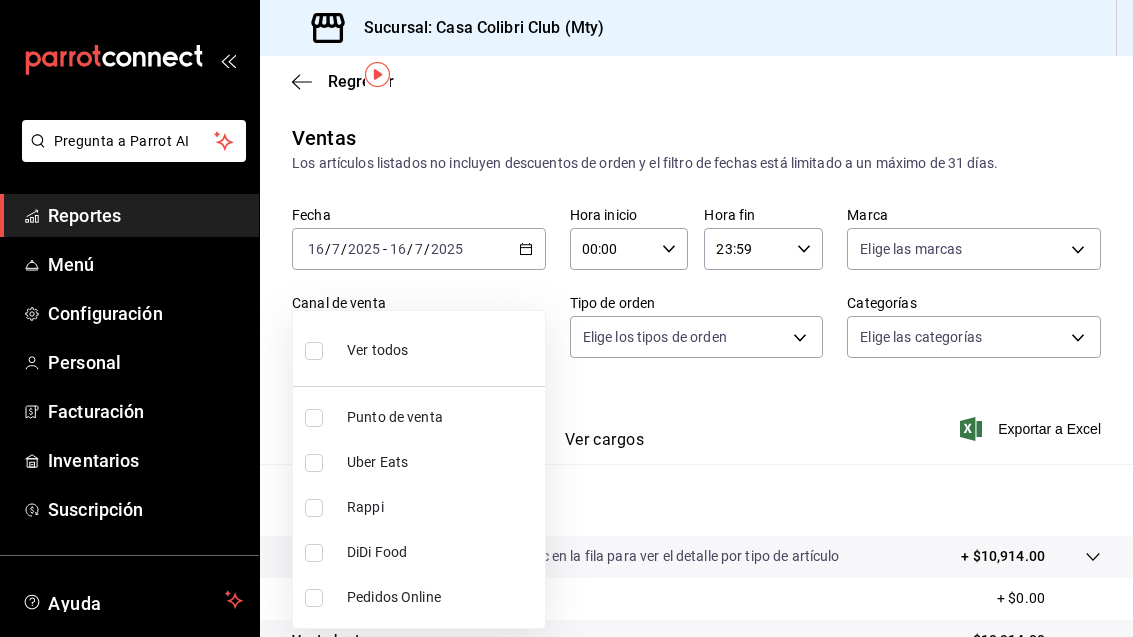 click at bounding box center [566, 318] 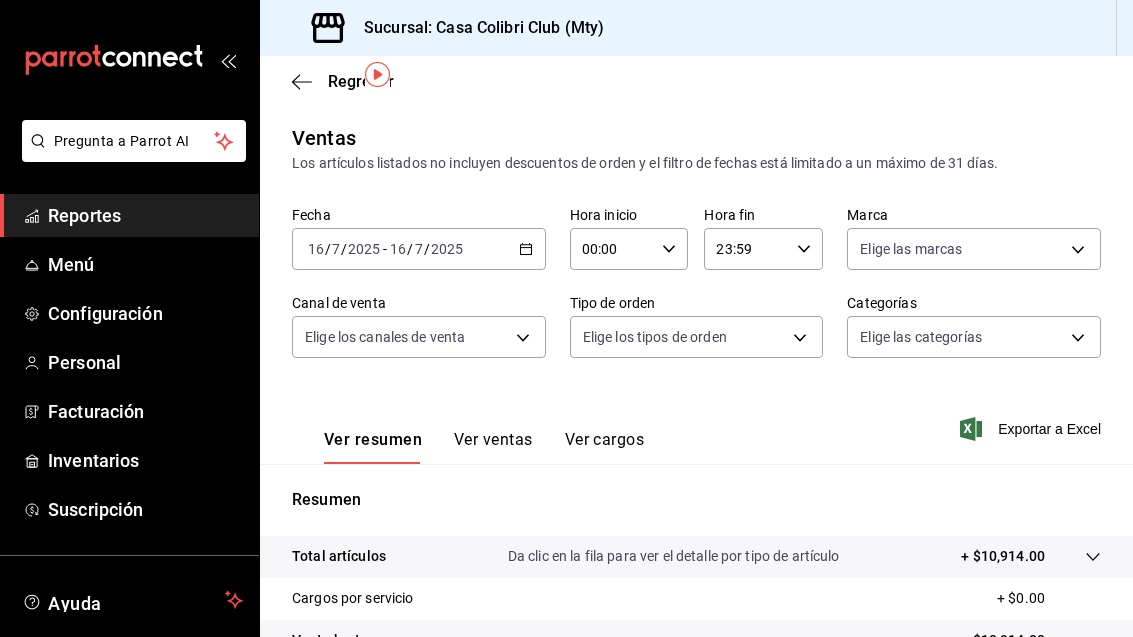 click on "Reportes" at bounding box center [145, 215] 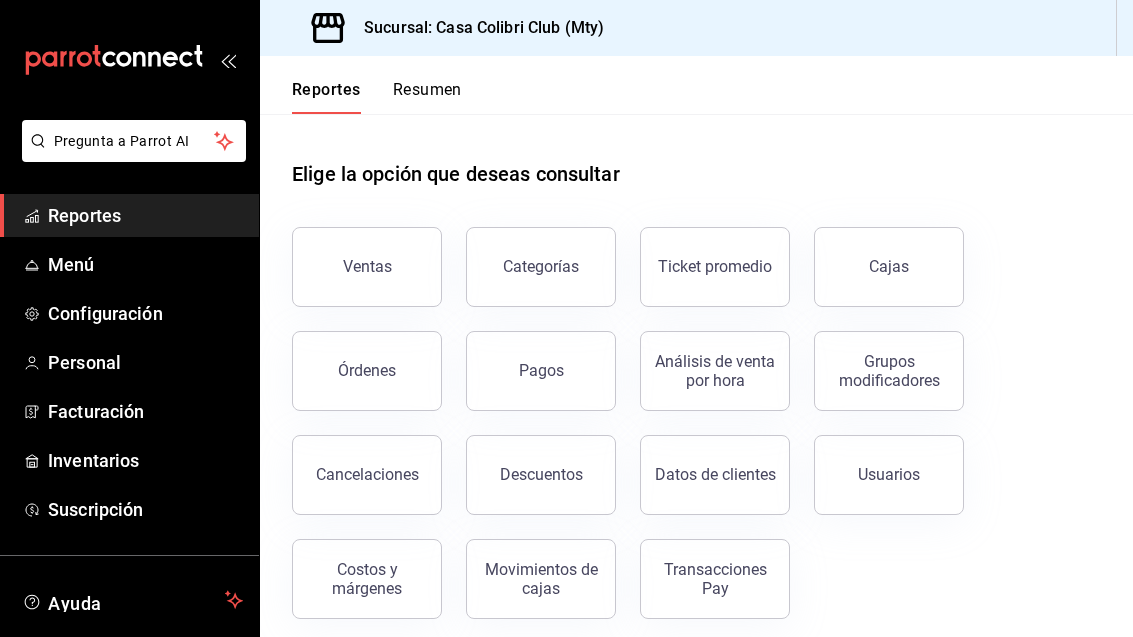 click on "Ventas" at bounding box center [367, 267] 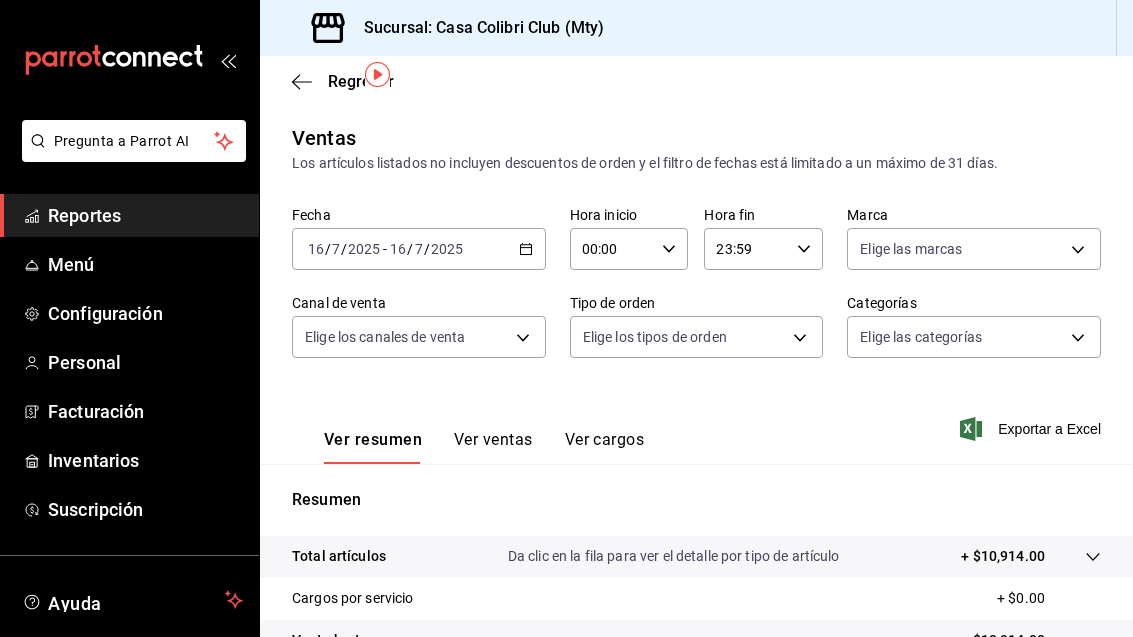 click on "Reportes" at bounding box center (145, 215) 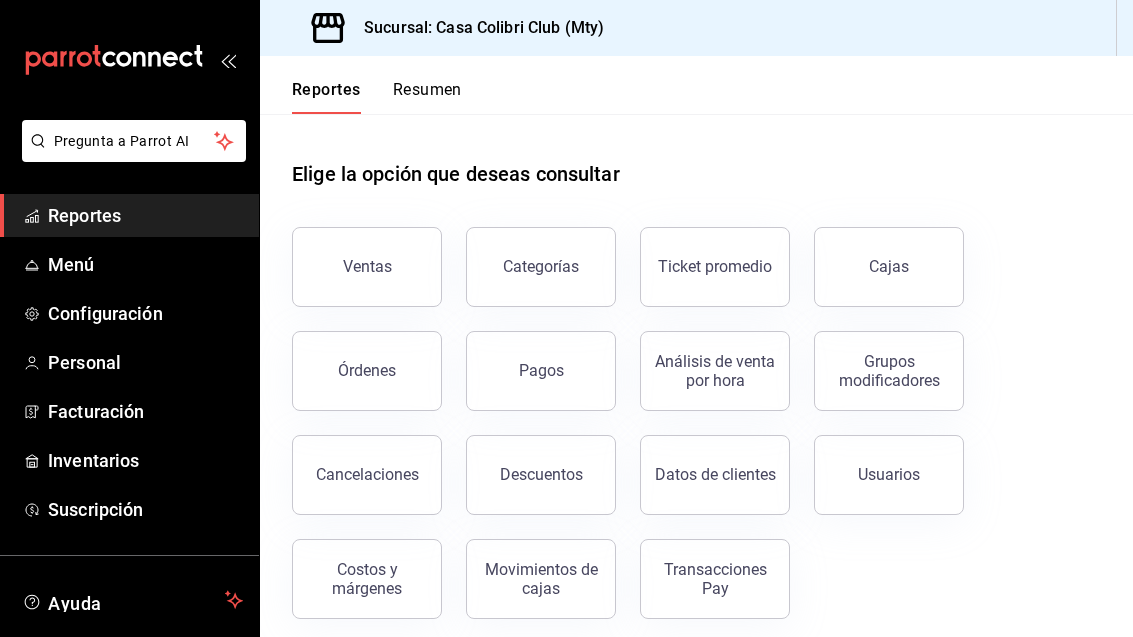 click on "Ventas" at bounding box center [367, 267] 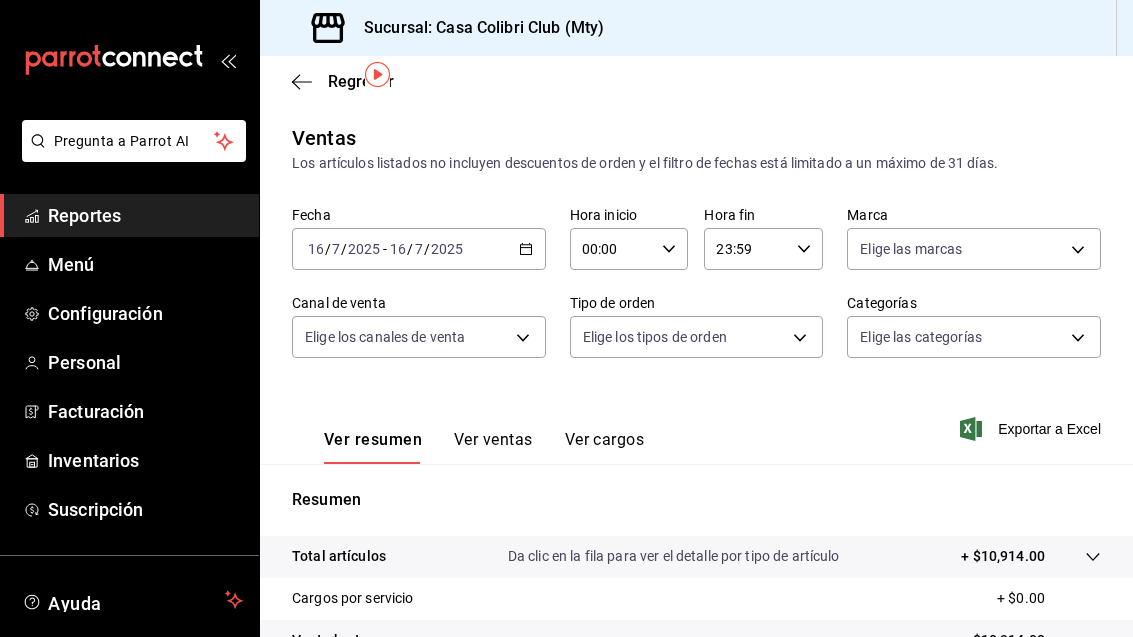 click on "Reportes" at bounding box center (145, 215) 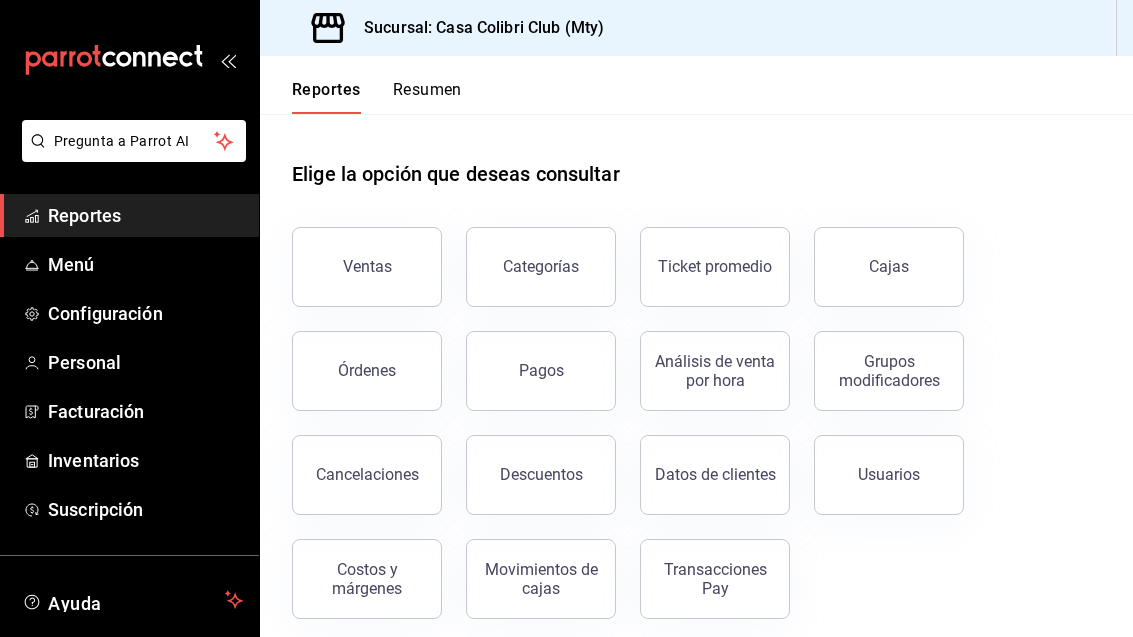 click on "Pagos" at bounding box center (541, 371) 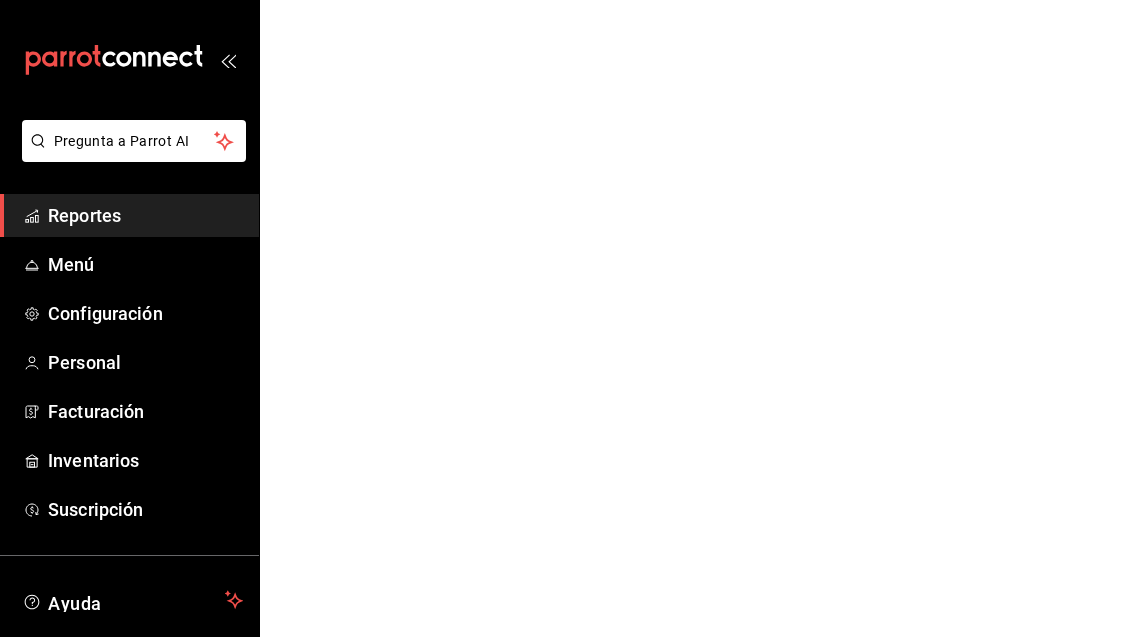 scroll, scrollTop: 0, scrollLeft: 0, axis: both 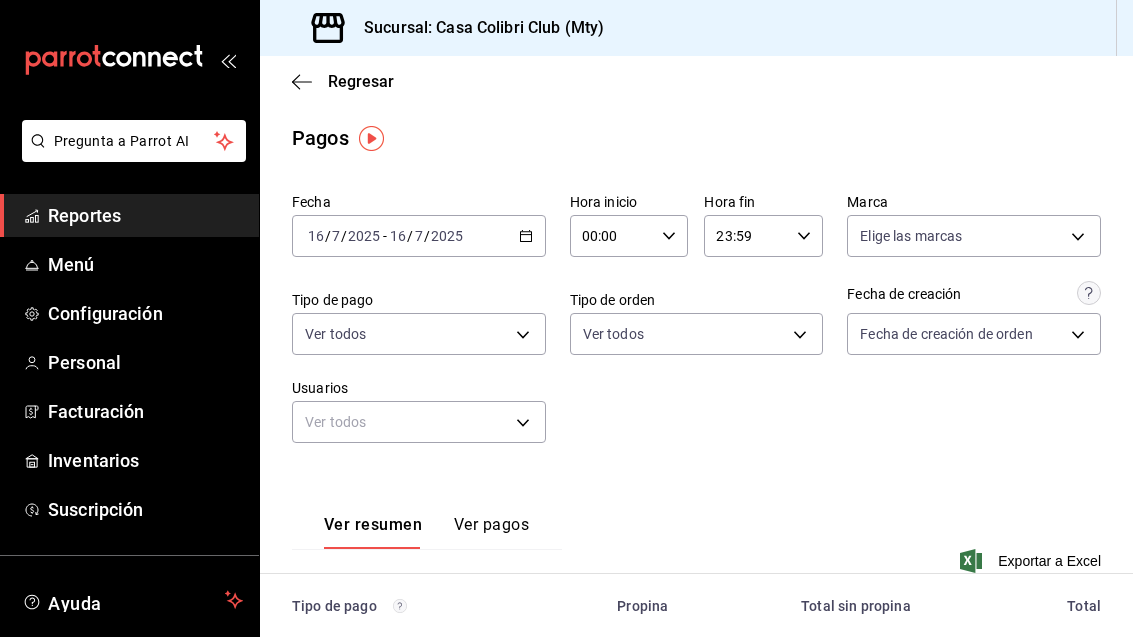 click on "Pregunta a Parrot AI Reportes   Menú   Configuración   Personal   Facturación   Inventarios   Suscripción   Ayuda Recomienda Parrot   Adolfo Flores   Sugerir nueva función   Sucursal: Casa Colibri Club (Mty) Regresar Pagos Fecha 2025-07-16 16 / 7 / 2025 - 2025-07-16 16 / 7 / 2025 Hora inicio 00:00 Hora inicio Hora fin 23:59 Hora fin Marca Elige las marcas Tipo de pago Ver todos Tipo de orden Ver todos Fecha de creación   Fecha de creación de orden ORDER Usuarios Ver todos null Ver resumen Ver pagos Exportar a Excel Tipo de pago   Propina Total sin propina Total Efectivo $0.00 $3,291.00 $3,291.00 Trasferencia $60.00 $1,315.00 $1,375.00 Clip Débito $0.00 $0.00 $0.00 Clip Crédito $0.00 $0.00 $0.00 MercadoPago $0.00 $0.00 $0.00 Pay $447.60 $6,074.00 $6,521.60 Total $507.60 $10,680.00 $11,187.60 Pregunta a Parrot AI Reportes   Menú   Configuración   Personal   Facturación   Inventarios   Suscripción   Ayuda Recomienda Parrot   Adolfo Flores   Sugerir nueva función   Ver video tutorial Ir a video" at bounding box center [566, 318] 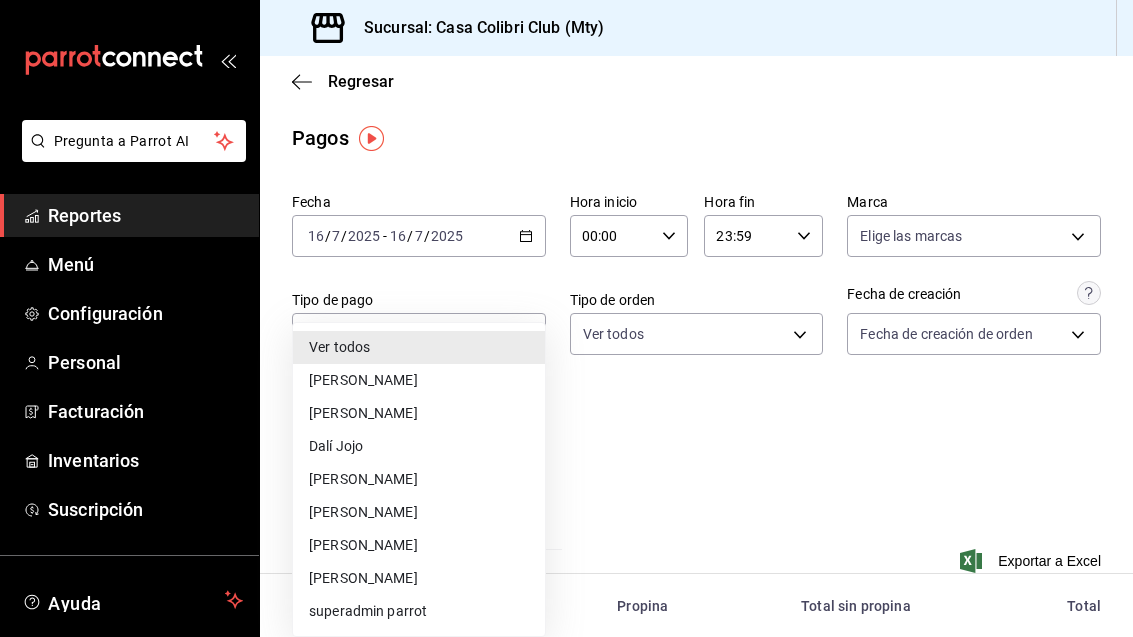 click on "Elvira Molina" at bounding box center [419, 512] 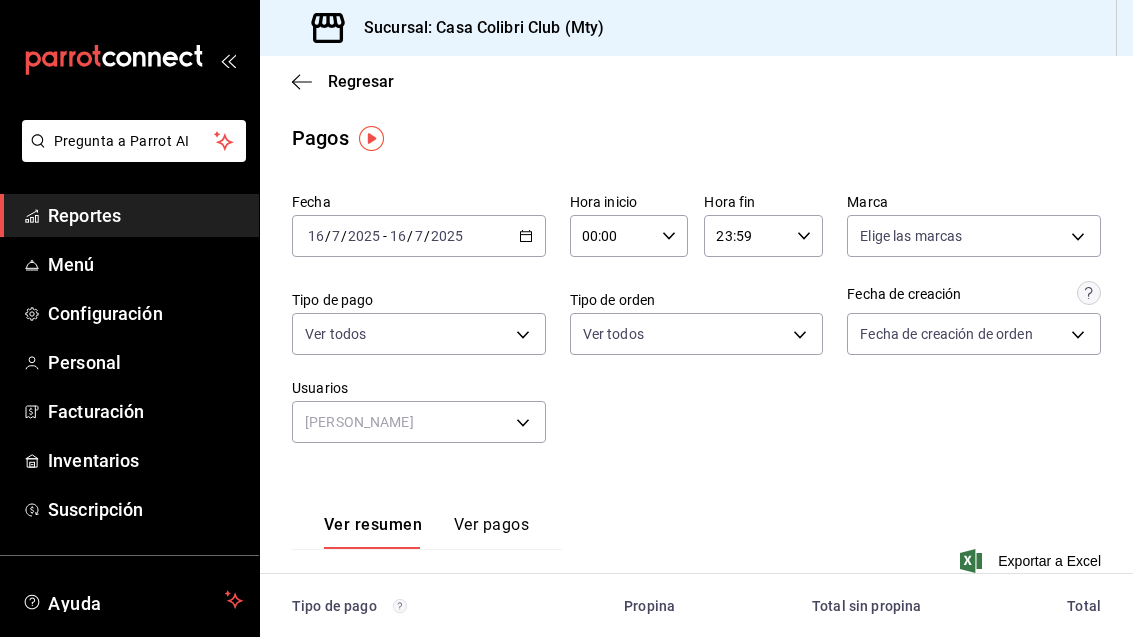 click on "Pregunta a Parrot AI Reportes   Menú   Configuración   Personal   Facturación   Inventarios   Suscripción   Ayuda Recomienda Parrot   Adolfo Flores   Sugerir nueva función   Sucursal: Casa Colibri Club (Mty) Regresar Pagos Fecha 2025-07-16 16 / 7 / 2025 - 2025-07-16 16 / 7 / 2025 Hora inicio 00:00 Hora inicio Hora fin 23:59 Hora fin Marca Elige las marcas Tipo de pago Ver todos Tipo de orden Ver todos Fecha de creación   Fecha de creación de orden ORDER Usuarios Elvira Molina 8692031d-661c-456f-beb2-2dd7d6b978fa Ver resumen Ver pagos Exportar a Excel Tipo de pago   Propina Total sin propina Total Efectivo $0.00 $0.00 $0.00 Trasferencia $0.00 $0.00 $0.00 Clip Débito $0.00 $0.00 $0.00 Clip Crédito $0.00 $0.00 $0.00 MercadoPago $0.00 $0.00 $0.00 Pay $177.00 $2,075.00 $2,252.00 Total $177.00 $2,075.00 $2,252.00 Pregunta a Parrot AI Reportes   Menú   Configuración   Personal   Facturación   Inventarios   Suscripción   Ayuda Recomienda Parrot   Adolfo Flores   Sugerir nueva función   Ir a video" at bounding box center [566, 318] 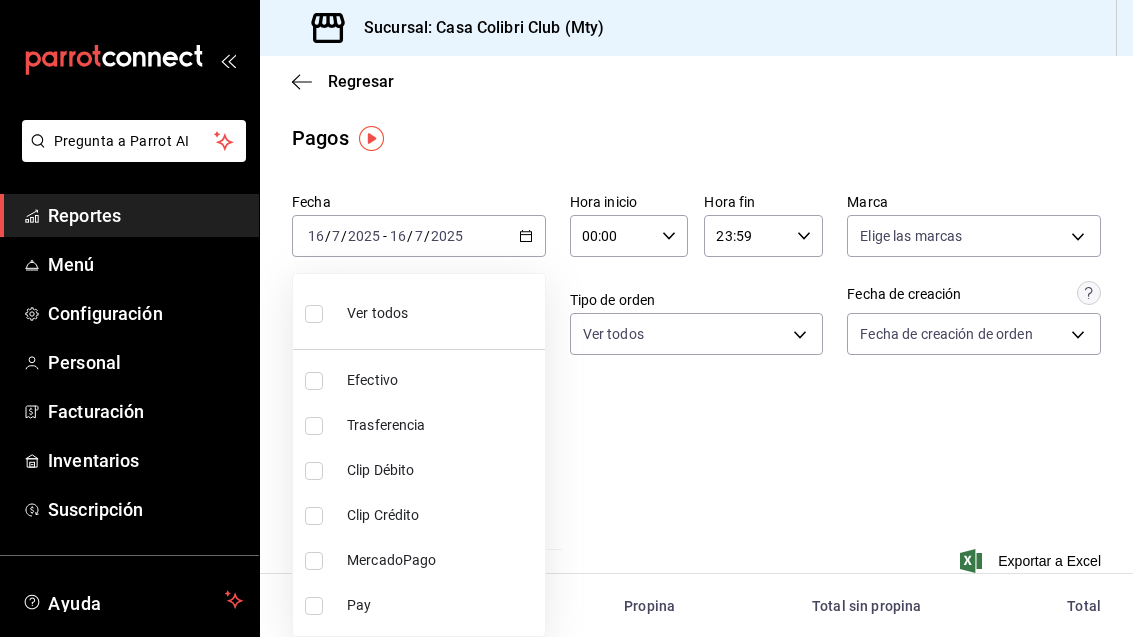 click at bounding box center (314, 314) 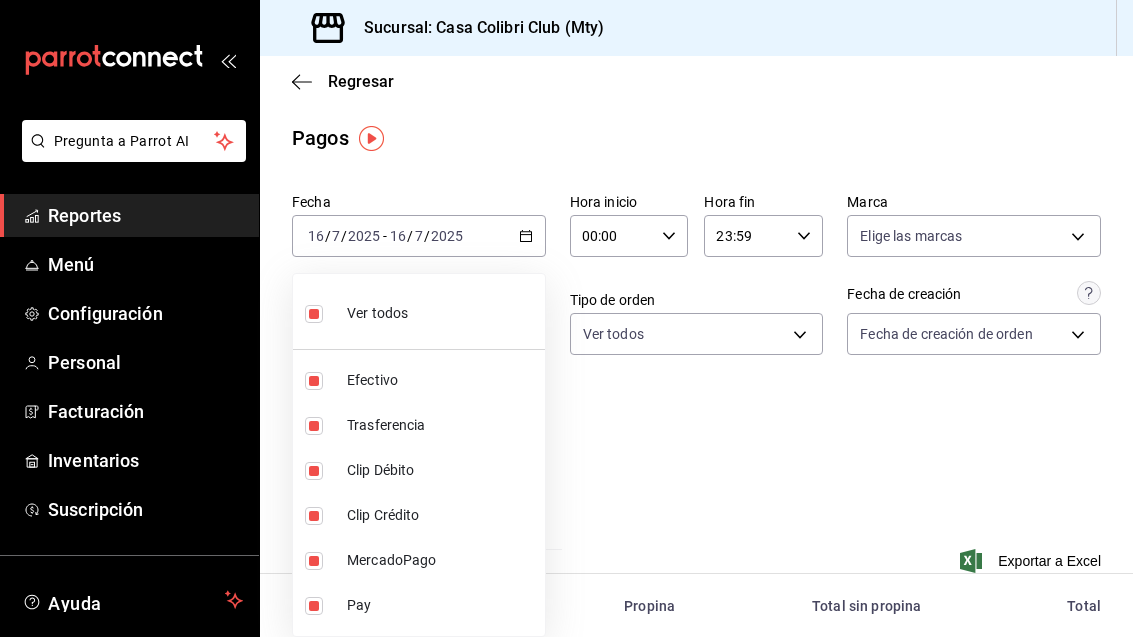click at bounding box center (566, 318) 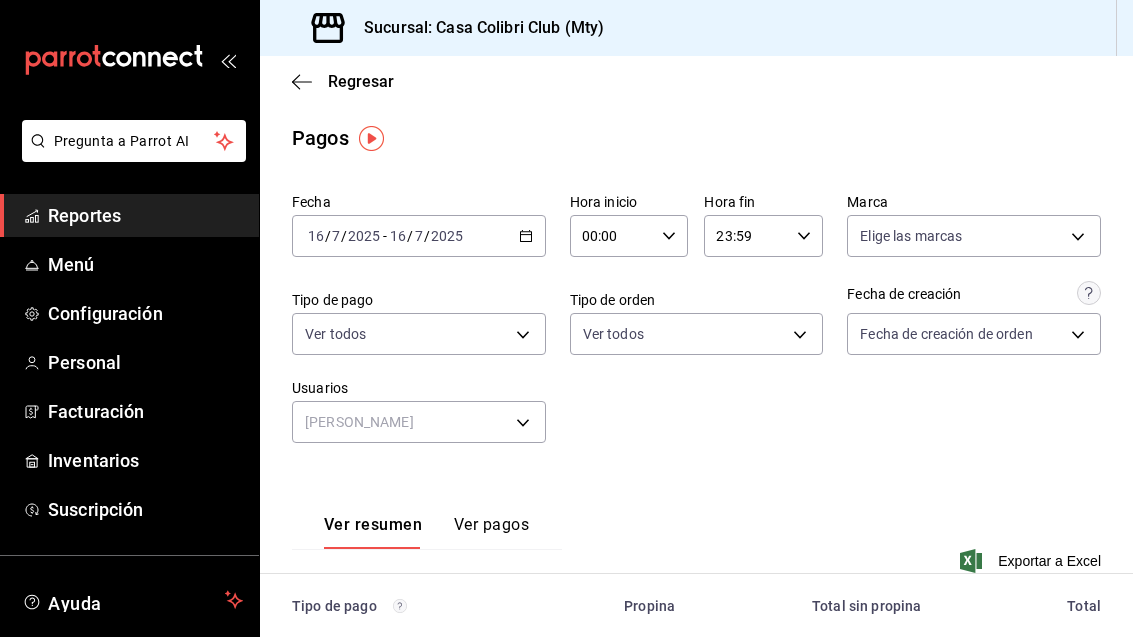 click on "Pregunta a Parrot AI Reportes   Menú   Configuración   Personal   Facturación   Inventarios   Suscripción   Ayuda Recomienda Parrot   Adolfo Flores   Sugerir nueva función   Sucursal: Casa Colibri Club (Mty) Regresar Pagos Fecha 2025-07-16 16 / 7 / 2025 - 2025-07-16 16 / 7 / 2025 Hora inicio 00:00 Hora inicio Hora fin 23:59 Hora fin Marca Elige las marcas Tipo de pago Ver todos e3a89697-ed2e-4a0f-9ba5-ce5e62bed3a7,9345538f-f051-41a1-ae63-8814973fd343,3062f02b-a89a-4fb8-9ff3-acb61730b8f9,e9b13991-d67f-4394-8f27-e5474f44ebd4,9dcfa1e3-c9c8-431b-a366-6bbc457d6d11,19d40c20-dd61-4e5c-9e76-a2bfcbbdd80a Tipo de orden Ver todos Fecha de creación   Fecha de creación de orden ORDER Usuarios Elvira Molina 8692031d-661c-456f-beb2-2dd7d6b978fa Ver resumen Ver pagos Exportar a Excel Tipo de pago   Propina Total sin propina Total Efectivo $0.00 $0.00 $0.00 Trasferencia $0.00 $0.00 $0.00 Clip Débito $0.00 $0.00 $0.00 Clip Crédito $0.00 $0.00 $0.00 MercadoPago $0.00 $0.00 $0.00 Pay $177.00 $2,075.00 $2,252.00 Total" at bounding box center (566, 318) 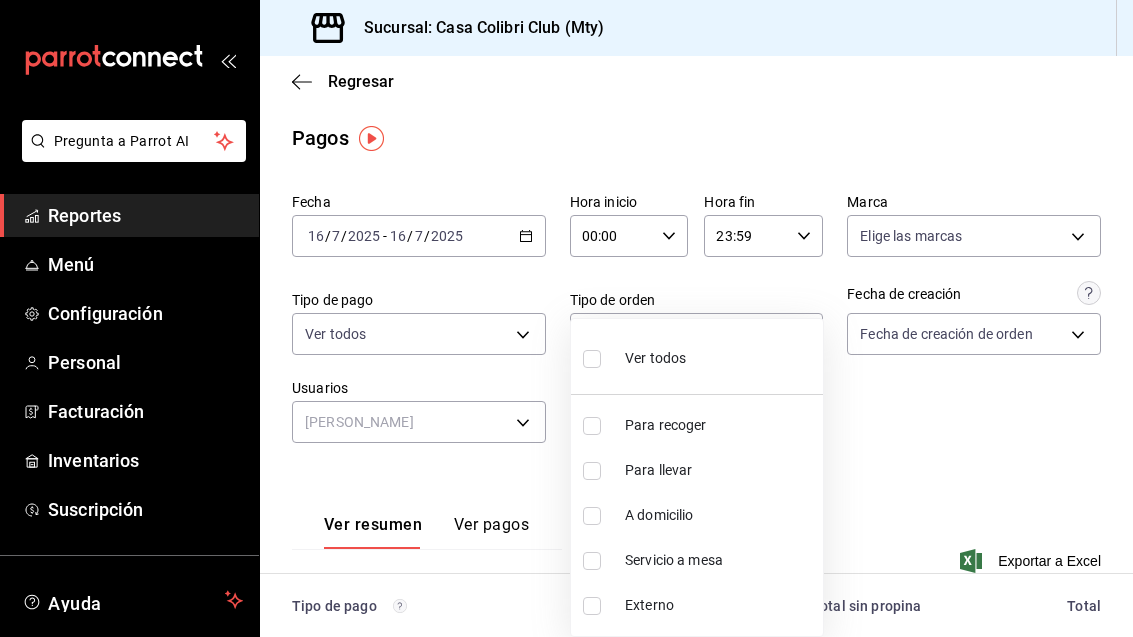 click at bounding box center (592, 359) 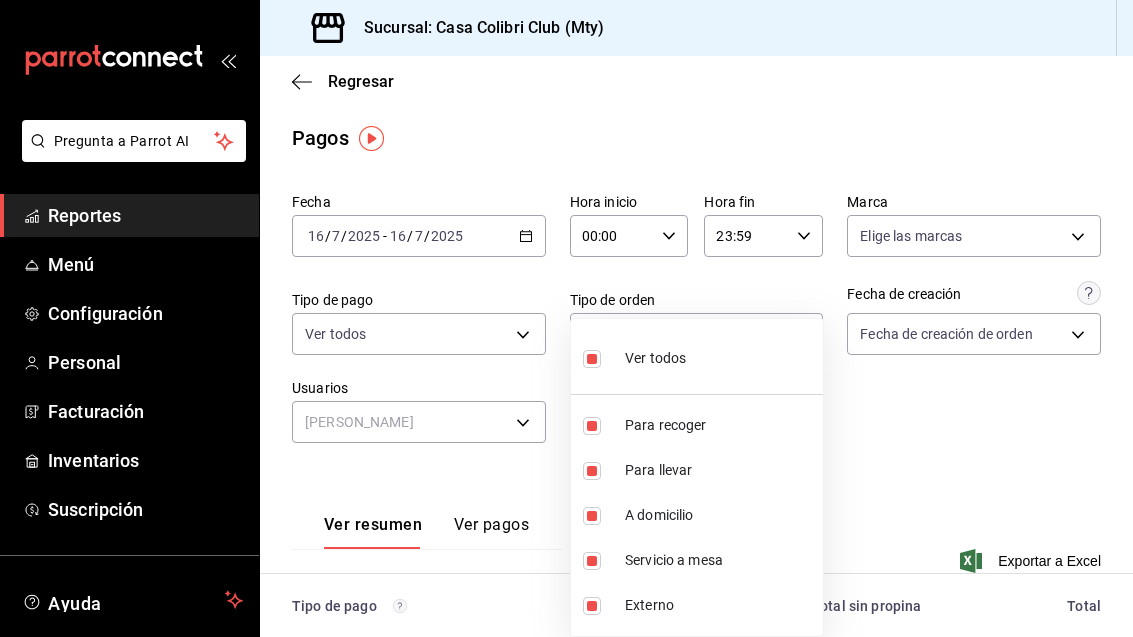 click at bounding box center (566, 318) 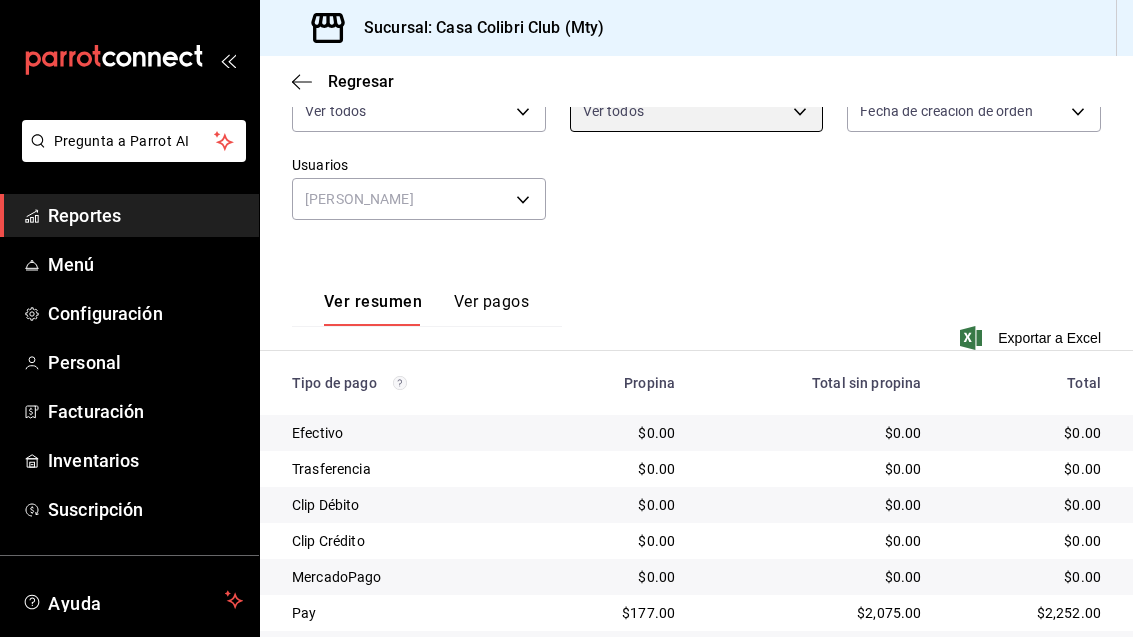 scroll, scrollTop: 222, scrollLeft: 0, axis: vertical 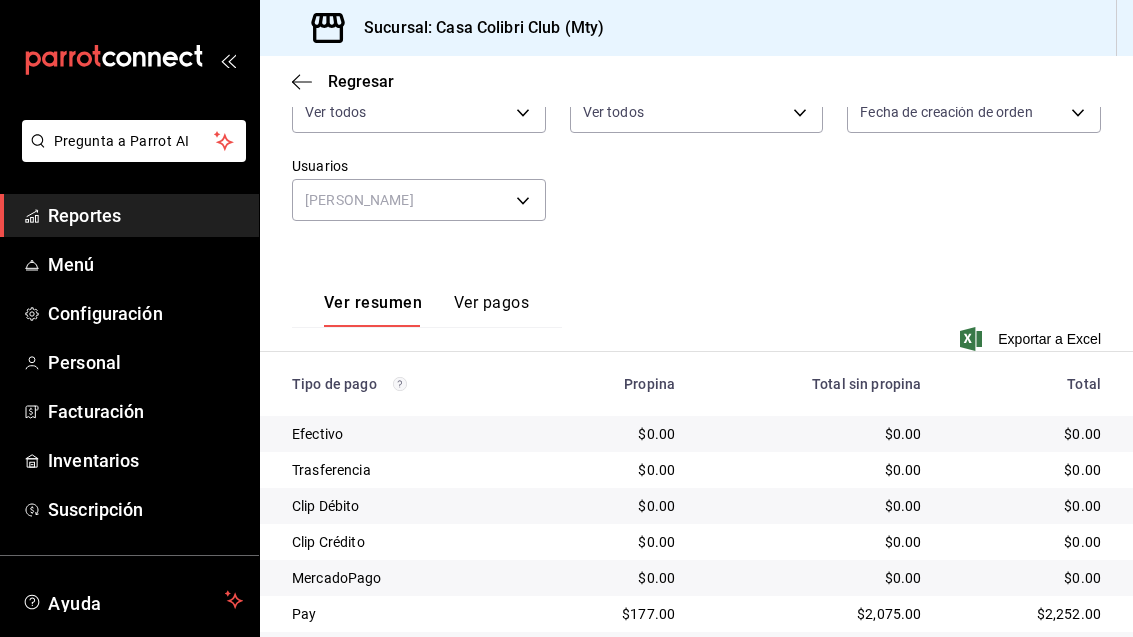 click on "Ver pagos" at bounding box center [491, 310] 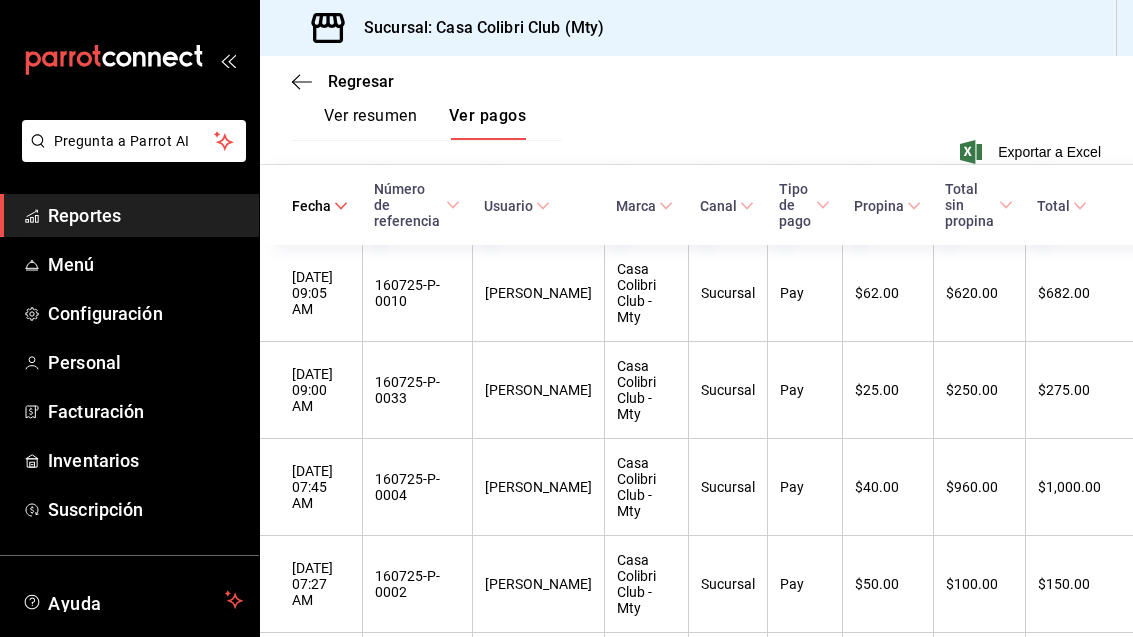 scroll, scrollTop: 408, scrollLeft: 0, axis: vertical 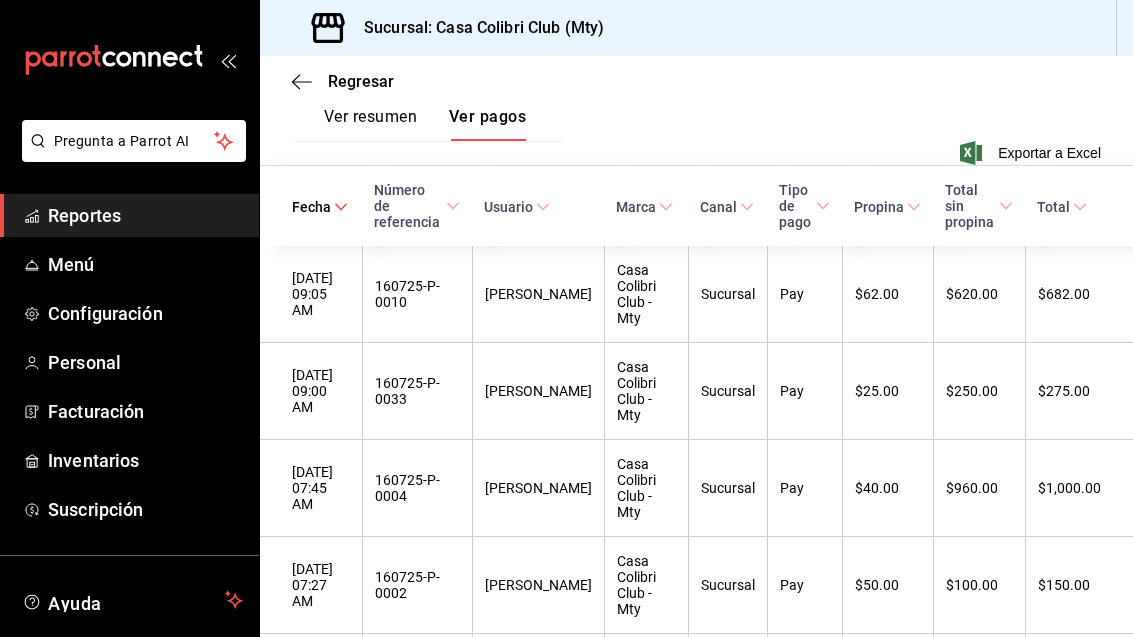 click on "16/07/2025 06:15 AM" at bounding box center (321, 682) 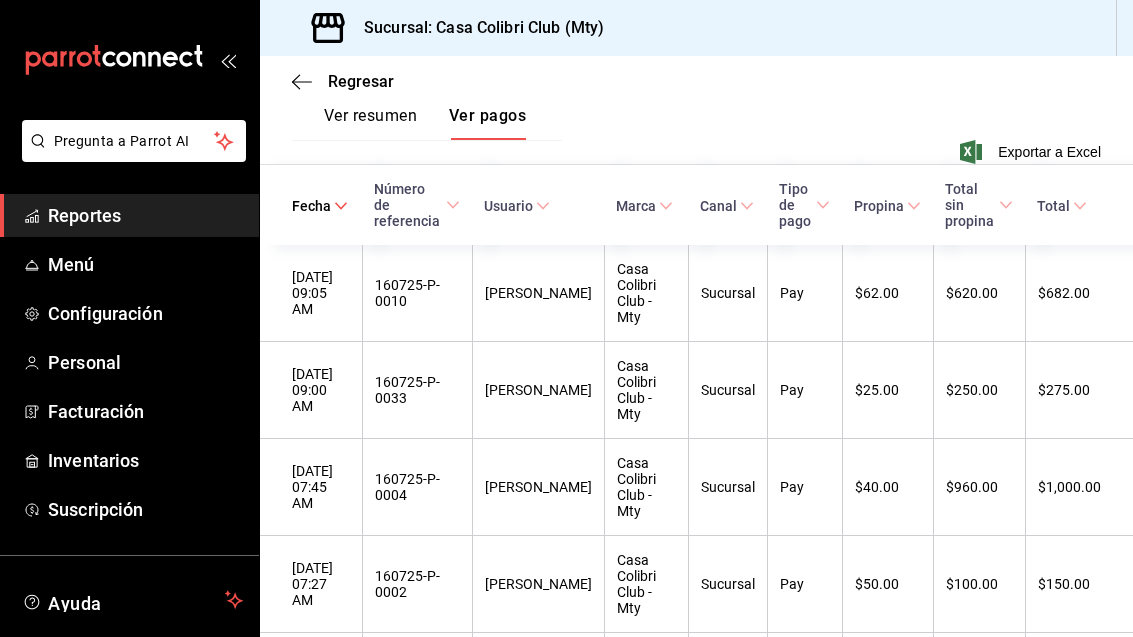 scroll, scrollTop: 408, scrollLeft: 0, axis: vertical 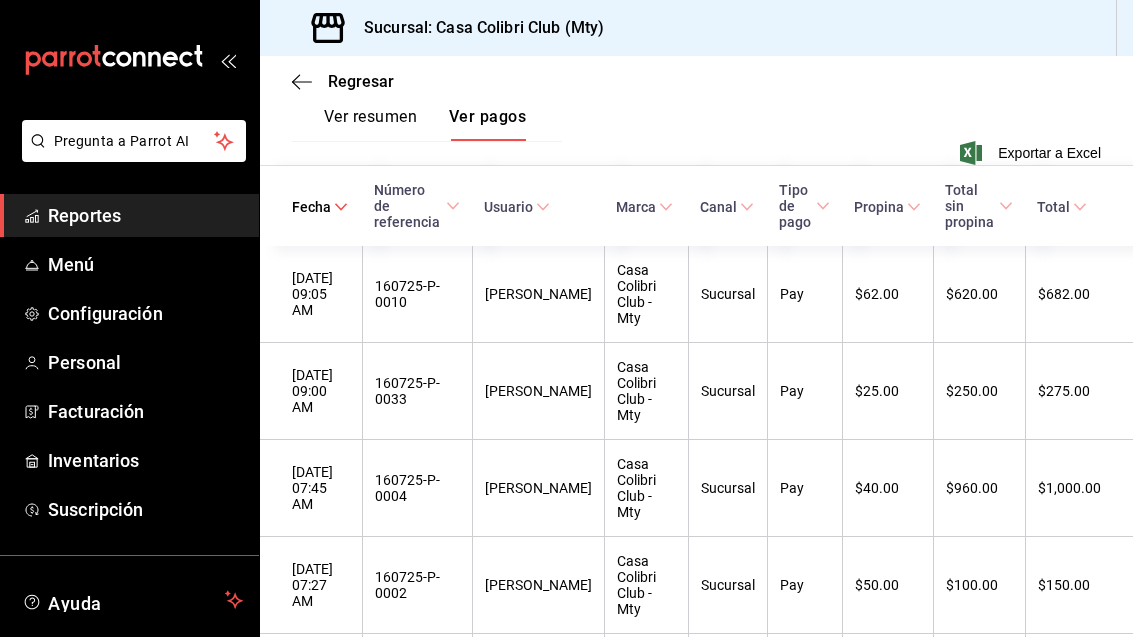 click on "16/07/2025 06:15 AM" at bounding box center [321, 682] 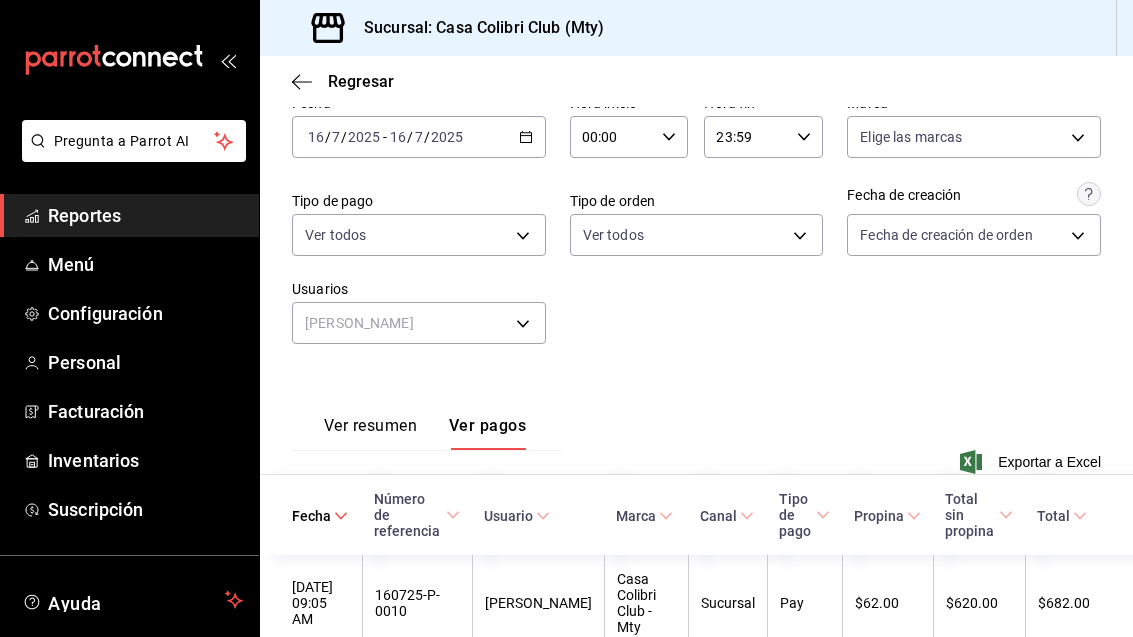 scroll, scrollTop: 93, scrollLeft: 0, axis: vertical 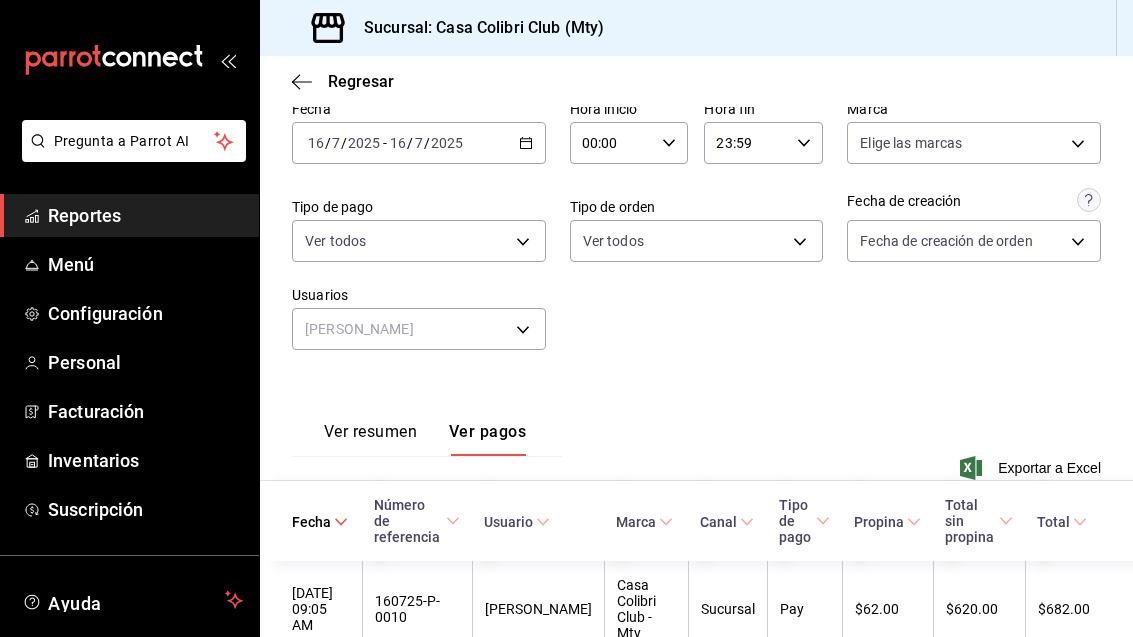 click on "Ver resumen" at bounding box center [370, 439] 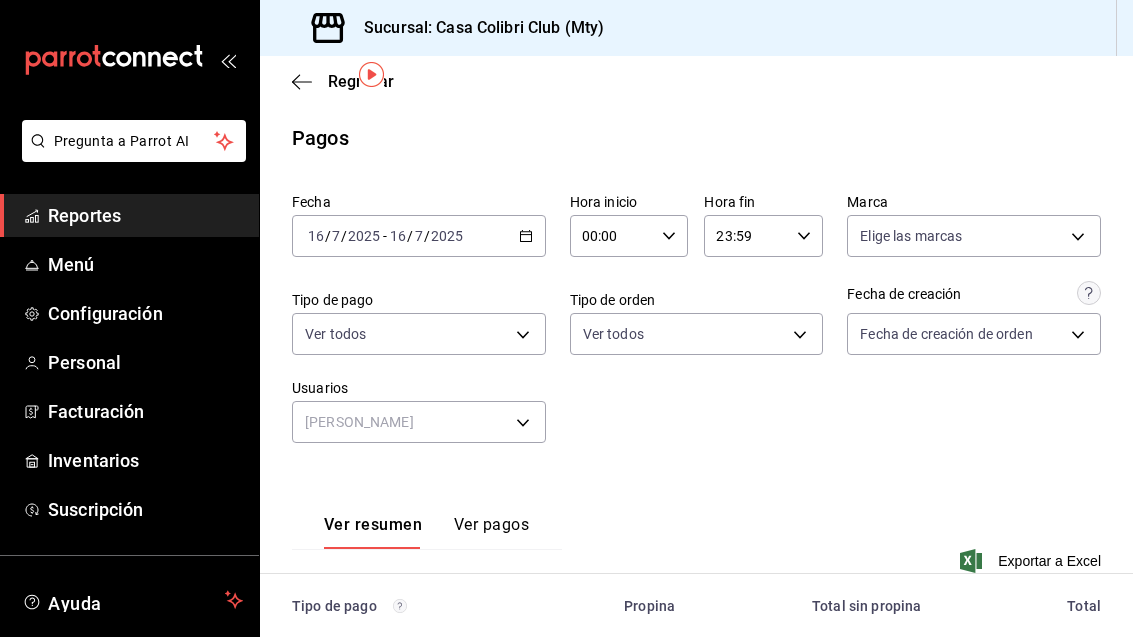 scroll, scrollTop: 0, scrollLeft: 0, axis: both 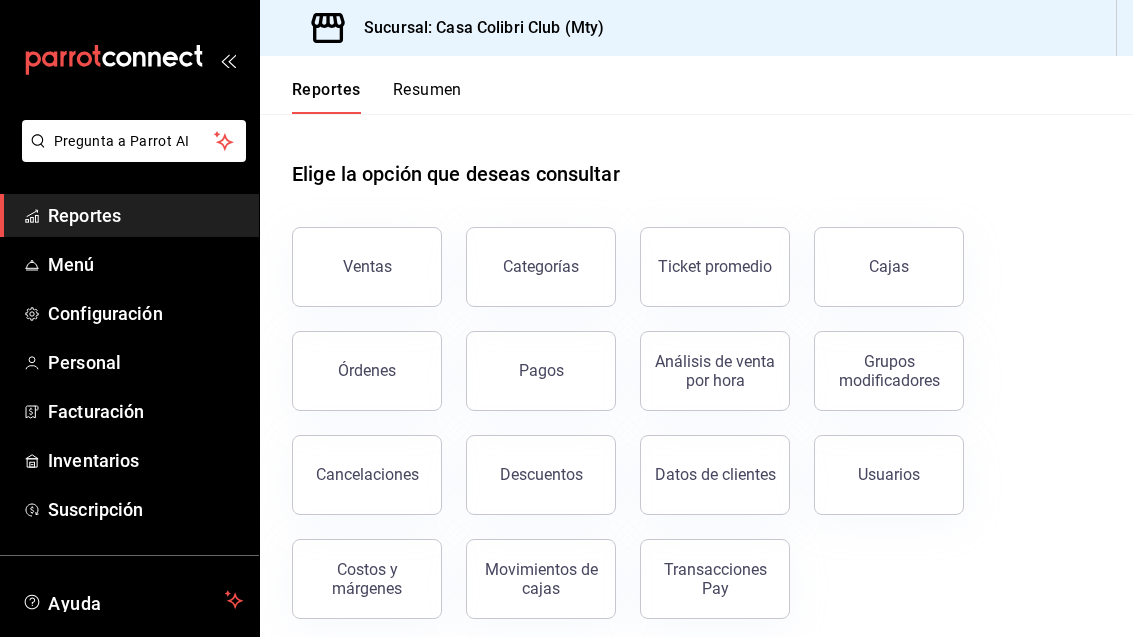 click on "Órdenes" at bounding box center (367, 371) 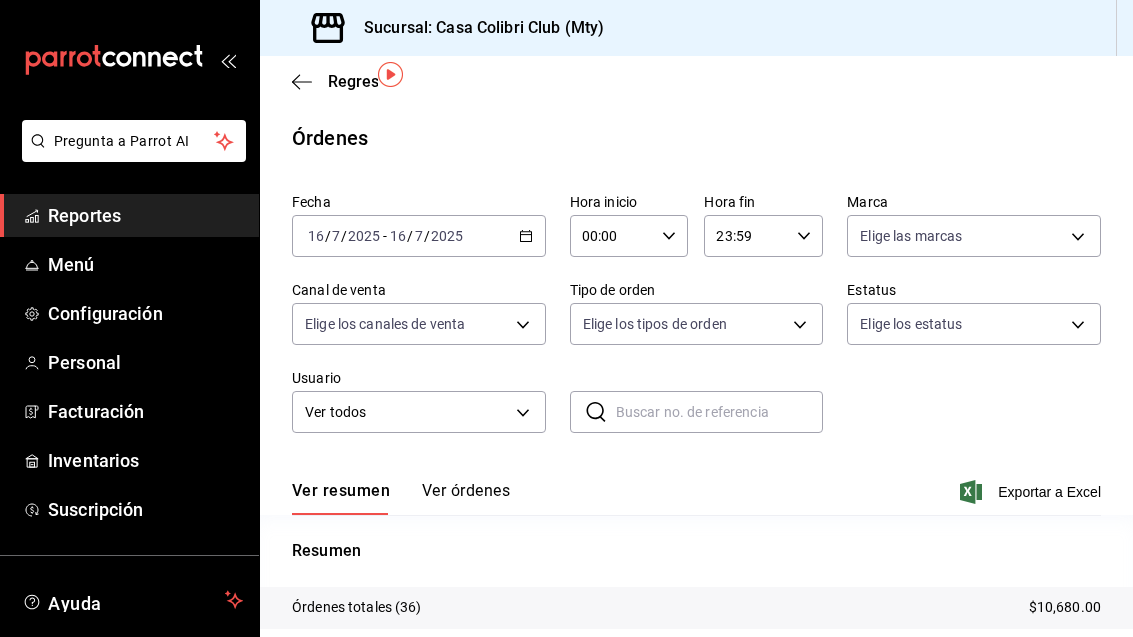 click on "Pregunta a Parrot AI Reportes   Menú   Configuración   Personal   Facturación   Inventarios   Suscripción   Ayuda Recomienda Parrot   Adolfo Flores   Sugerir nueva función   Sucursal: Casa Colibri Club (Mty) Regresar Órdenes Fecha 2025-07-16 16 / 7 / 2025 - 2025-07-16 16 / 7 / 2025 Hora inicio 00:00 Hora inicio Hora fin 23:59 Hora fin Marca Elige las marcas Canal de venta Elige los canales de venta Tipo de orden Elige los tipos de orden Estatus Elige los estatus Usuario Ver todos ALL ​ ​ Ver resumen Ver órdenes Exportar a Excel Resumen Órdenes totales (36) $10,680.00 Órdenes abiertas (0) $0.00 Órdenes cerradas (34) $10,680.00 Órdenes canceladas (2) $0.00 Órdenes negadas (0) $0.00 ¿Quieres ver el consumo promedio por orden y comensal? Ve al reporte de Ticket promedio Pregunta a Parrot AI Reportes   Menú   Configuración   Personal   Facturación   Inventarios   Suscripción   Ayuda Recomienda Parrot   Adolfo Flores   Sugerir nueva función   GANA 1 MES GRATIS EN TU SUSCRIPCIÓN AQUÍ" at bounding box center (566, 318) 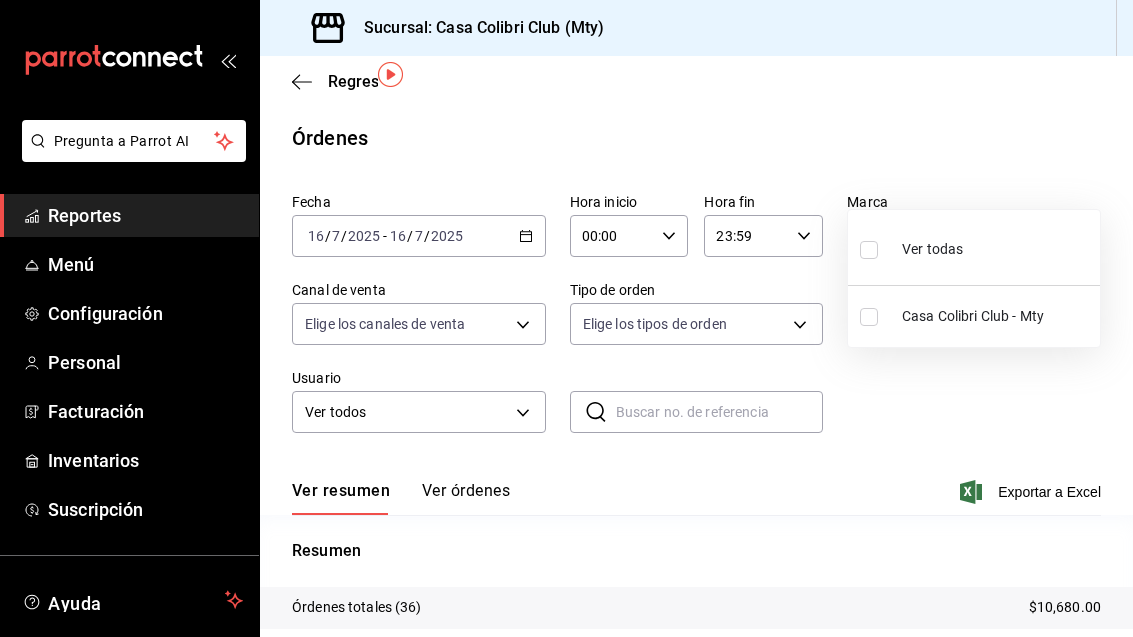 click at bounding box center [566, 318] 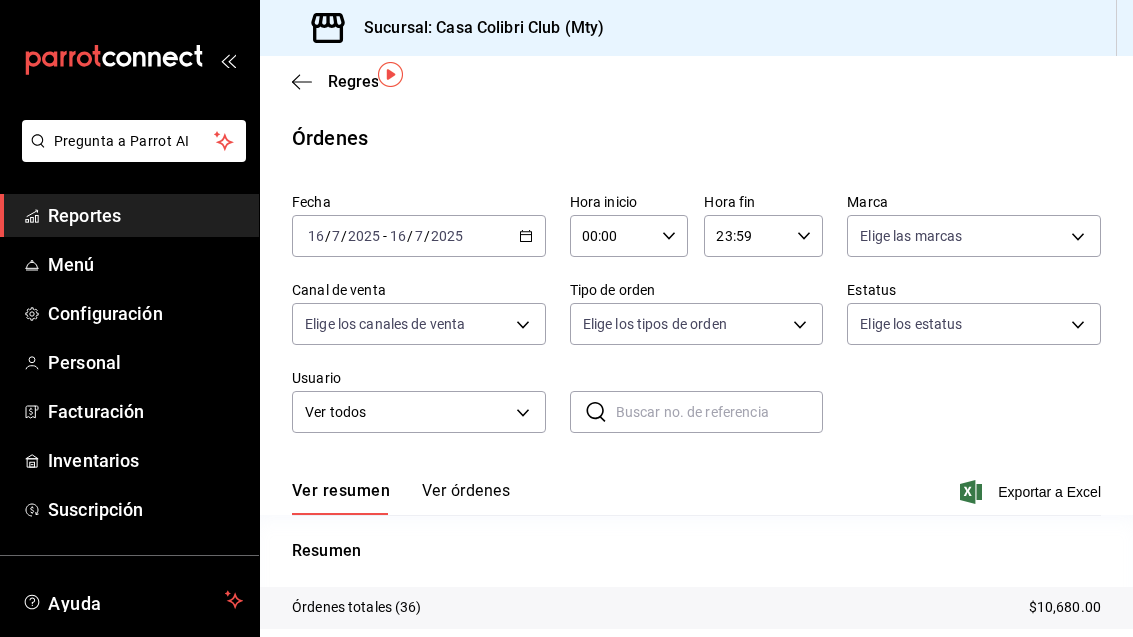 click on "Pregunta a Parrot AI Reportes   Menú   Configuración   Personal   Facturación   Inventarios   Suscripción   Ayuda Recomienda Parrot   Adolfo Flores   Sugerir nueva función   Sucursal: Casa Colibri Club (Mty) Regresar Órdenes Fecha 2025-07-16 16 / 7 / 2025 - 2025-07-16 16 / 7 / 2025 Hora inicio 00:00 Hora inicio Hora fin 23:59 Hora fin Marca Elige las marcas Canal de venta Elige los canales de venta Tipo de orden Elige los tipos de orden Estatus Elige los estatus Usuario Ver todos ALL ​ ​ Ver resumen Ver órdenes Exportar a Excel Resumen Órdenes totales (36) $10,680.00 Órdenes abiertas (0) $0.00 Órdenes cerradas (34) $10,680.00 Órdenes canceladas (2) $0.00 Órdenes negadas (0) $0.00 ¿Quieres ver el consumo promedio por orden y comensal? Ve al reporte de Ticket promedio Pregunta a Parrot AI Reportes   Menú   Configuración   Personal   Facturación   Inventarios   Suscripción   Ayuda Recomienda Parrot   Adolfo Flores   Sugerir nueva función   GANA 1 MES GRATIS EN TU SUSCRIPCIÓN AQUÍ" at bounding box center (566, 318) 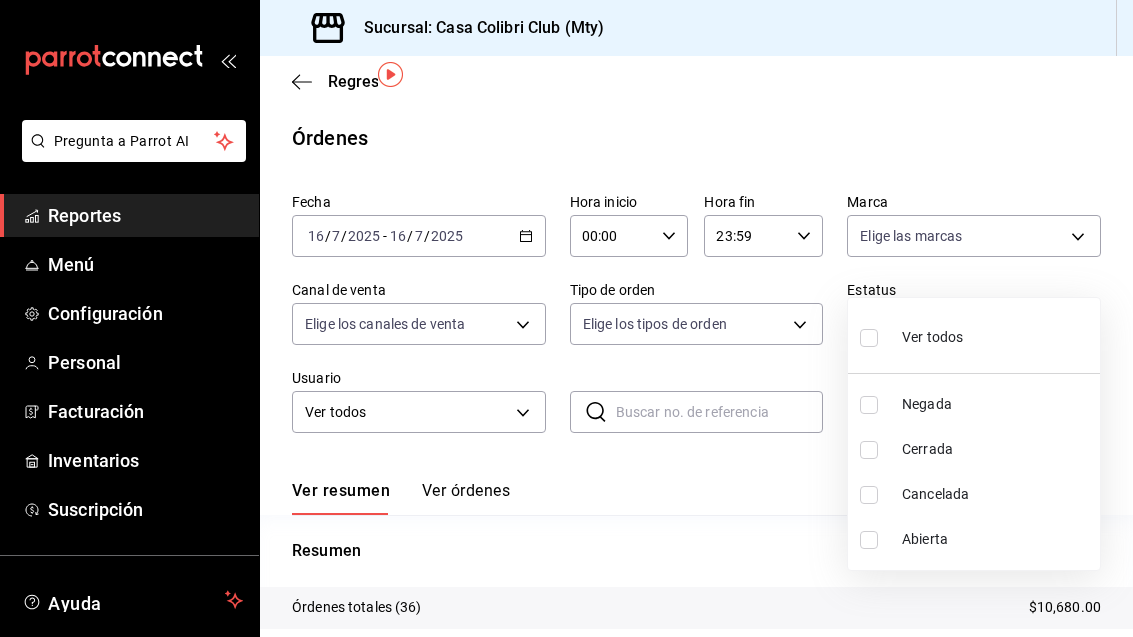 click at bounding box center (566, 318) 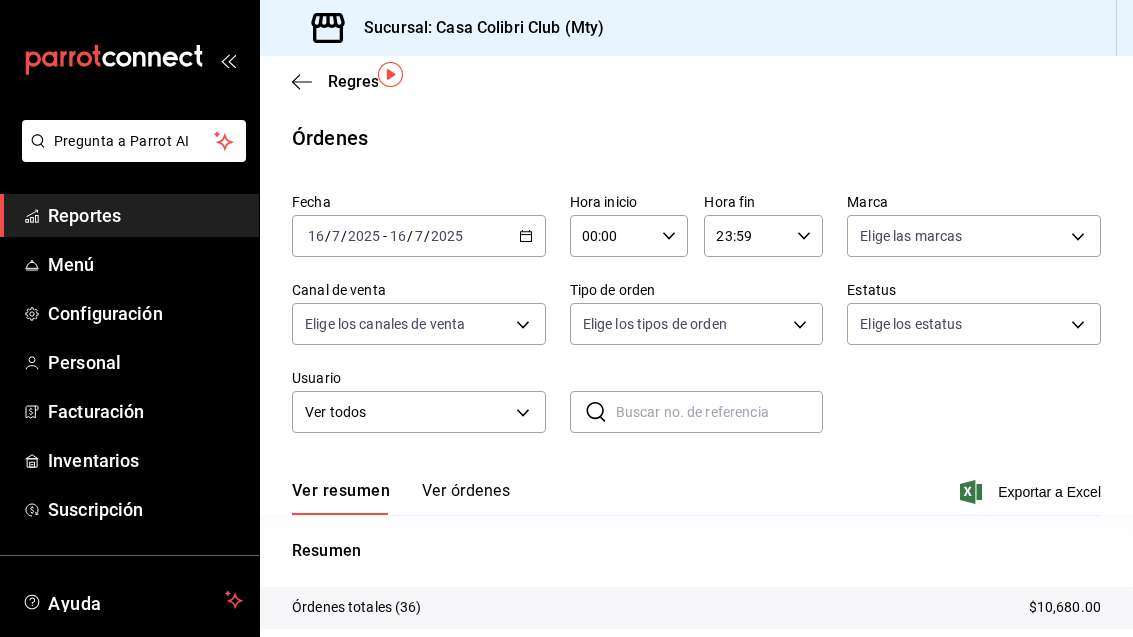 click on "Pregunta a Parrot AI Reportes   Menú   Configuración   Personal   Facturación   Inventarios   Suscripción   Ayuda Recomienda Parrot   Adolfo Flores   Sugerir nueva función   Sucursal: Casa Colibri Club (Mty) Regresar Órdenes Fecha 2025-07-16 16 / 7 / 2025 - 2025-07-16 16 / 7 / 2025 Hora inicio 00:00 Hora inicio Hora fin 23:59 Hora fin Marca Elige las marcas Canal de venta Elige los canales de venta Tipo de orden Elige los tipos de orden Estatus Elige los estatus Usuario Ver todos ALL ​ ​ Ver resumen Ver órdenes Exportar a Excel Resumen Órdenes totales (36) $10,680.00 Órdenes abiertas (0) $0.00 Órdenes cerradas (34) $10,680.00 Órdenes canceladas (2) $0.00 Órdenes negadas (0) $0.00 ¿Quieres ver el consumo promedio por orden y comensal? Ve al reporte de Ticket promedio Pregunta a Parrot AI Reportes   Menú   Configuración   Personal   Facturación   Inventarios   Suscripción   Ayuda Recomienda Parrot   Adolfo Flores   Sugerir nueva función   GANA 1 MES GRATIS EN TU SUSCRIPCIÓN AQUÍ" at bounding box center (566, 318) 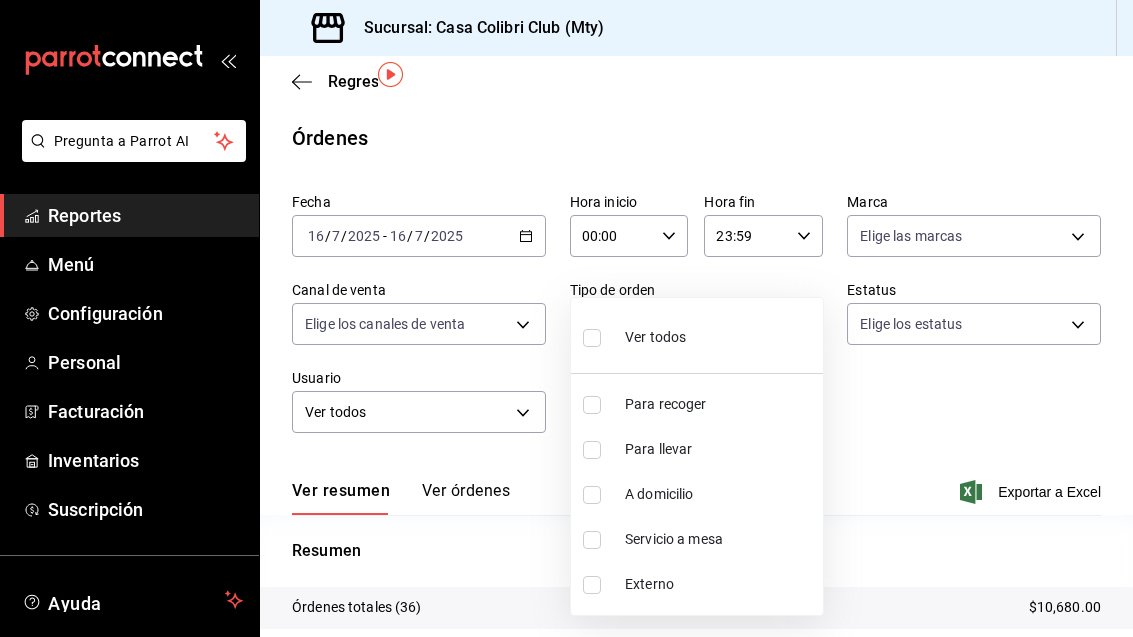 click at bounding box center [566, 318] 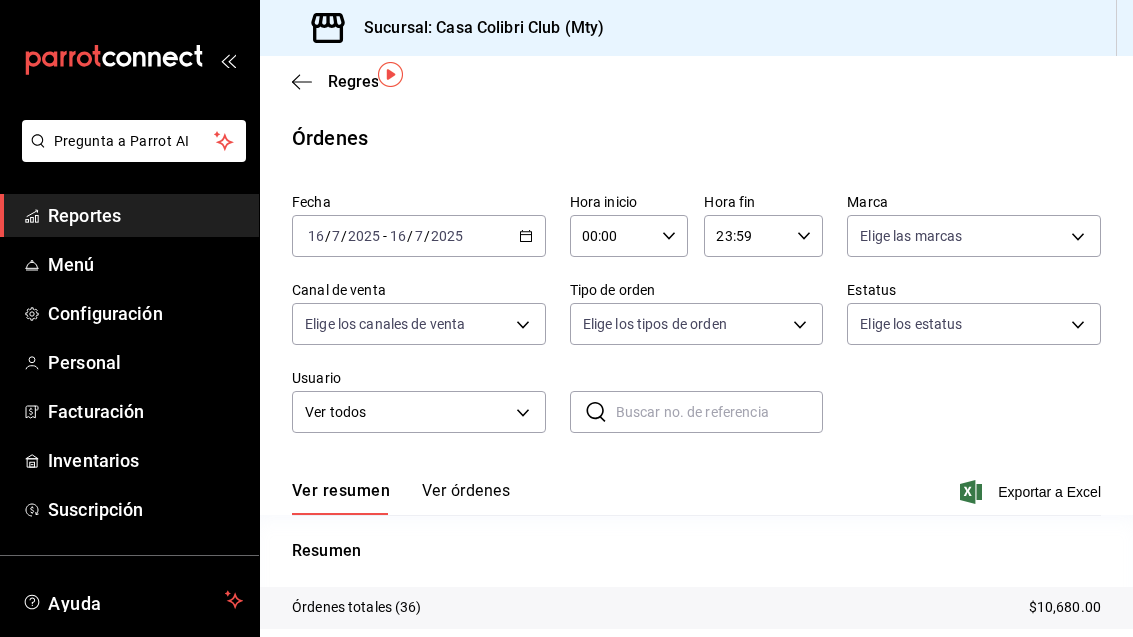 click on "Menú" at bounding box center (129, 264) 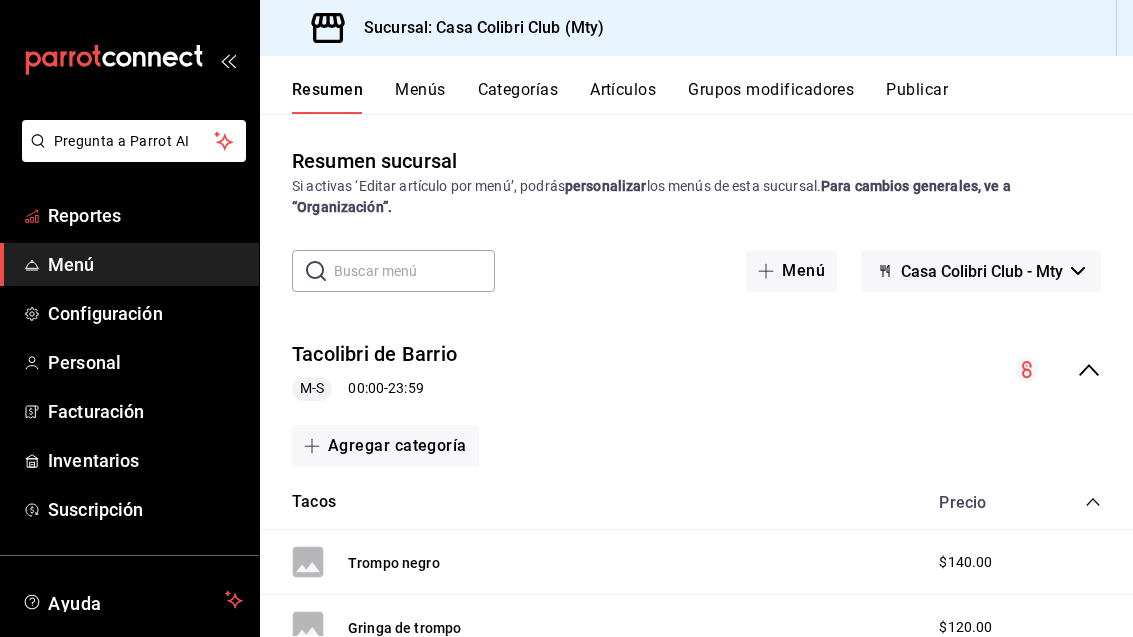 click on "Reportes" at bounding box center (145, 215) 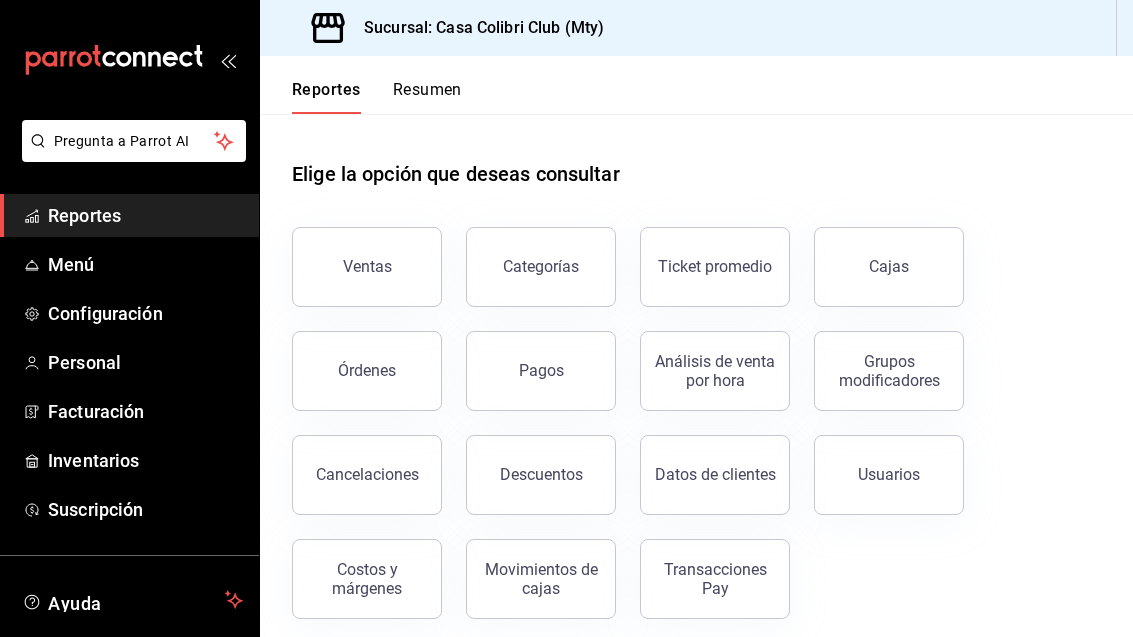 click on "Ventas" at bounding box center [367, 267] 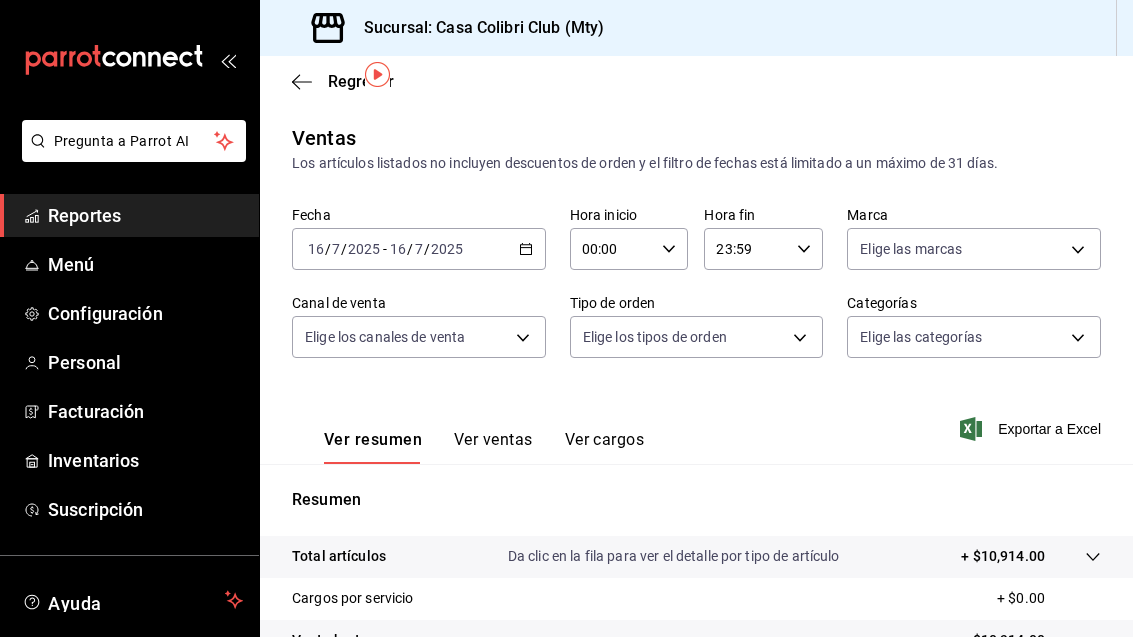 click on "Pregunta a Parrot AI Reportes   Menú   Configuración   Personal   Facturación   Inventarios   Suscripción   Ayuda Recomienda Parrot   Adolfo Flores   Sugerir nueva función   Sucursal: Casa Colibri Club (Mty) Regresar Ventas Los artículos listados no incluyen descuentos de orden y el filtro de fechas está limitado a un máximo de 31 días. Fecha 2025-07-16 16 / 7 / 2025 - 2025-07-16 16 / 7 / 2025 Hora inicio 00:00 Hora inicio Hora fin 23:59 Hora fin Marca Elige las marcas Canal de venta Elige los canales de venta Tipo de orden Elige los tipos de orden Categorías Elige las categorías Ver resumen Ver ventas Ver cargos Exportar a Excel Resumen Total artículos Da clic en la fila para ver el detalle por tipo de artículo + $10,914.00 Cargos por servicio + $0.00 Venta bruta = $10,914.00 Descuentos totales - $234.00 Certificados de regalo - $0.00 Venta total = $10,680.00 Impuestos - $1,473.10 Venta neta = $9,206.90 GANA 1 MES GRATIS EN TU SUSCRIPCIÓN AQUÍ Ver video tutorial Ir a video Pregunta a Parrot AI" at bounding box center [566, 318] 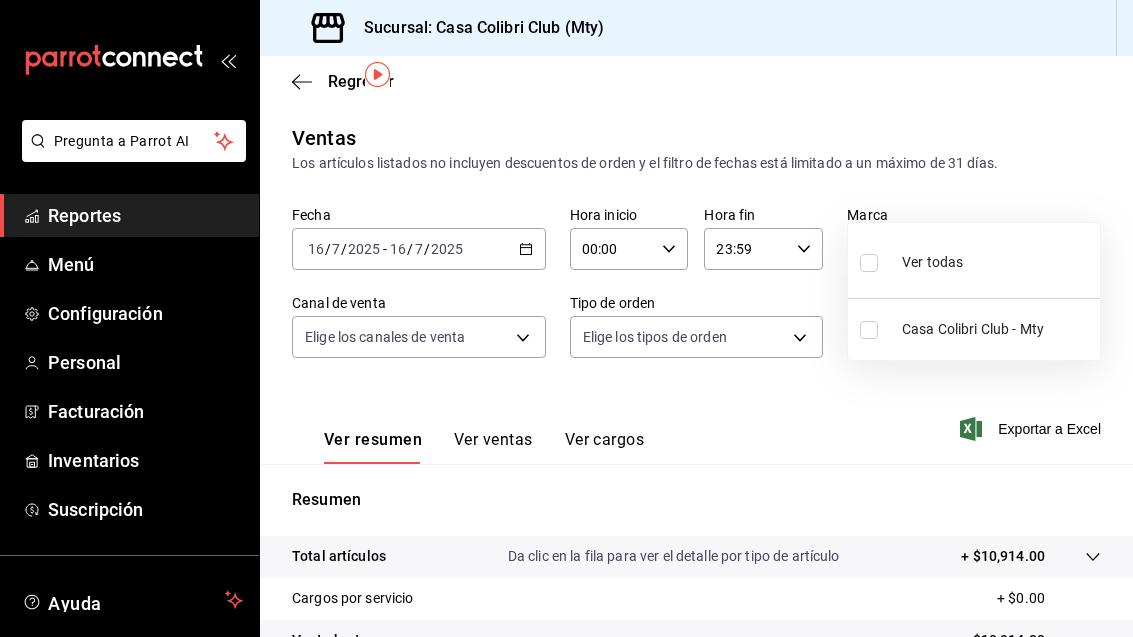 click at bounding box center (566, 318) 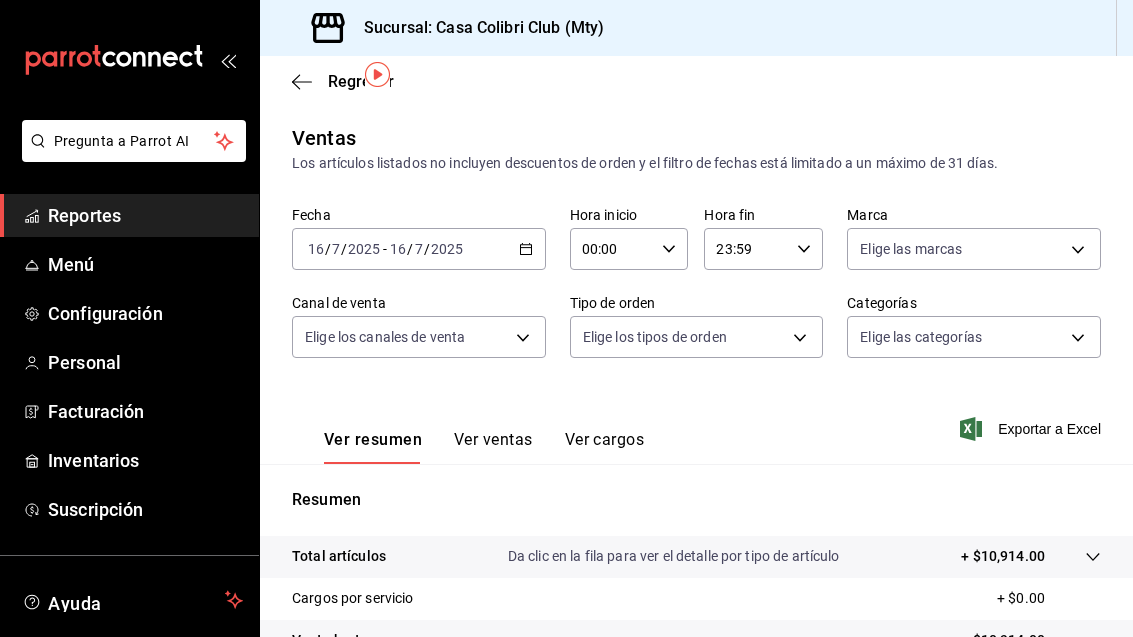 click on "Pregunta a Parrot AI Reportes   Menú   Configuración   Personal   Facturación   Inventarios   Suscripción   Ayuda Recomienda Parrot   Adolfo Flores   Sugerir nueva función   Sucursal: Casa Colibri Club (Mty) Regresar Ventas Los artículos listados no incluyen descuentos de orden y el filtro de fechas está limitado a un máximo de 31 días. Fecha 2025-07-16 16 / 7 / 2025 - 2025-07-16 16 / 7 / 2025 Hora inicio 00:00 Hora inicio Hora fin 23:59 Hora fin Marca Elige las marcas Canal de venta Elige los canales de venta Tipo de orden Elige los tipos de orden Categorías Elige las categorías Ver resumen Ver ventas Ver cargos Exportar a Excel Resumen Total artículos Da clic en la fila para ver el detalle por tipo de artículo + $10,914.00 Cargos por servicio + $0.00 Venta bruta = $10,914.00 Descuentos totales - $234.00 Certificados de regalo - $0.00 Venta total = $10,680.00 Impuestos - $1,473.10 Venta neta = $9,206.90 GANA 1 MES GRATIS EN TU SUSCRIPCIÓN AQUÍ Ver video tutorial Ir a video Pregunta a Parrot AI" at bounding box center (566, 318) 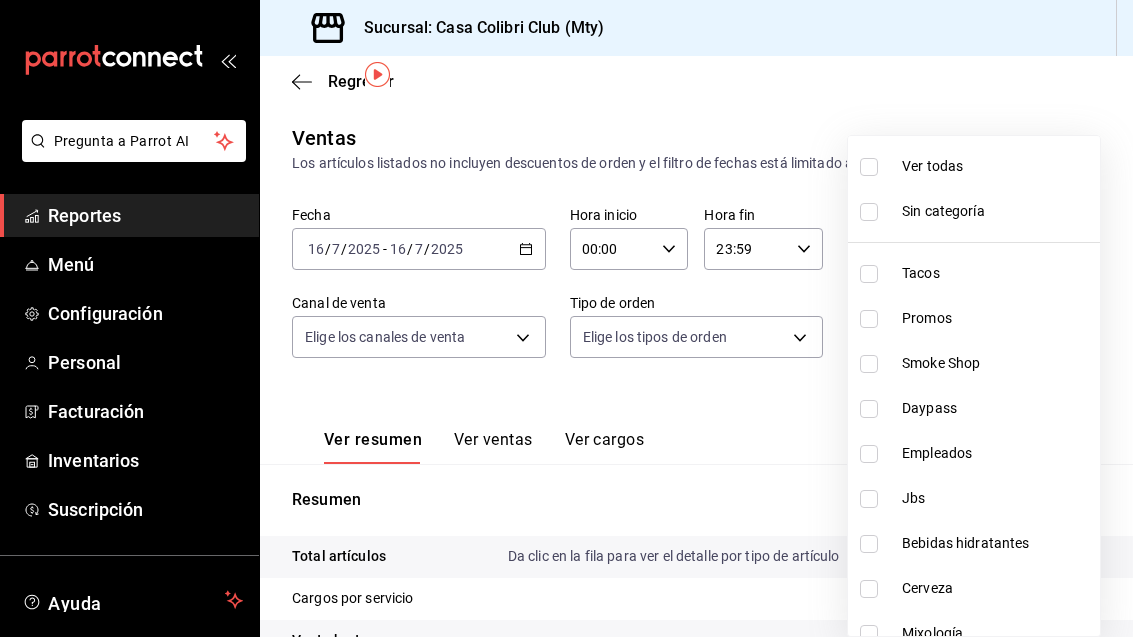 click at bounding box center (869, 319) 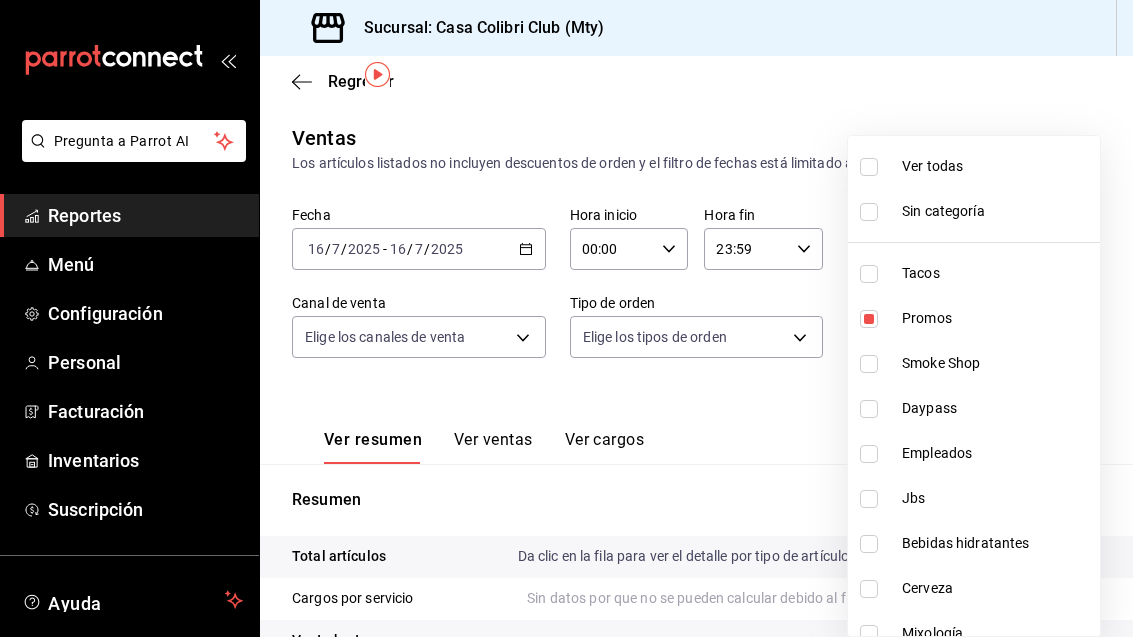 click at bounding box center [873, 499] 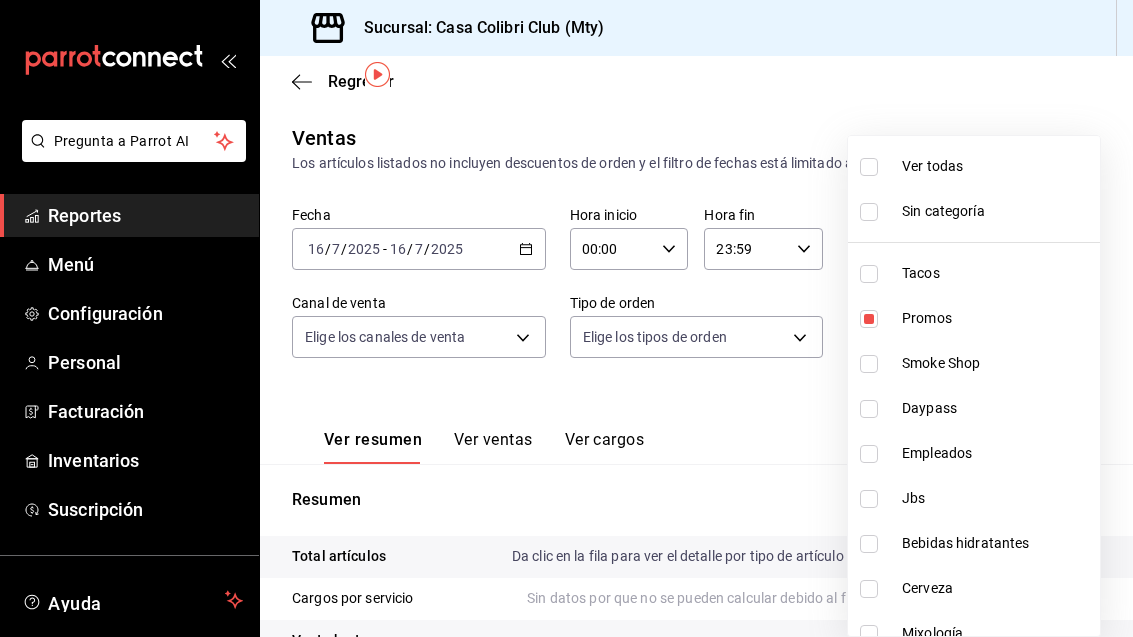 click at bounding box center (869, 499) 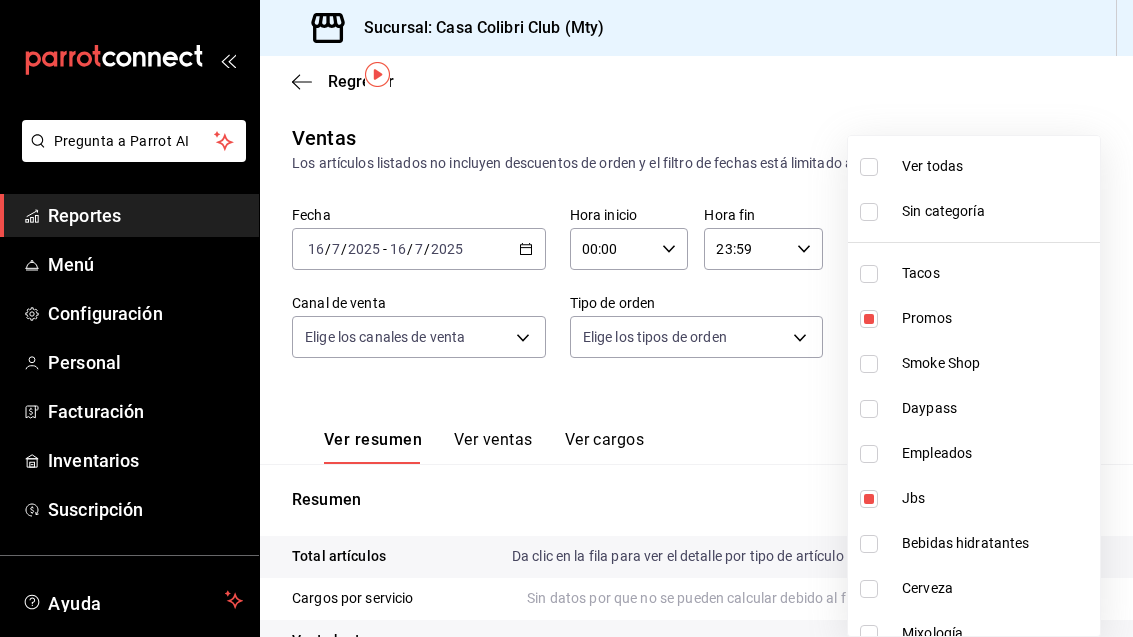 type on "41a3b1dc-a3a6-445d-b566-c1e1dbc60d8d,3de62c1e-5b6e-46e6-80d0-b7bff459e0e3" 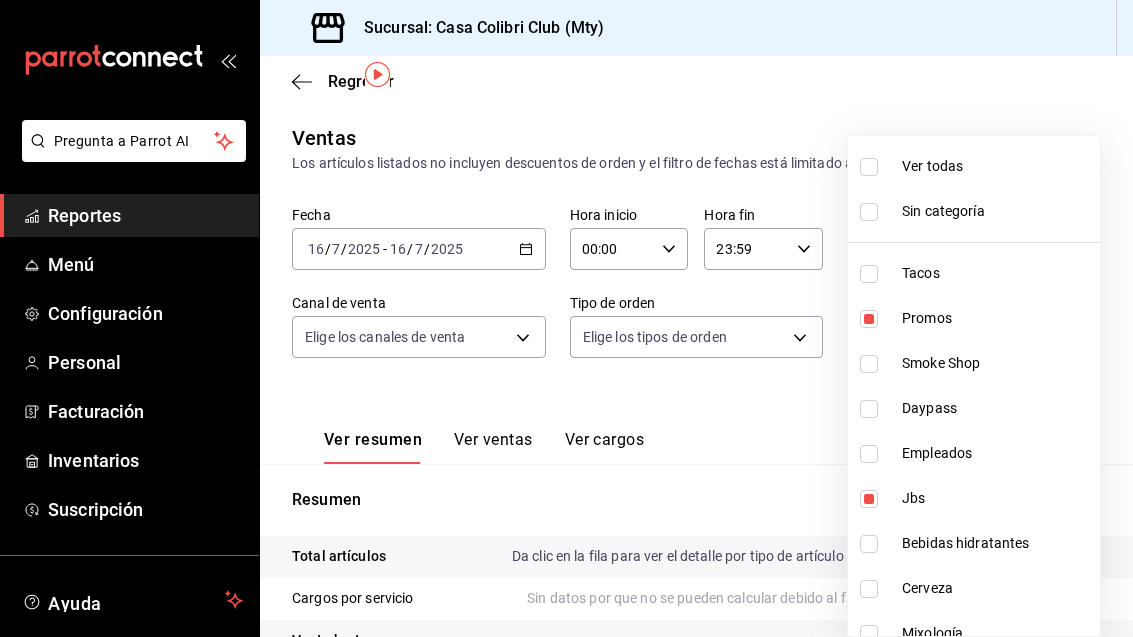 click at bounding box center (566, 318) 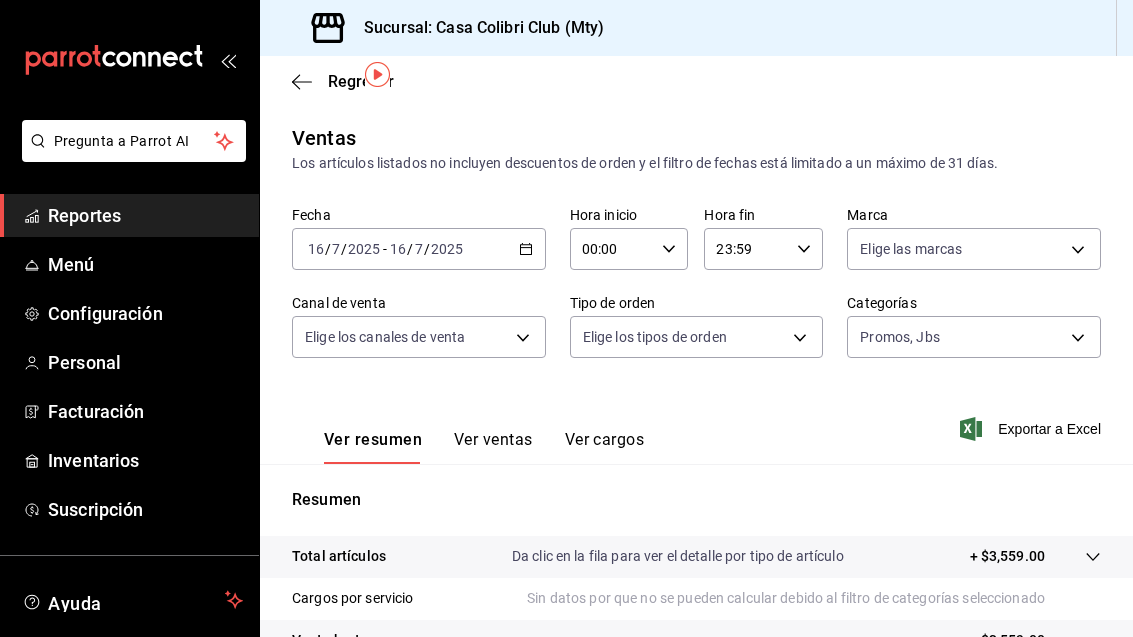 click on "Pregunta a Parrot AI Reportes   Menú   Configuración   Personal   Facturación   Inventarios   Suscripción   Ayuda Recomienda Parrot   Adolfo Flores   Sugerir nueva función   Sucursal: Casa Colibri Club (Mty) Regresar Ventas Los artículos listados no incluyen descuentos de orden y el filtro de fechas está limitado a un máximo de 31 días. Fecha 2025-07-16 16 / 7 / 2025 - 2025-07-16 16 / 7 / 2025 Hora inicio 00:00 Hora inicio Hora fin 23:59 Hora fin Marca Elige las marcas Canal de venta Elige los canales de venta Tipo de orden Elige los tipos de orden Categorías Promos, Jbs 41a3b1dc-a3a6-445d-b566-c1e1dbc60d8d,3de62c1e-5b6e-46e6-80d0-b7bff459e0e3 Ver resumen Ver ventas Ver cargos Exportar a Excel Resumen Total artículos Da clic en la fila para ver el detalle por tipo de artículo + $3,559.00 Cargos por servicio  Sin datos por que no se pueden calcular debido al filtro de categorías seleccionado Venta bruta = $3,559.00 Descuentos totales Certificados de regalo Venta total = $3,559.00 Impuestos   Menú" at bounding box center [566, 318] 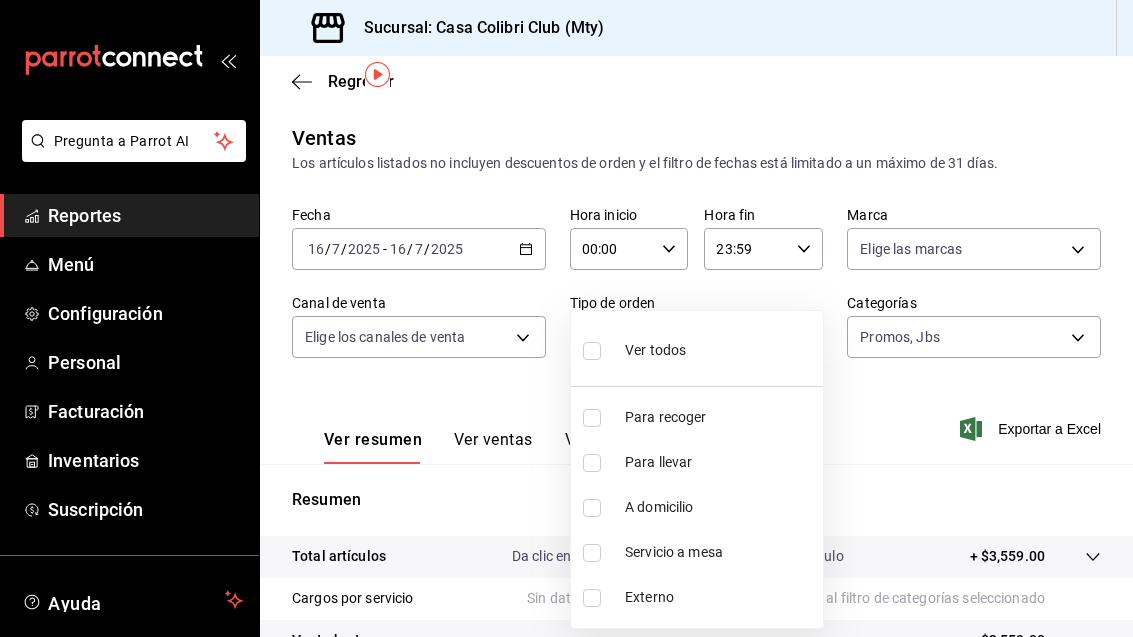 click at bounding box center (592, 351) 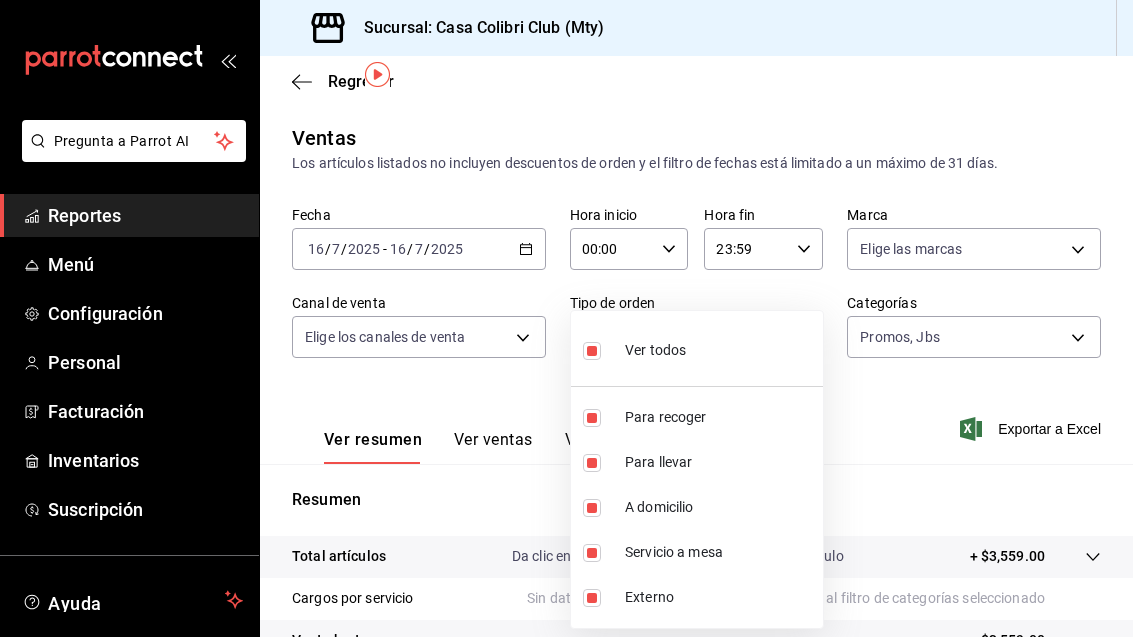 type on "1094adda-64ed-4ff6-b48b-c963eb176e63,2d20e085-bc63-44d5-8a79-85036a2d11f5,96156818-4df8-47de-b05f-3a612907261b,996d3f2c-e975-4282-9660-c265a0e713e7,EXTERNAL" 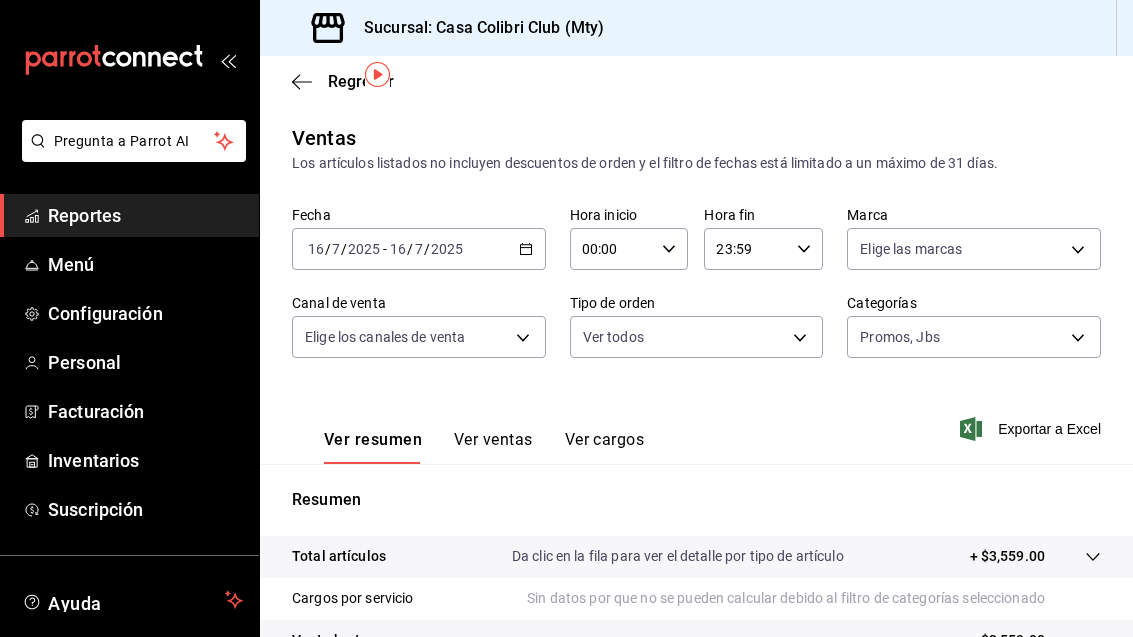 click on "Pregunta a Parrot AI Reportes   Menú   Configuración   Personal   Facturación   Inventarios   Suscripción   Ayuda Recomienda Parrot   Adolfo Flores   Sugerir nueva función   Sucursal: Casa Colibri Club (Mty) Regresar Ventas Los artículos listados no incluyen descuentos de orden y el filtro de fechas está limitado a un máximo de 31 días. Fecha 2025-07-16 16 / 7 / 2025 - 2025-07-16 16 / 7 / 2025 Hora inicio 00:00 Hora inicio Hora fin 23:59 Hora fin Marca Elige las marcas Canal de venta Elige los canales de venta Tipo de orden Ver todos 1094adda-64ed-4ff6-b48b-c963eb176e63,2d20e085-bc63-44d5-8a79-85036a2d11f5,96156818-4df8-47de-b05f-3a612907261b,996d3f2c-e975-4282-9660-c265a0e713e7,EXTERNAL Categorías Promos, Jbs 41a3b1dc-a3a6-445d-b566-c1e1dbc60d8d,3de62c1e-5b6e-46e6-80d0-b7bff459e0e3 Ver resumen Ver ventas Ver cargos Exportar a Excel Resumen Total artículos Da clic en la fila para ver el detalle por tipo de artículo + $3,559.00 Cargos por servicio Venta bruta = $3,559.00 Descuentos totales Reportes" at bounding box center (566, 318) 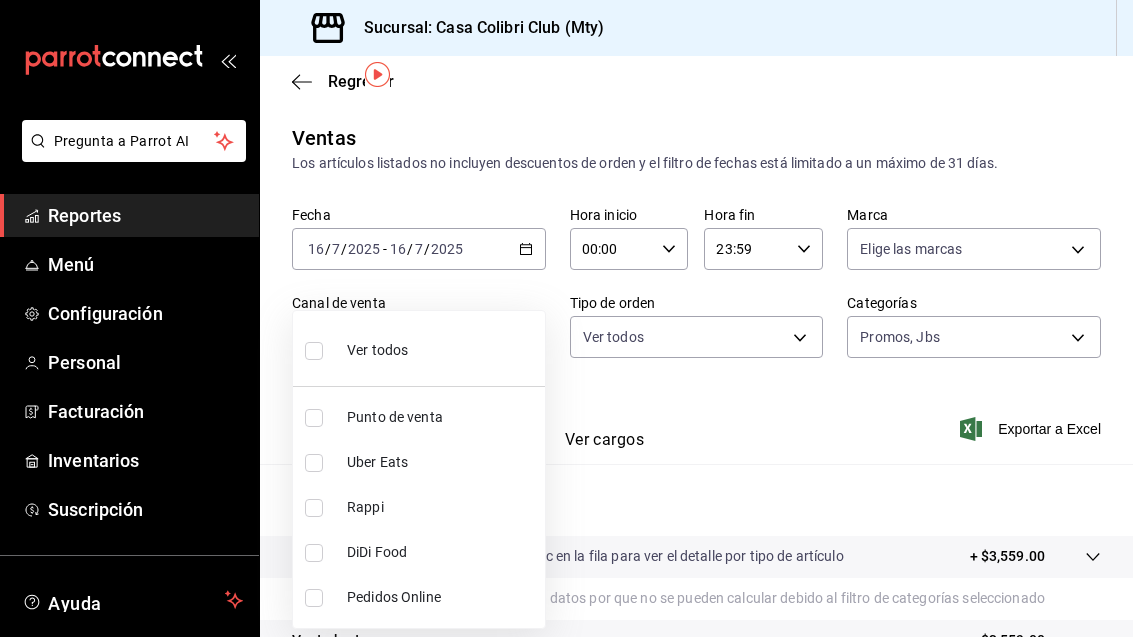 click on "Punto de venta" at bounding box center (442, 417) 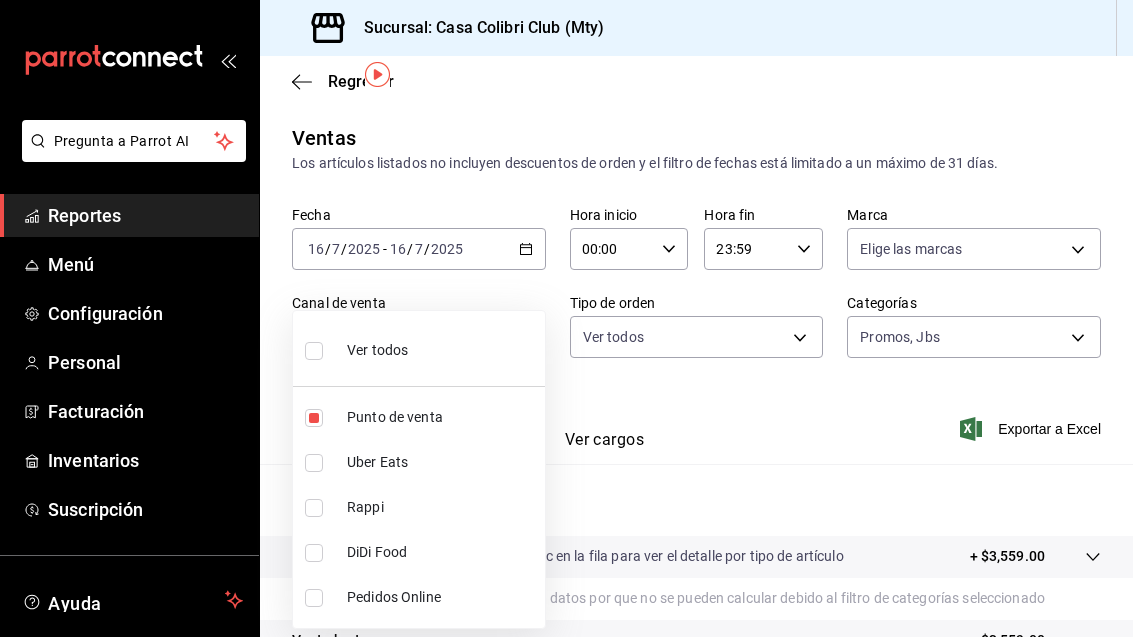 click at bounding box center (566, 318) 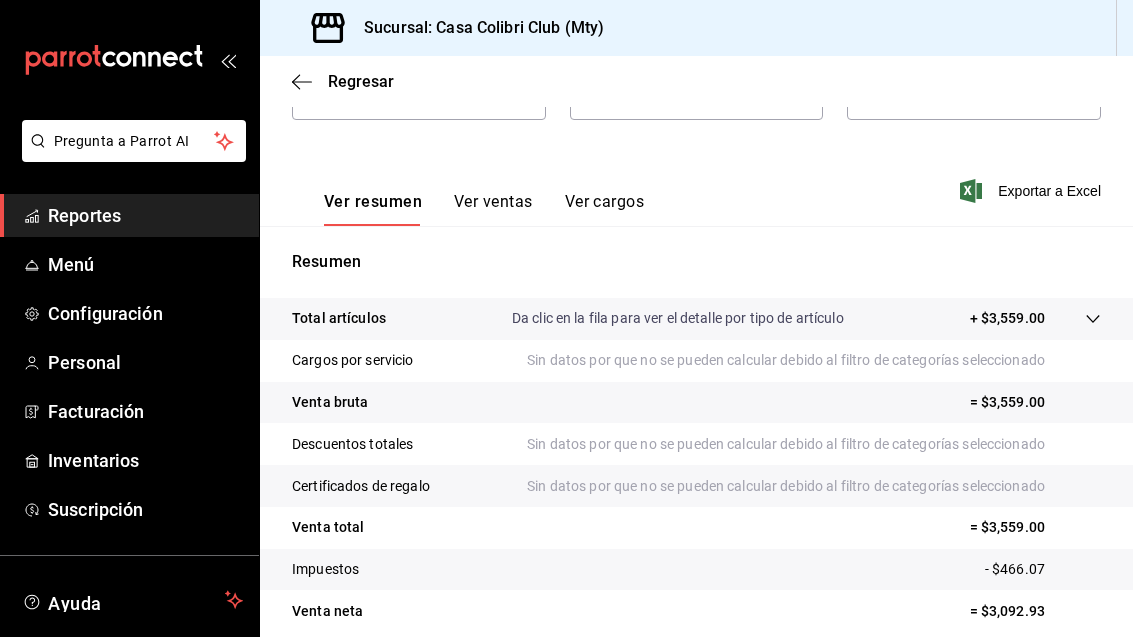 click on "Ver ventas" at bounding box center [493, 209] 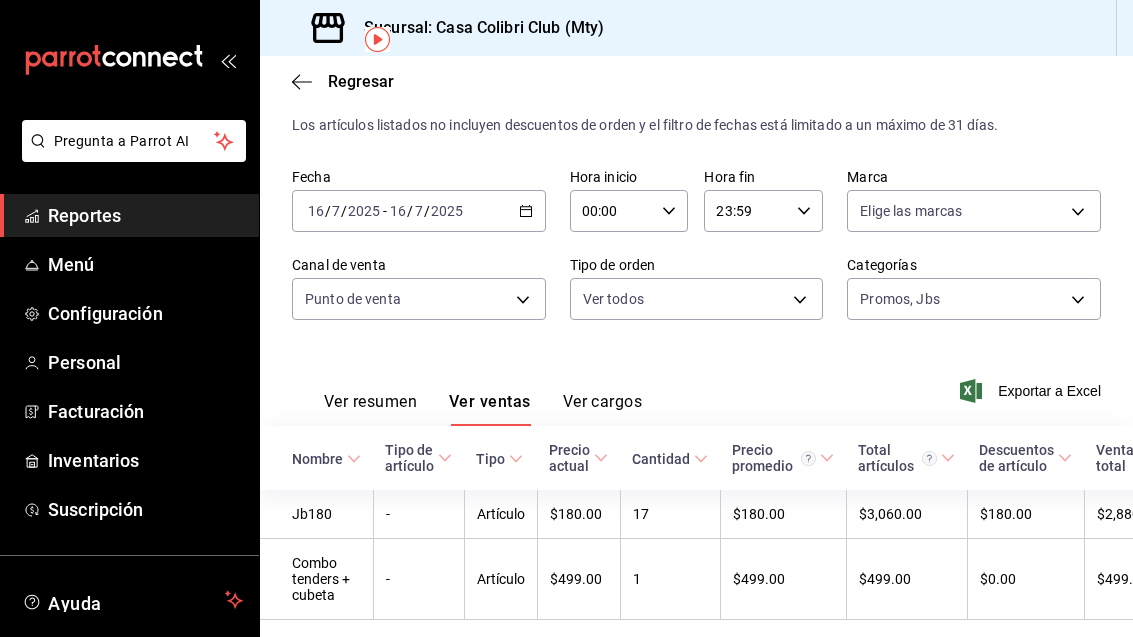scroll, scrollTop: 35, scrollLeft: 0, axis: vertical 